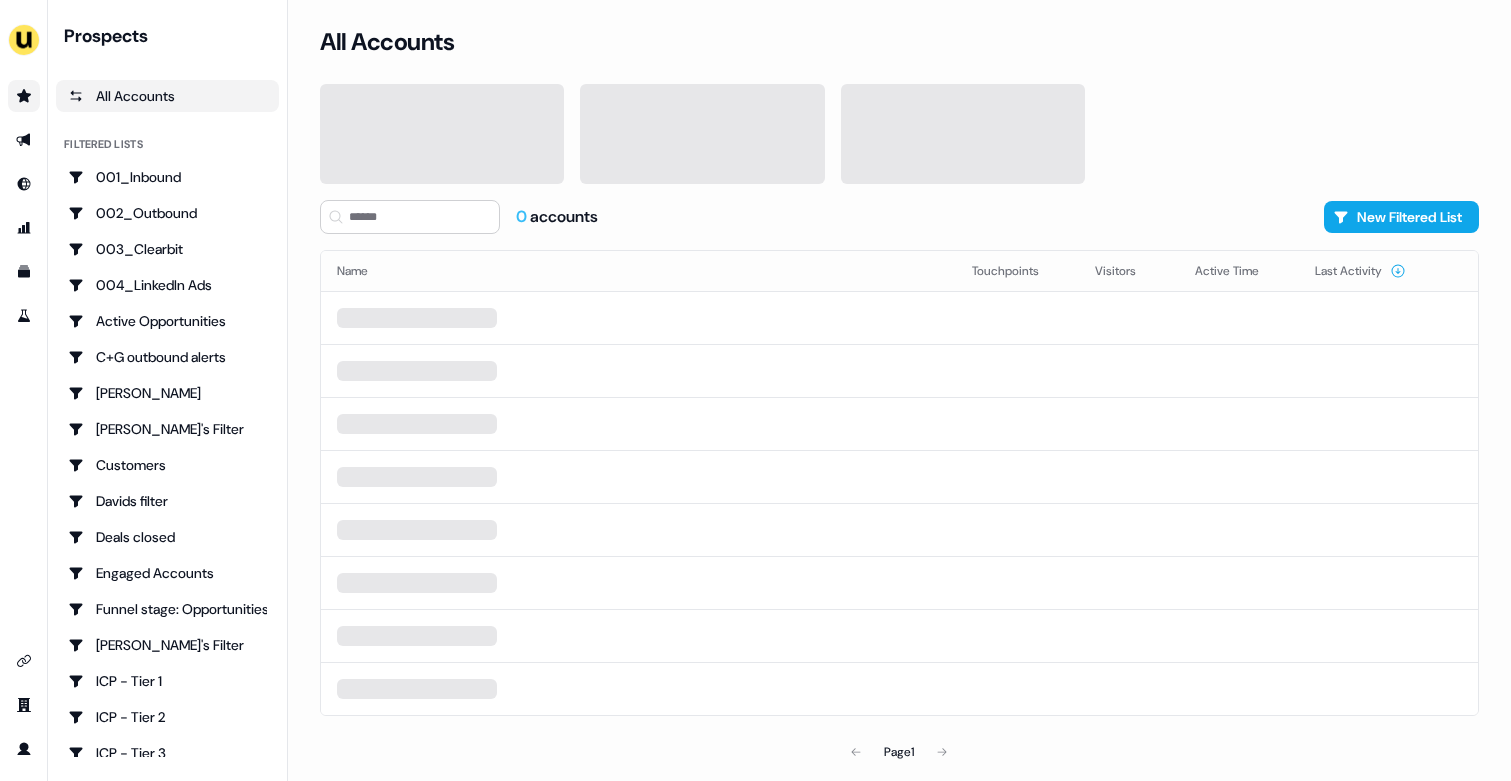 scroll, scrollTop: 0, scrollLeft: 0, axis: both 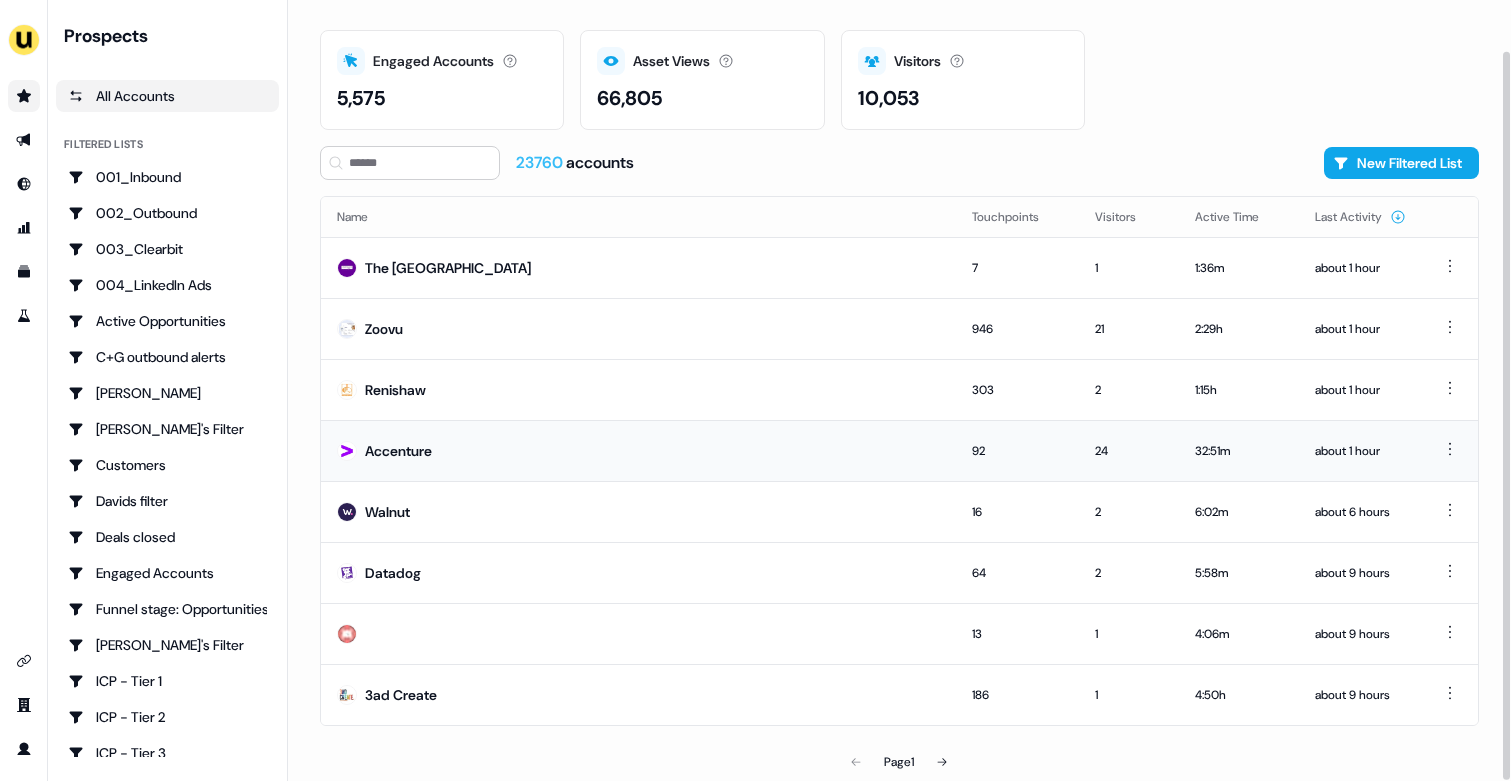 click on "Accenture" at bounding box center [638, 450] 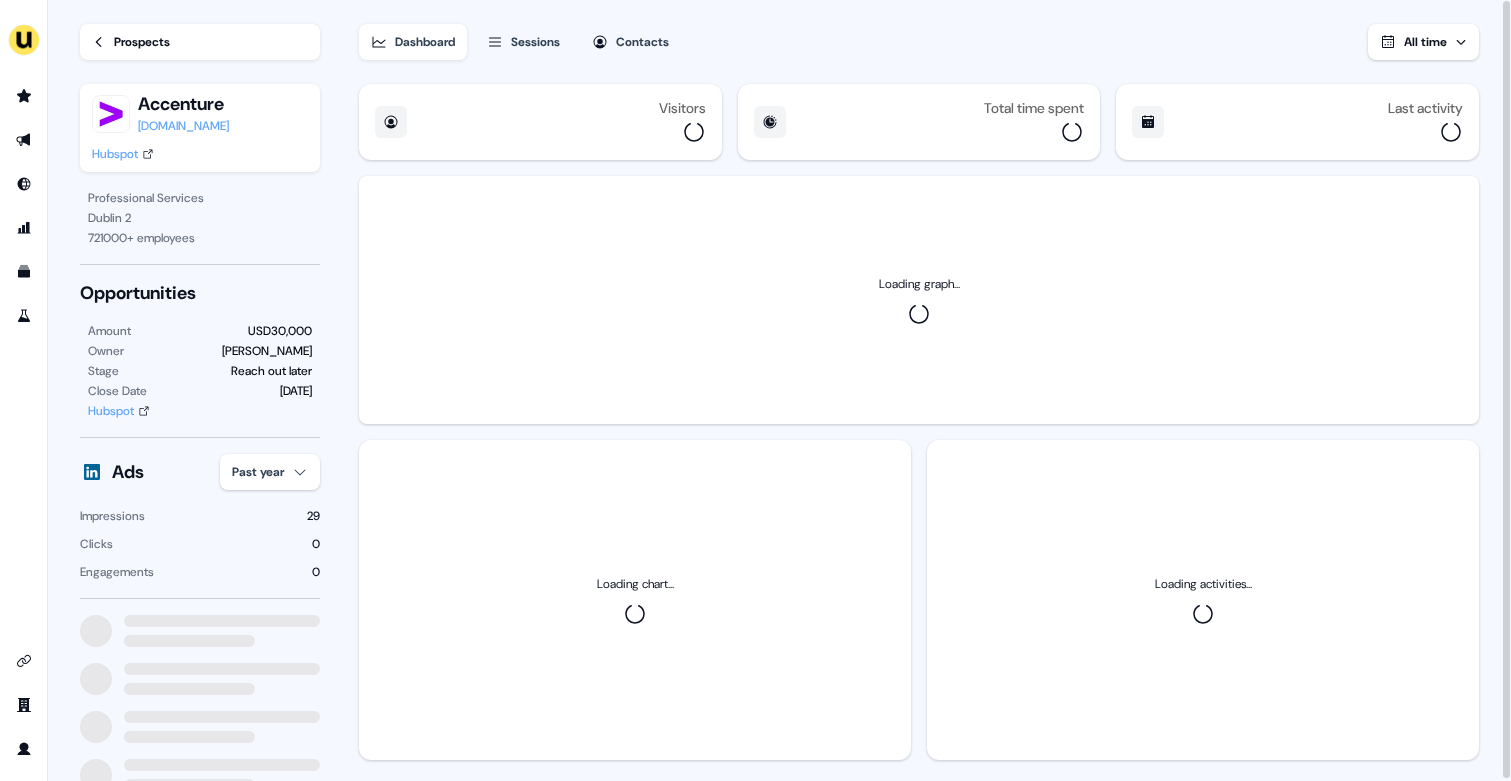 scroll, scrollTop: 33, scrollLeft: 0, axis: vertical 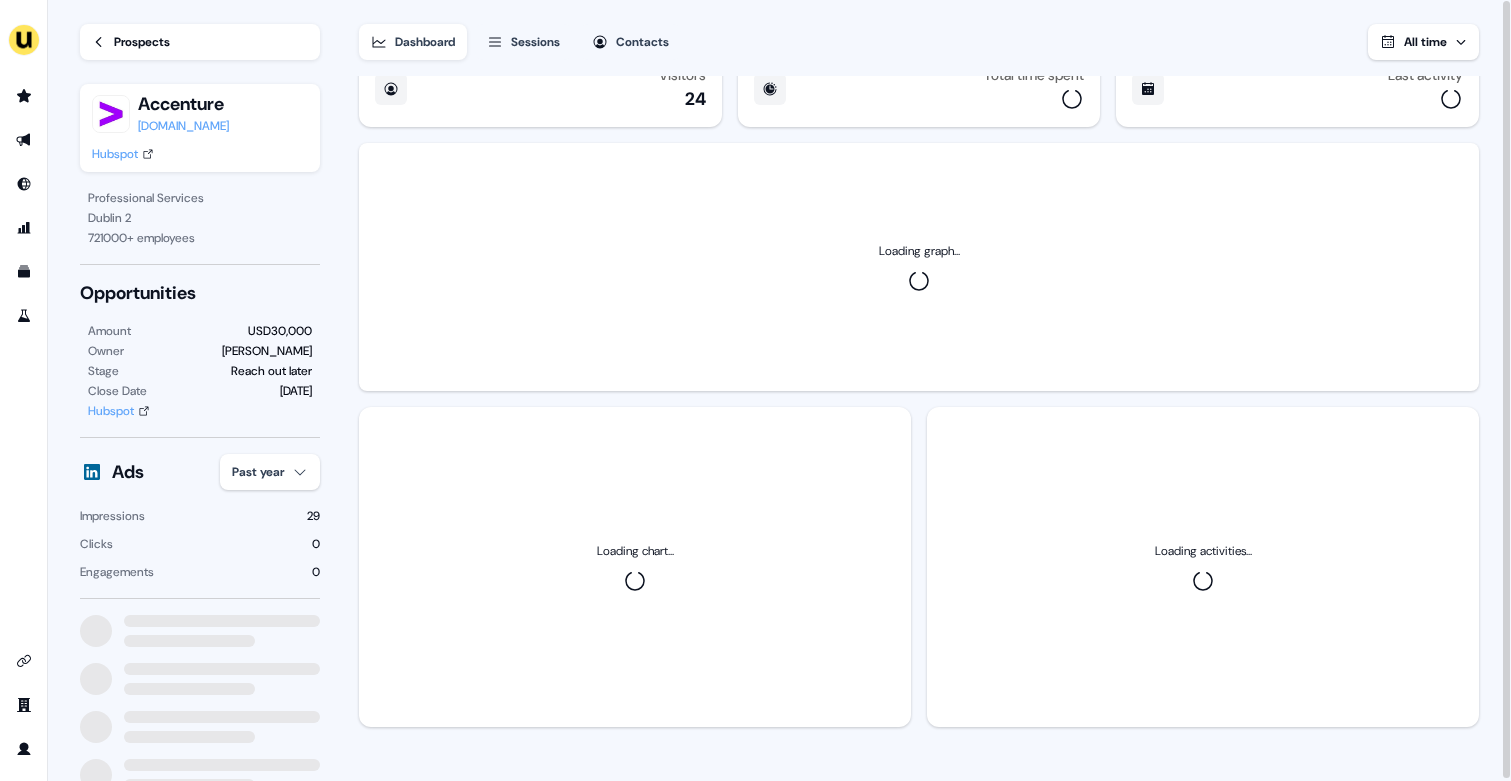 click on "For the best experience switch devices to a bigger screen. Go to Userled.io Loading... Prospects Accenture accenture.com Hubspot Professional Services Dublin 2 721000 + employees Opportunities Amount USD30,000 Owner Yann Sarfati Stage Reach out later Close Date 25 Apr Hubspot Ads Past year Impressions 29 Clicks 0 Engagements 0 Dashboard Sessions Contacts All time Visitors 24 Total time spent Last activity Loading graph... Loading chart... Loading activities..." at bounding box center (755, 390) 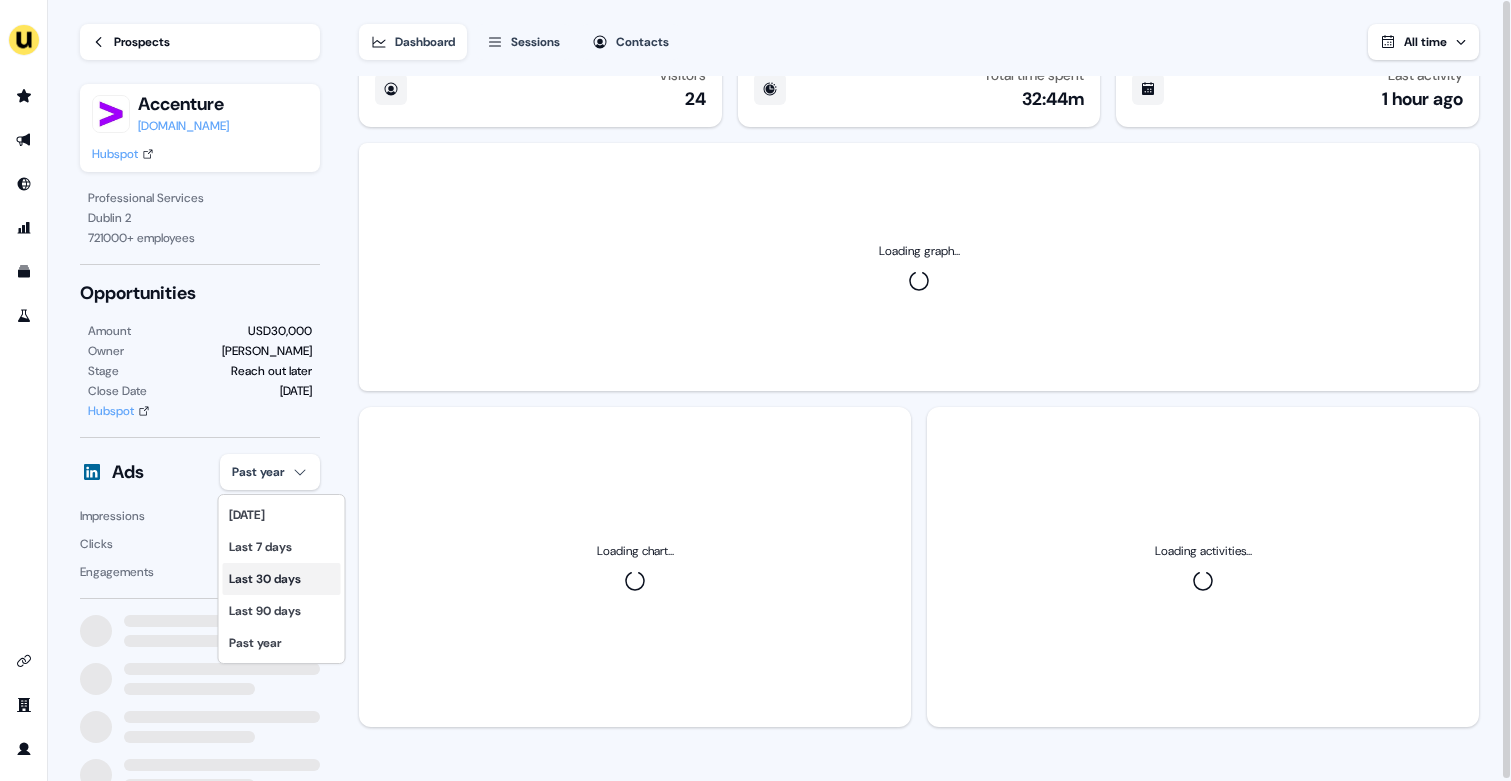 click on "Last 30 days" at bounding box center (282, 579) 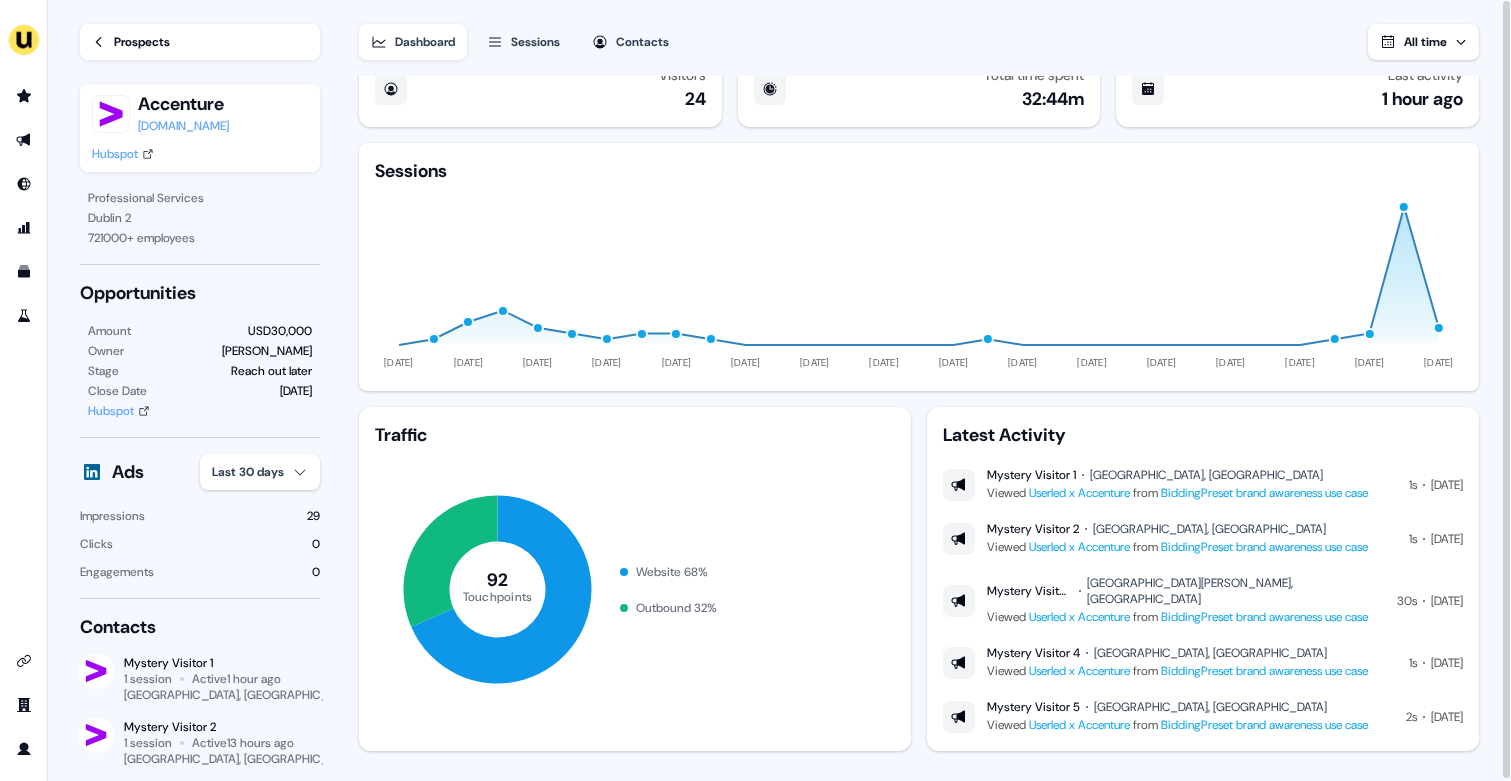 click on "Sessions" at bounding box center (535, 42) 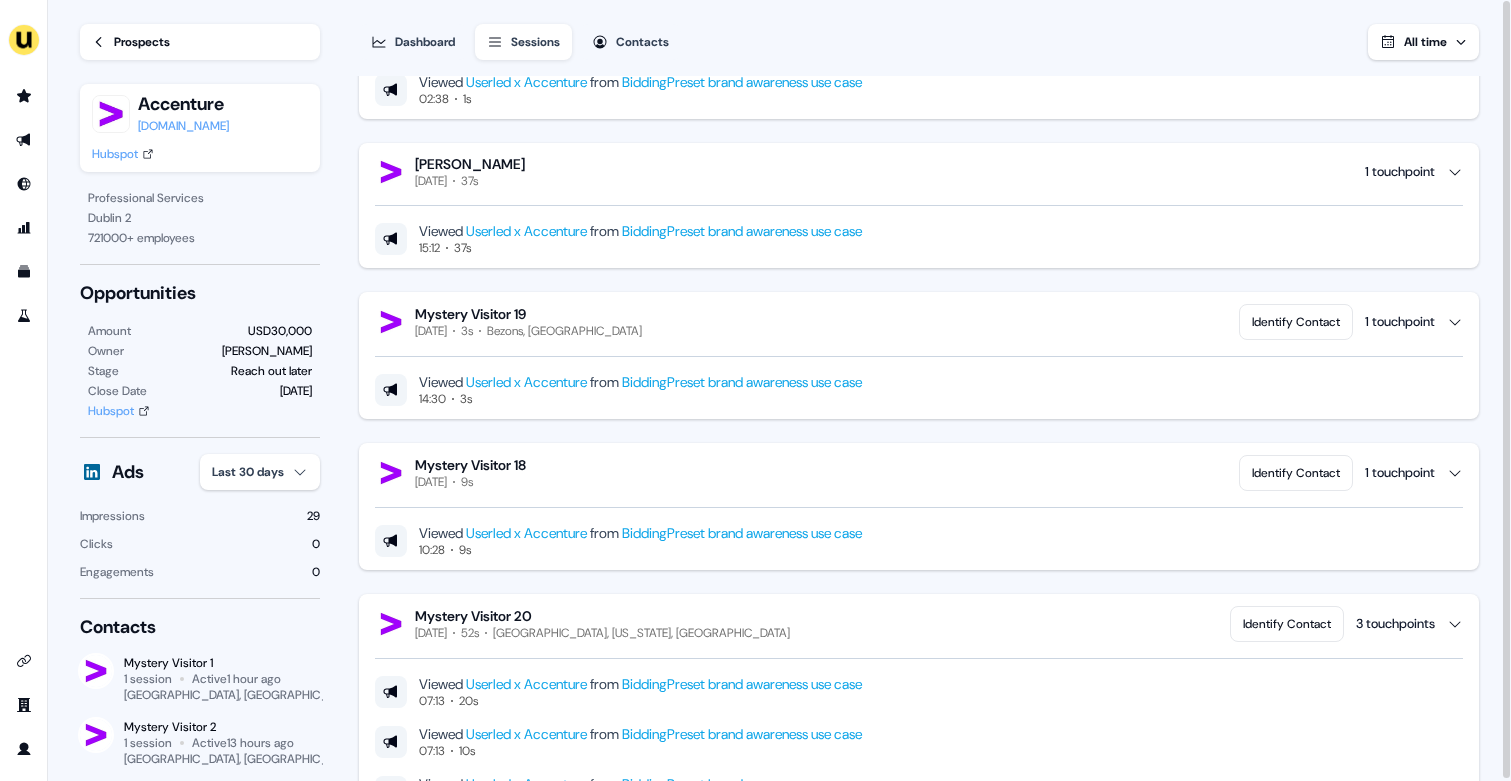 scroll, scrollTop: 1937, scrollLeft: 0, axis: vertical 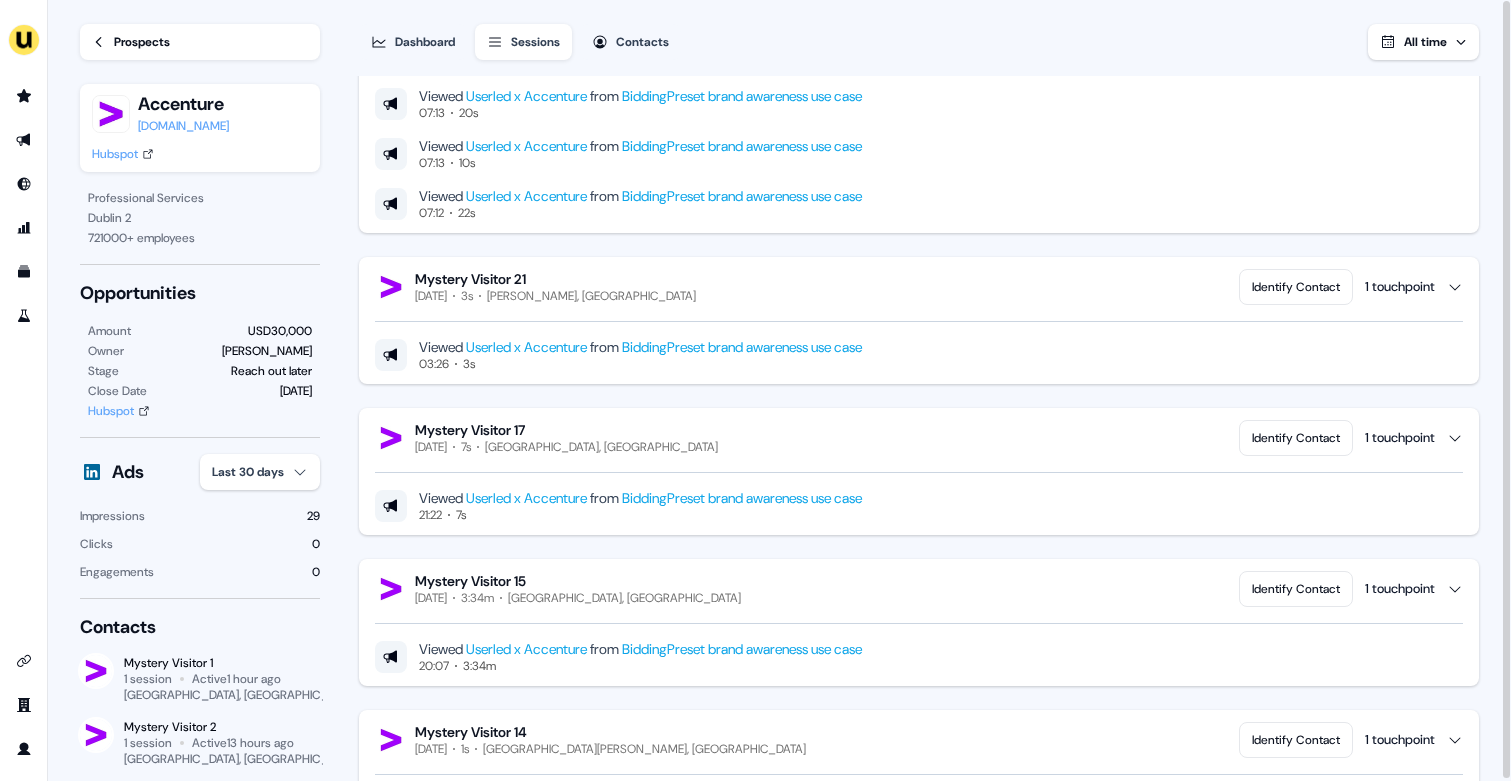 drag, startPoint x: 177, startPoint y: 48, endPoint x: 325, endPoint y: 8, distance: 153.31015 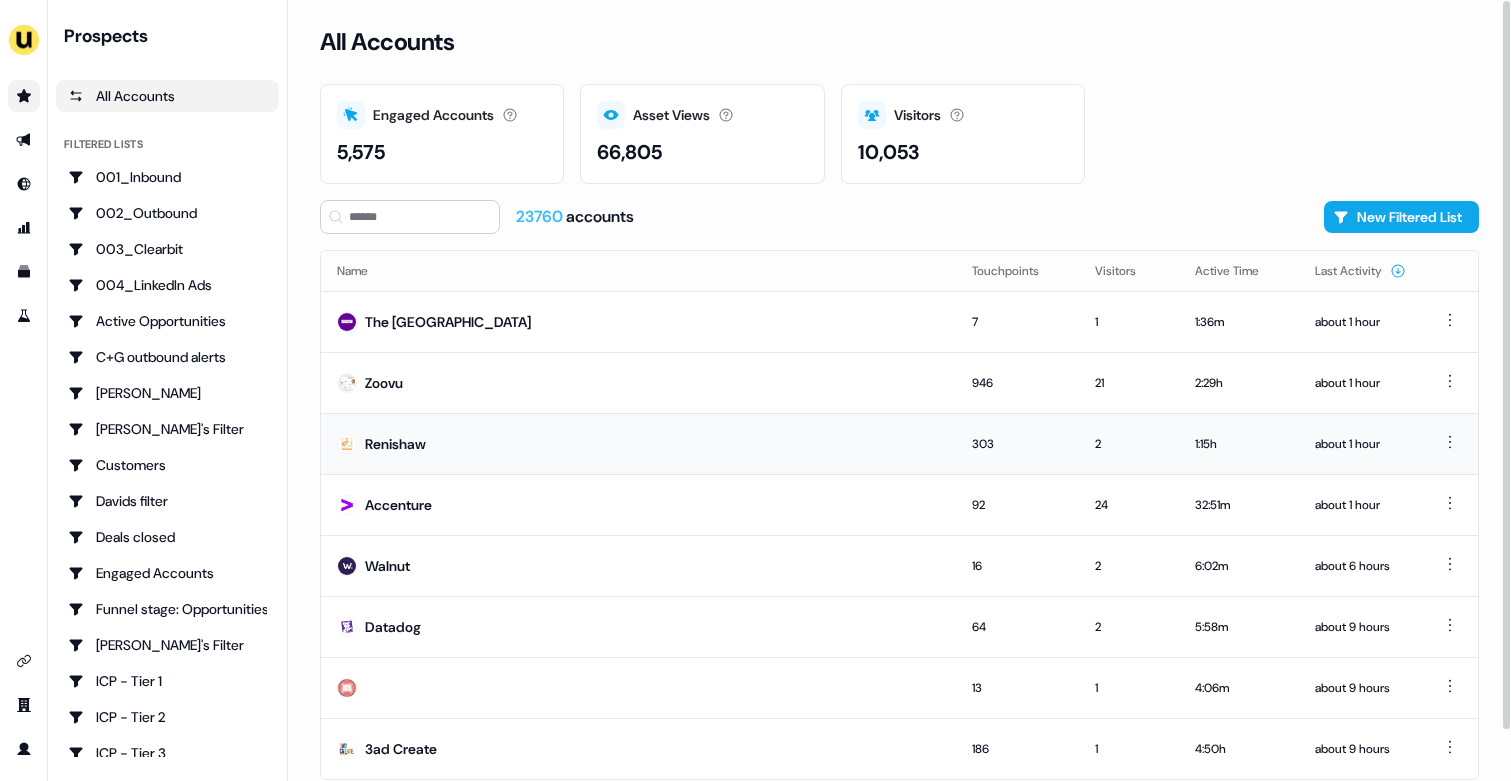 scroll, scrollTop: 54, scrollLeft: 0, axis: vertical 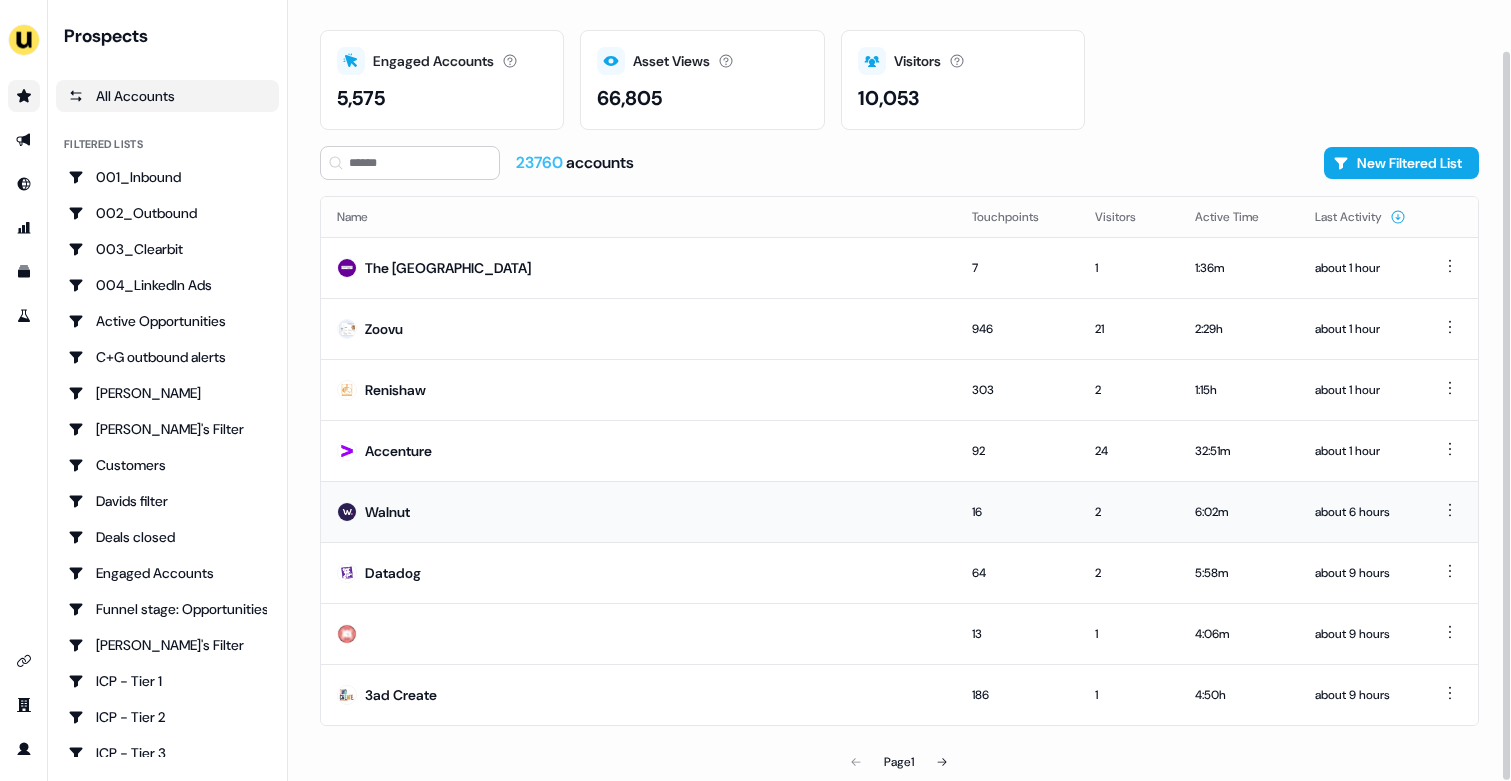 click on "Walnut" at bounding box center [638, 511] 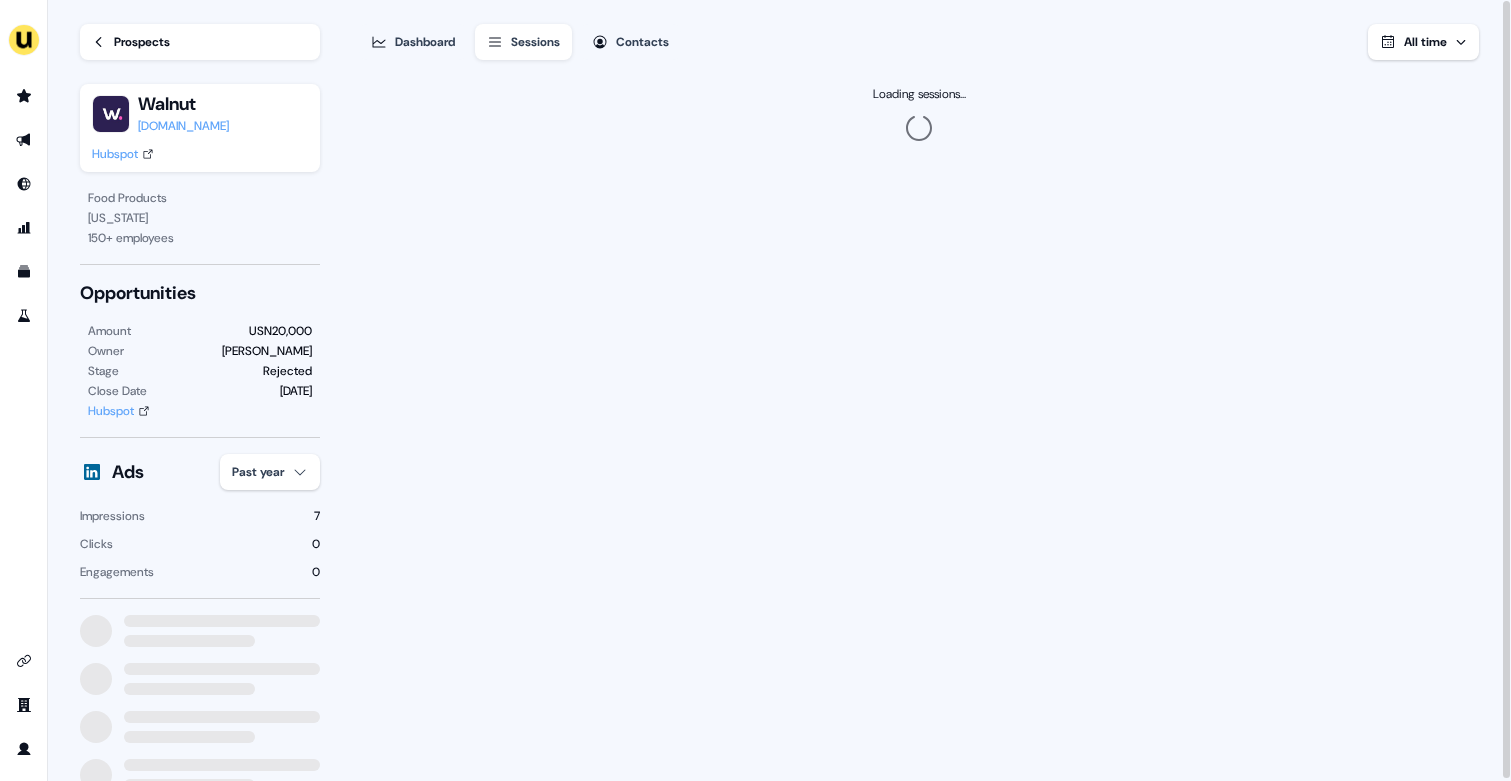click on "For the best experience switch devices to a bigger screen. Go to Userled.io Loading... Prospects Walnut walnut.io Hubspot Food Products New York 150 + employees Opportunities Amount USN20,000 Owner James Johnson Stage Rejected  Close Date 21 Mar Hubspot Ads Past year Impressions 7 Clicks 0 Engagements 0 Dashboard Sessions Contacts All time Loading sessions... 06" at bounding box center (755, 390) 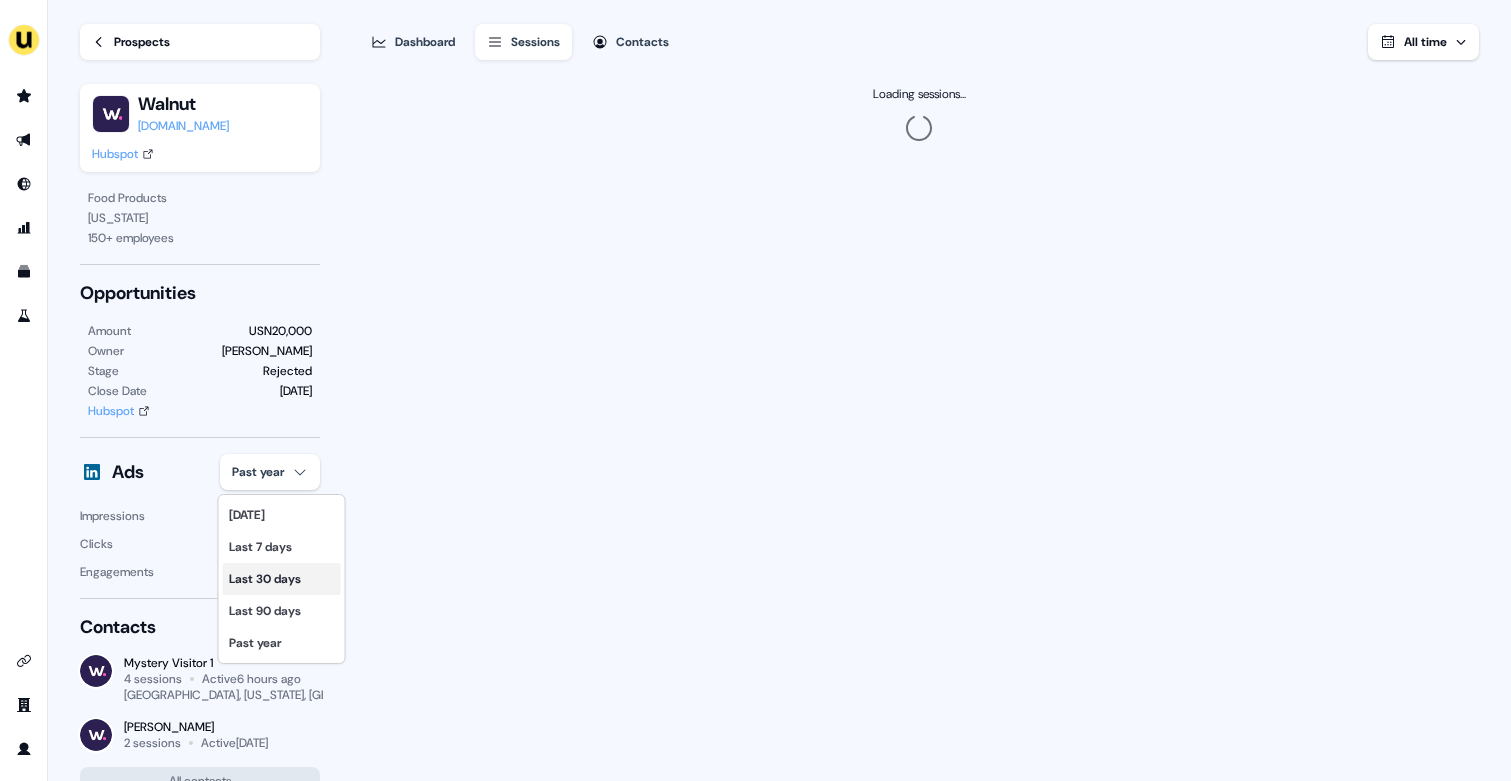 click on "Last 30 days" at bounding box center [282, 579] 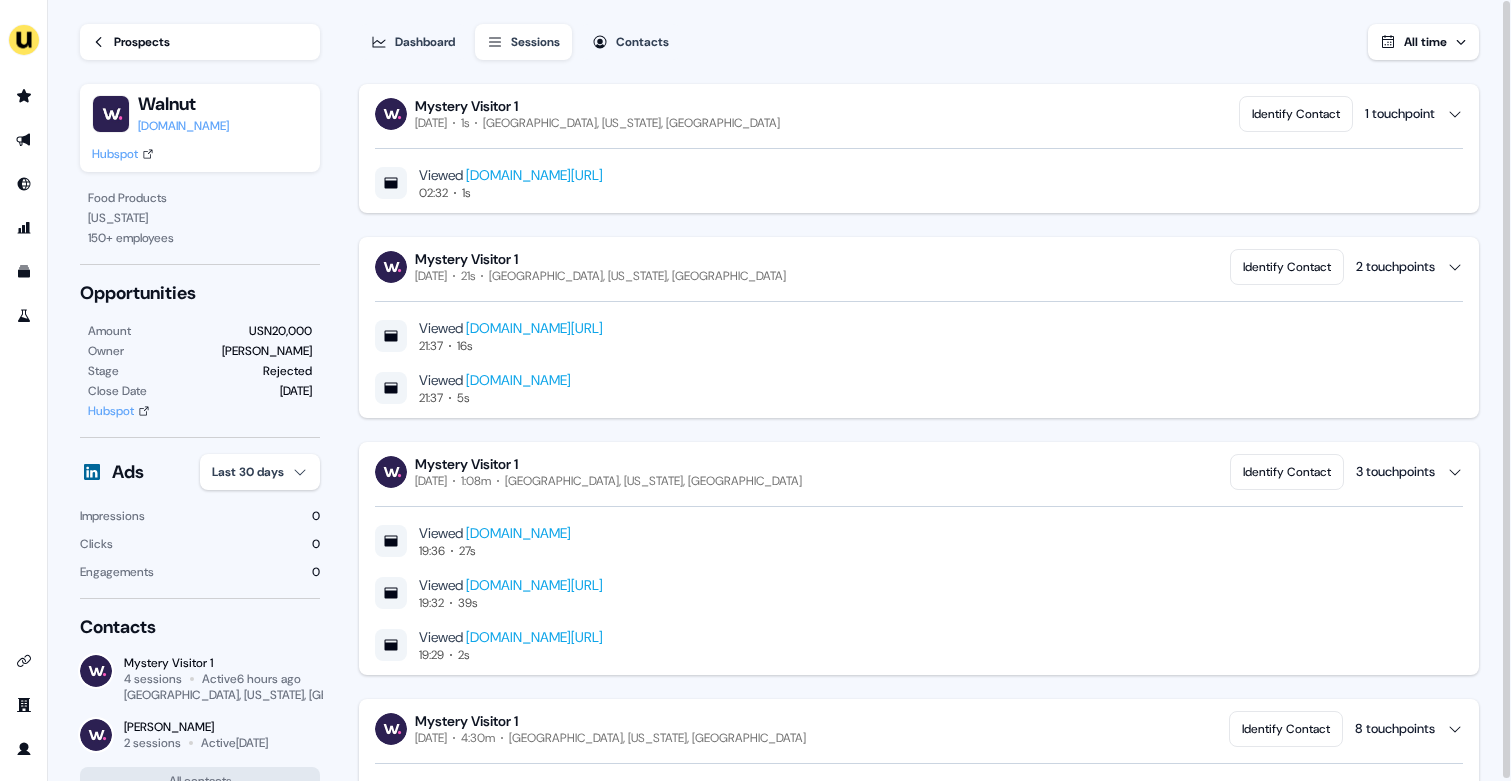 click on "Prospects" at bounding box center (142, 42) 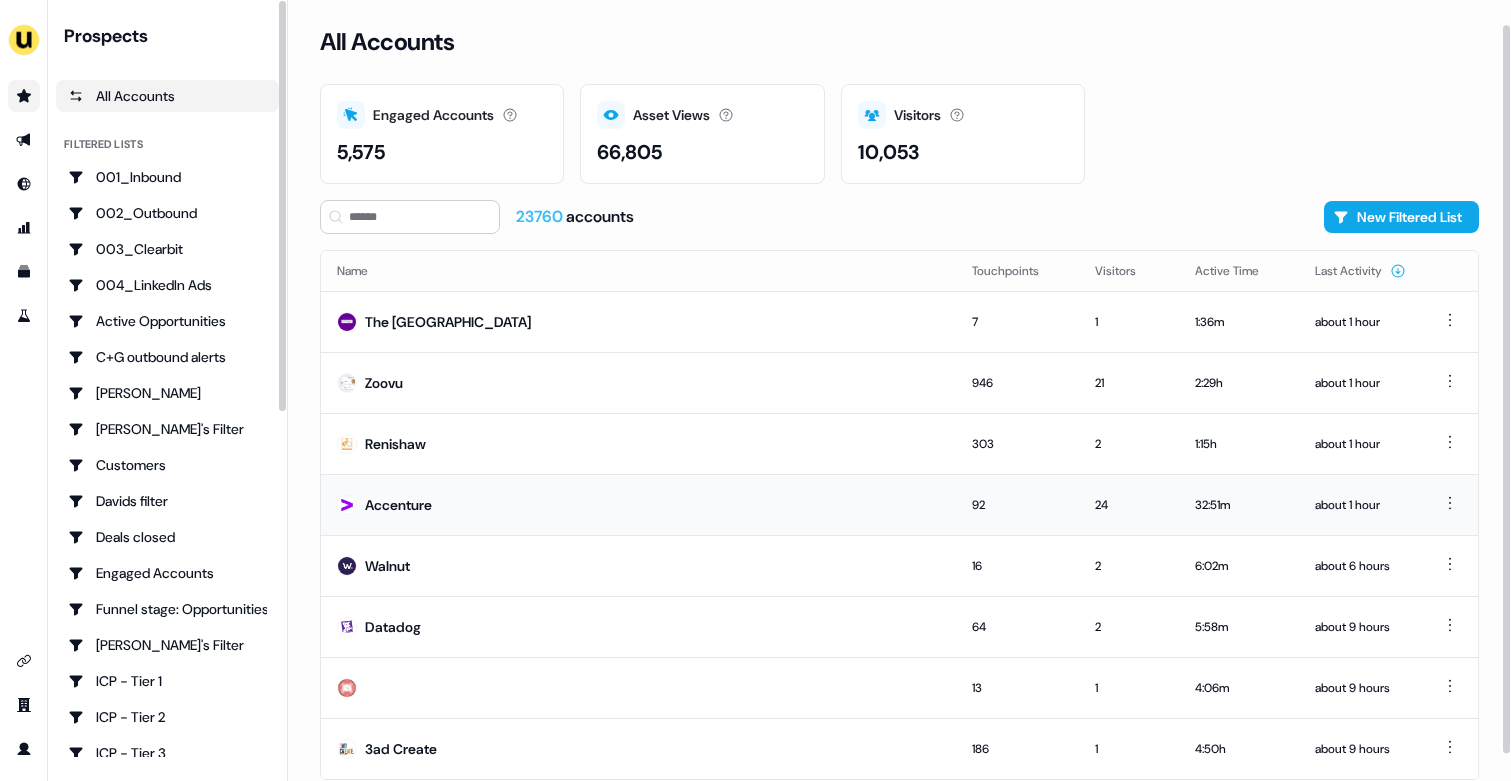 scroll, scrollTop: 54, scrollLeft: 0, axis: vertical 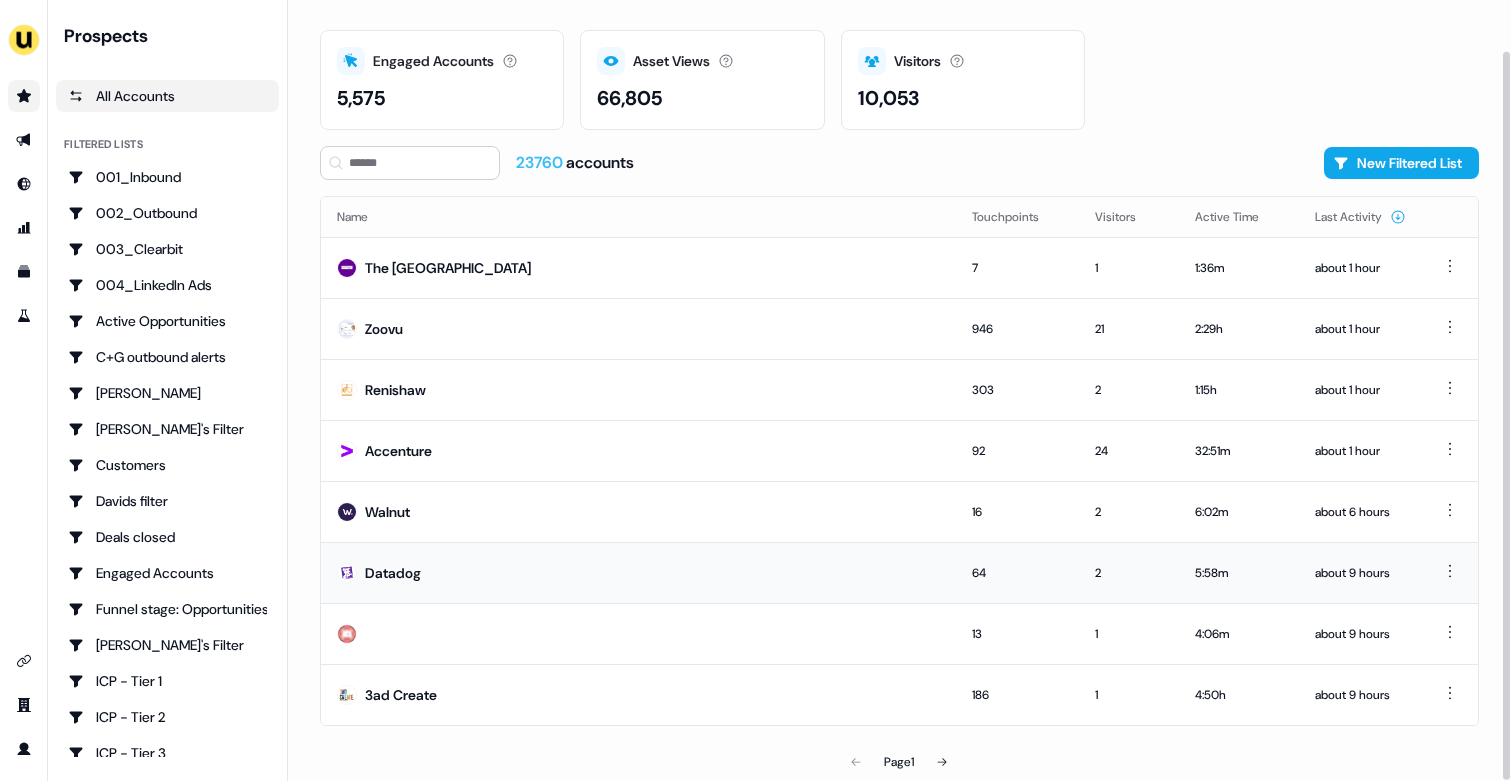 click on "Datadog" at bounding box center (638, 572) 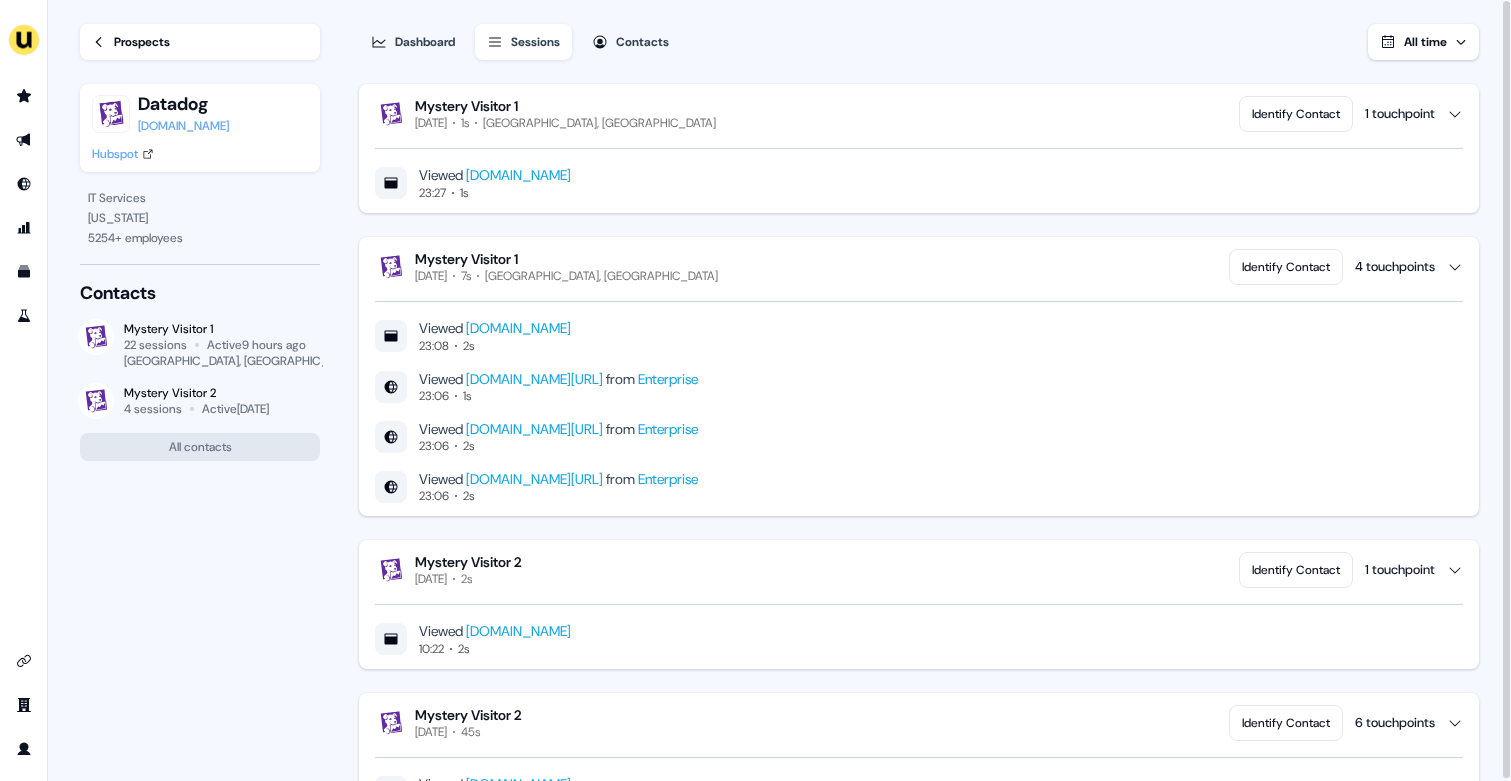 click on "Prospects" at bounding box center [142, 42] 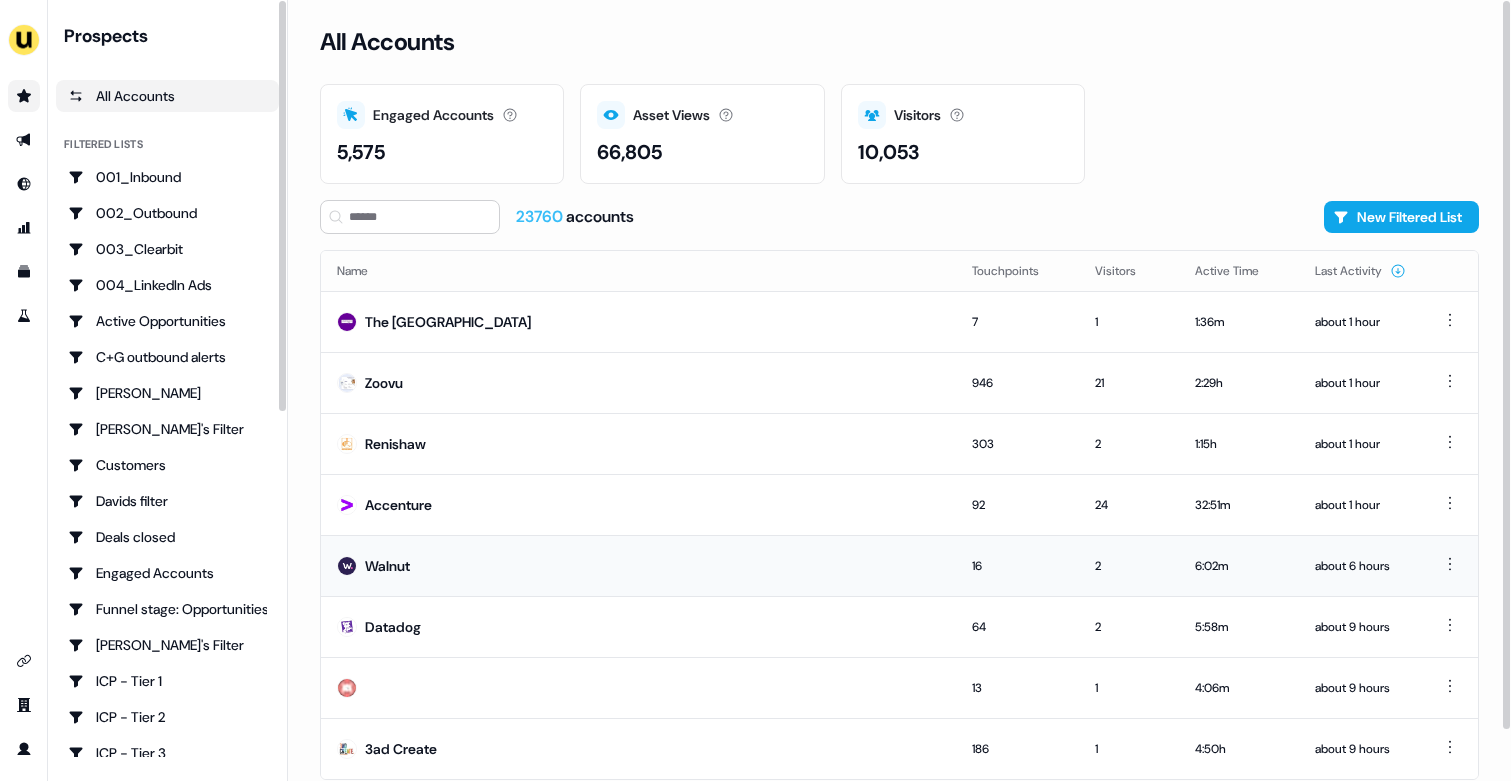 scroll, scrollTop: 54, scrollLeft: 0, axis: vertical 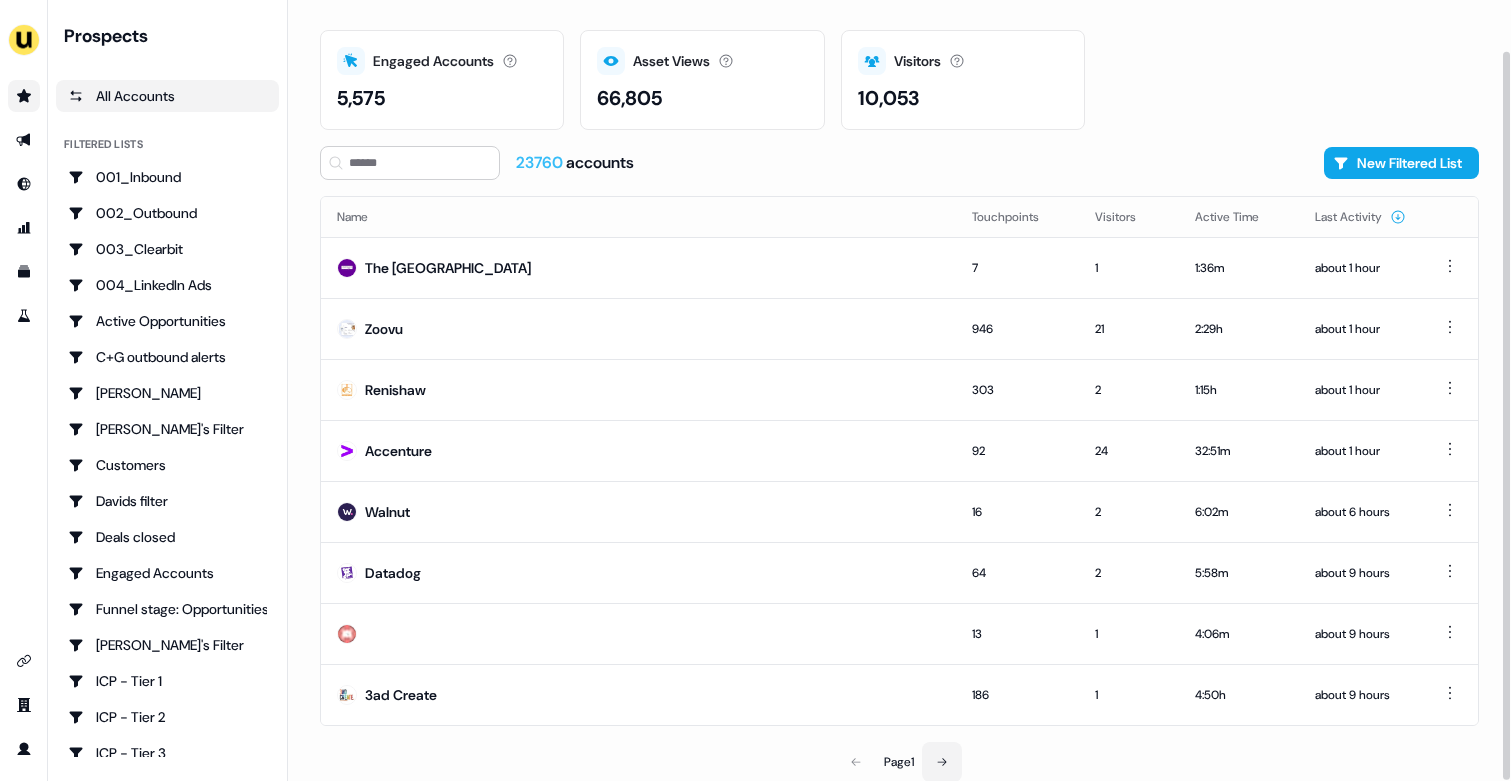 click at bounding box center (942, 762) 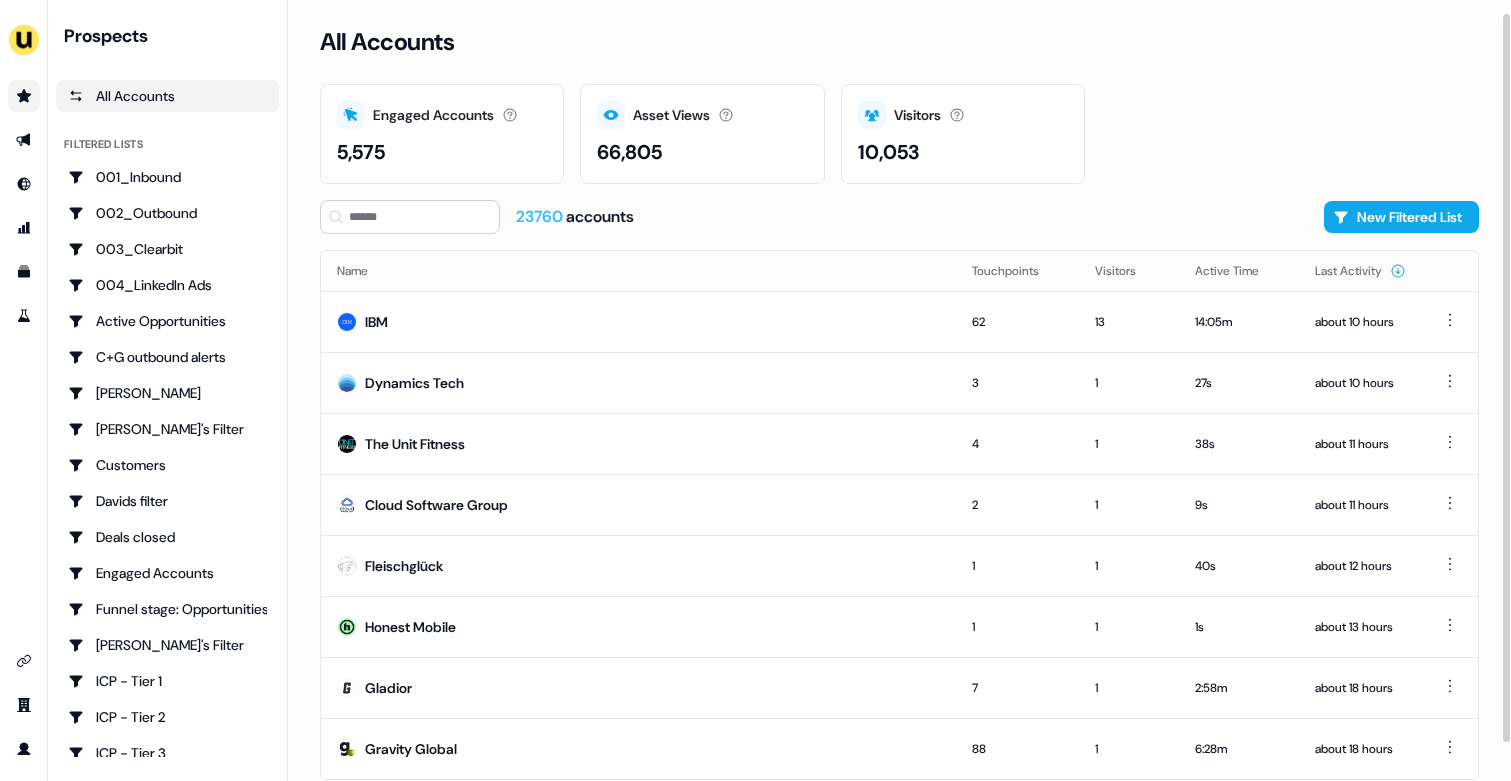 scroll, scrollTop: 54, scrollLeft: 0, axis: vertical 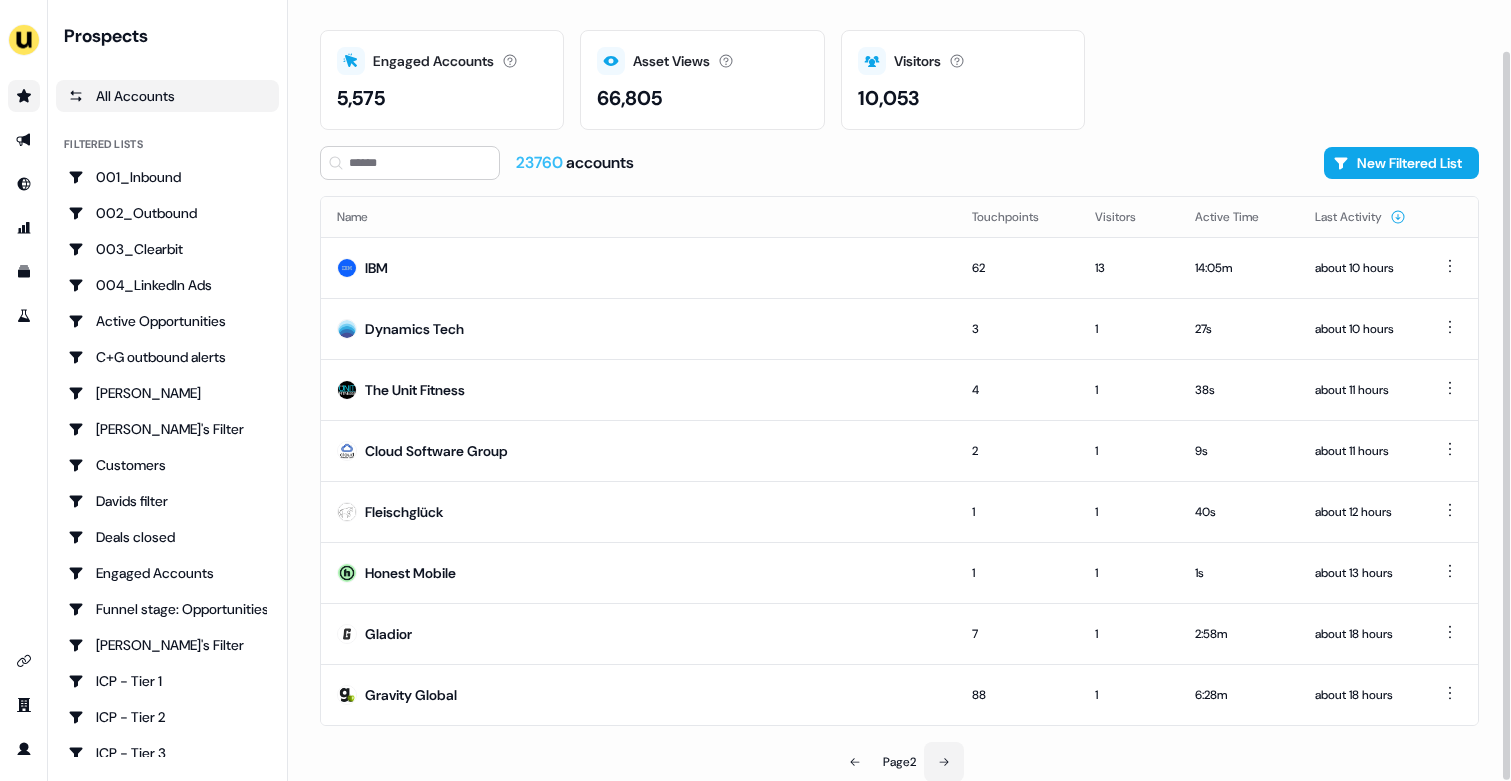 click 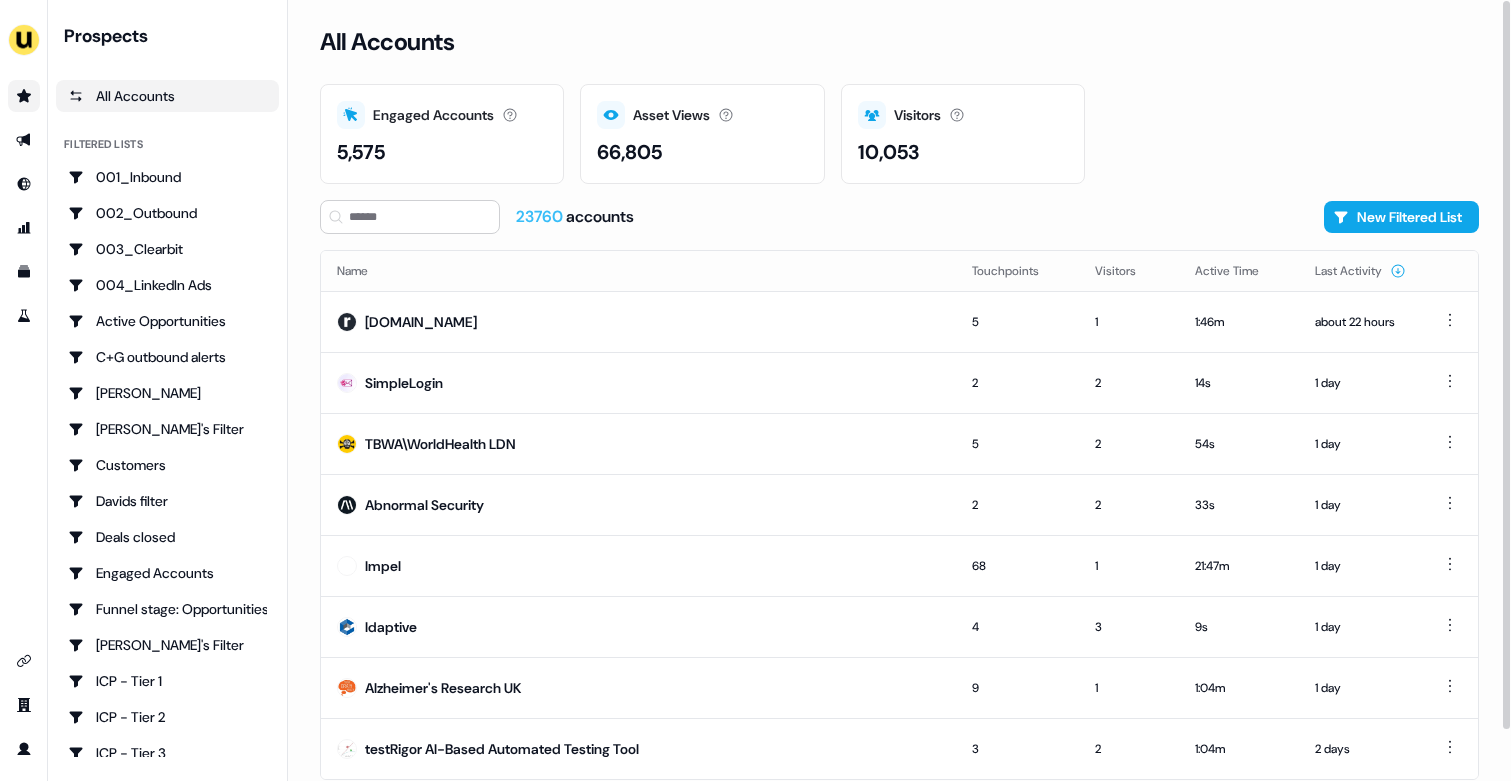 scroll, scrollTop: 54, scrollLeft: 0, axis: vertical 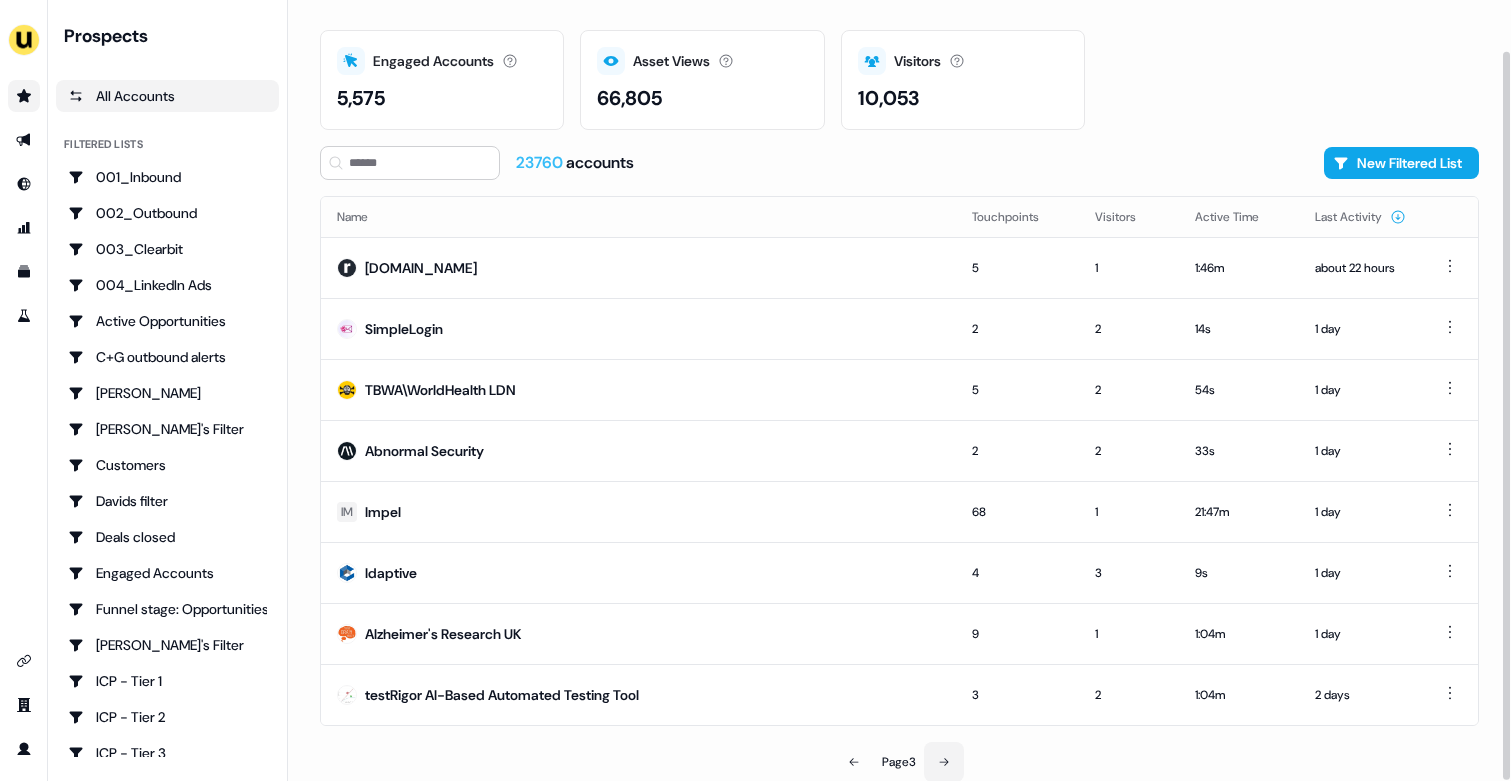 click 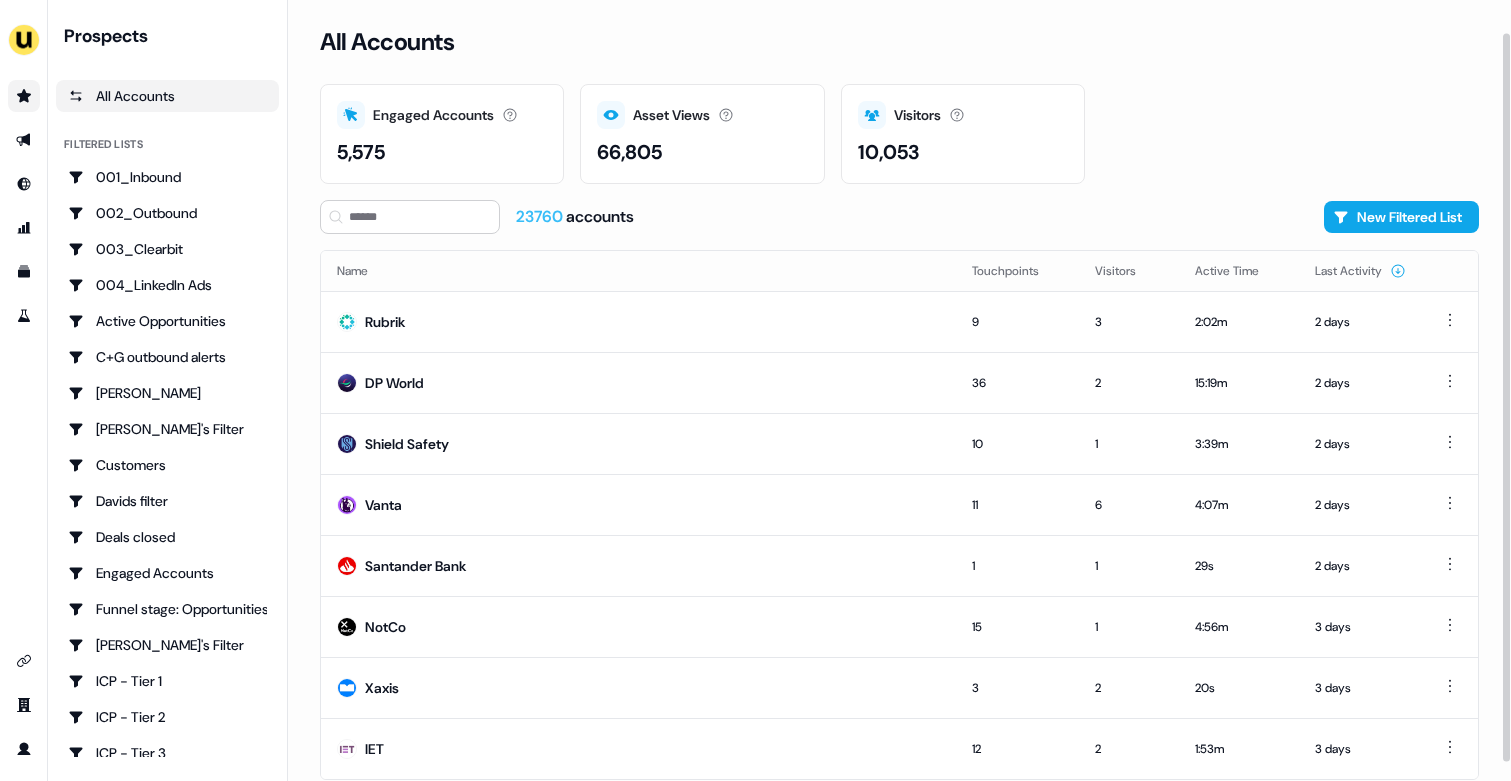 scroll, scrollTop: 54, scrollLeft: 0, axis: vertical 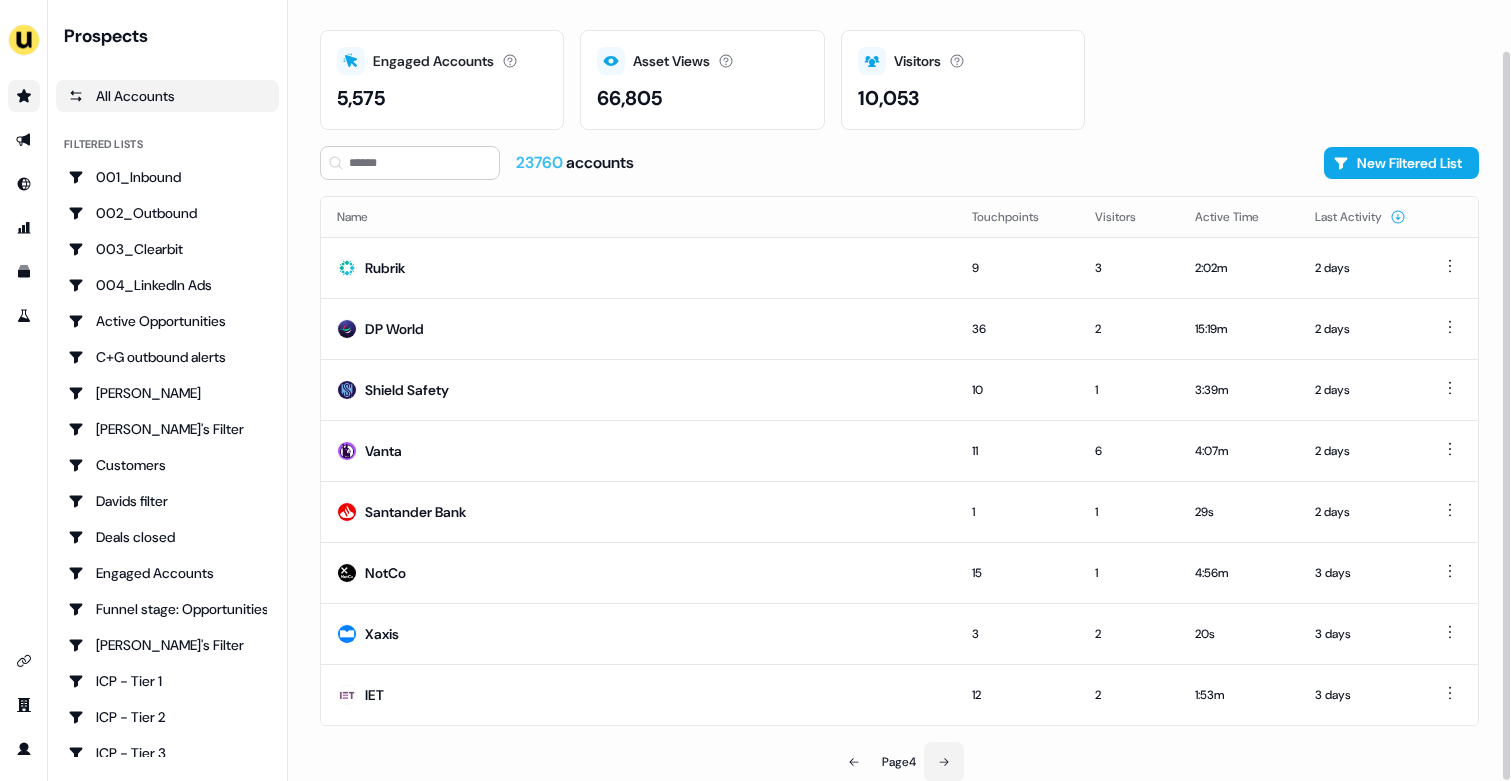 click at bounding box center (944, 762) 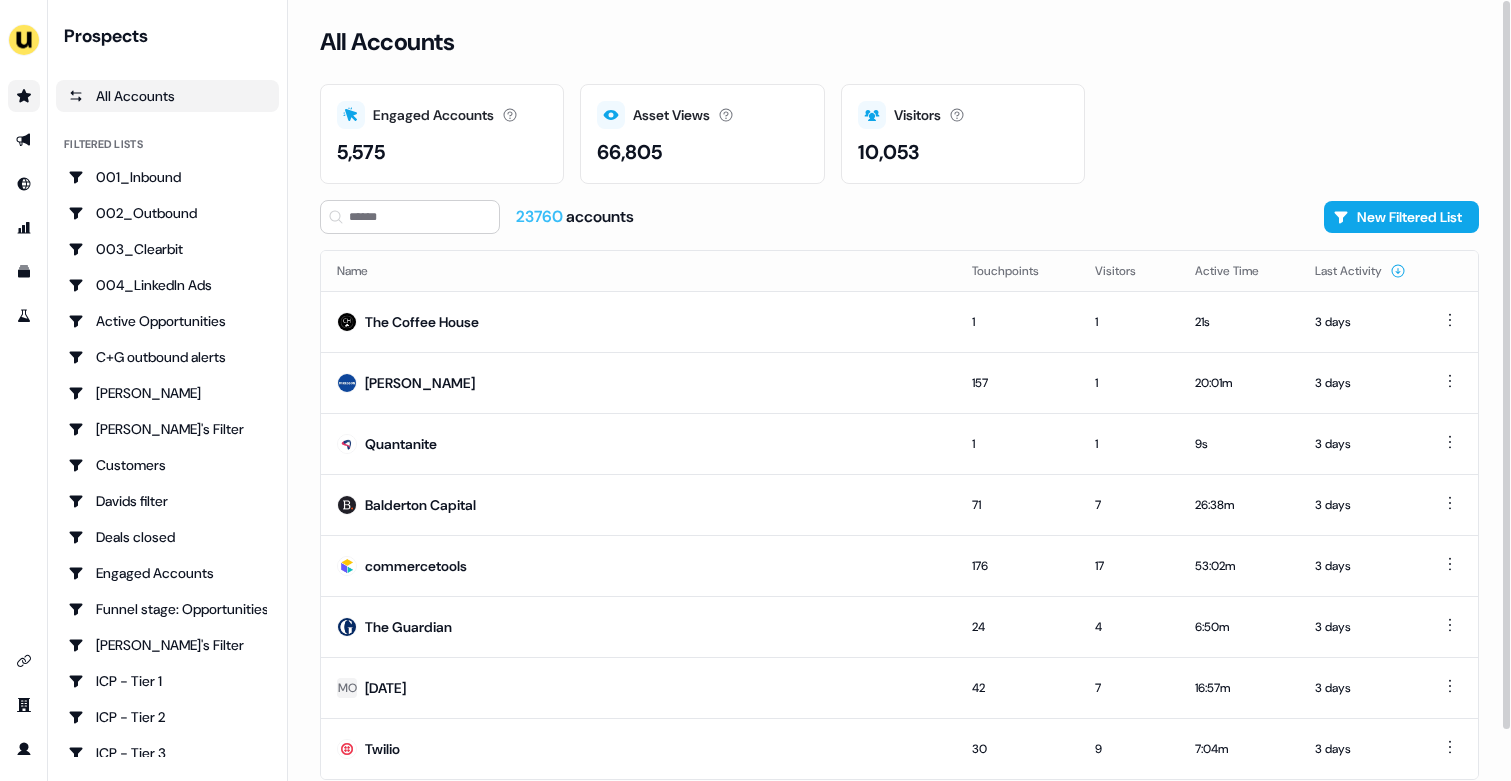 scroll, scrollTop: 54, scrollLeft: 0, axis: vertical 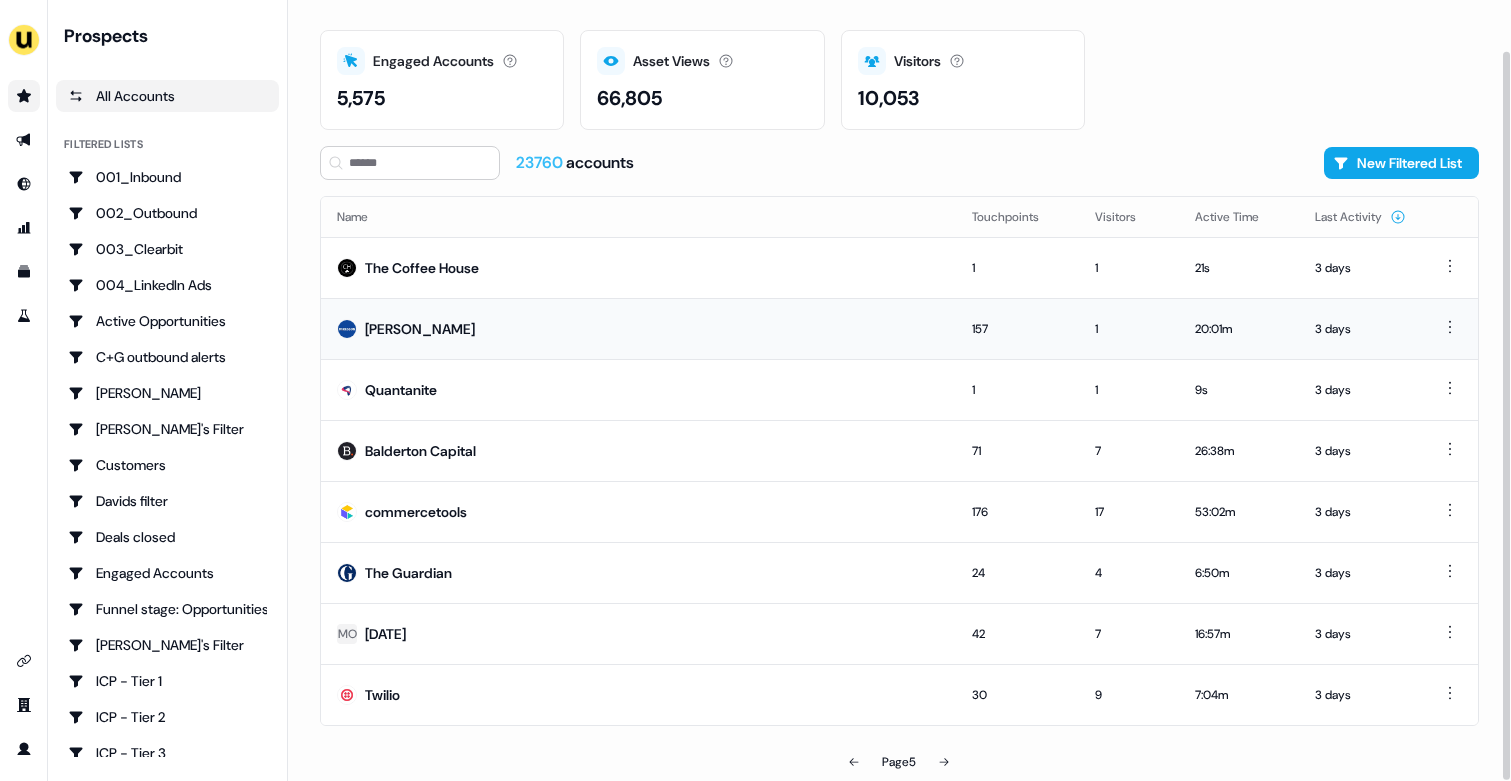 click on "McKesson" at bounding box center (638, 328) 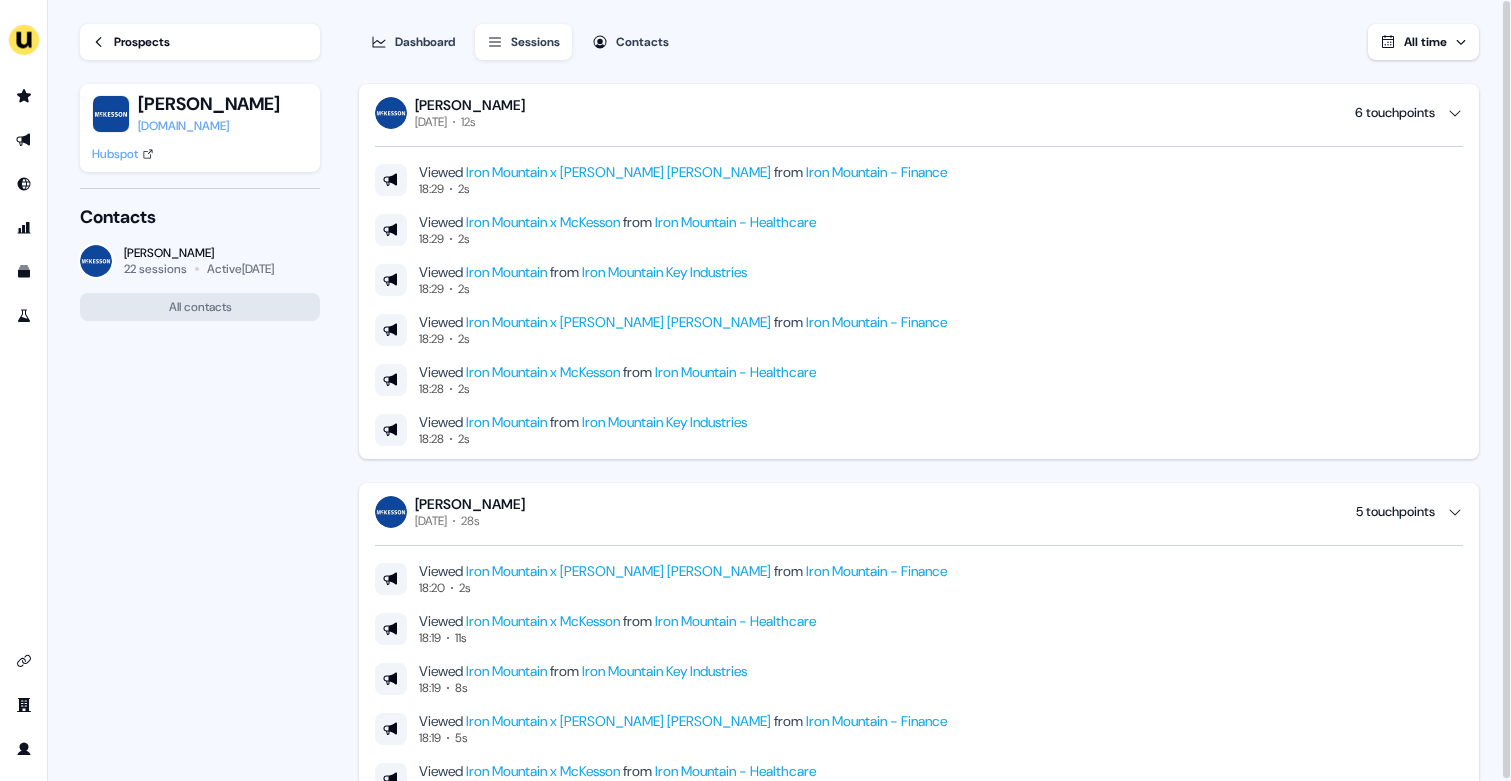 click on "Prospects" at bounding box center (142, 42) 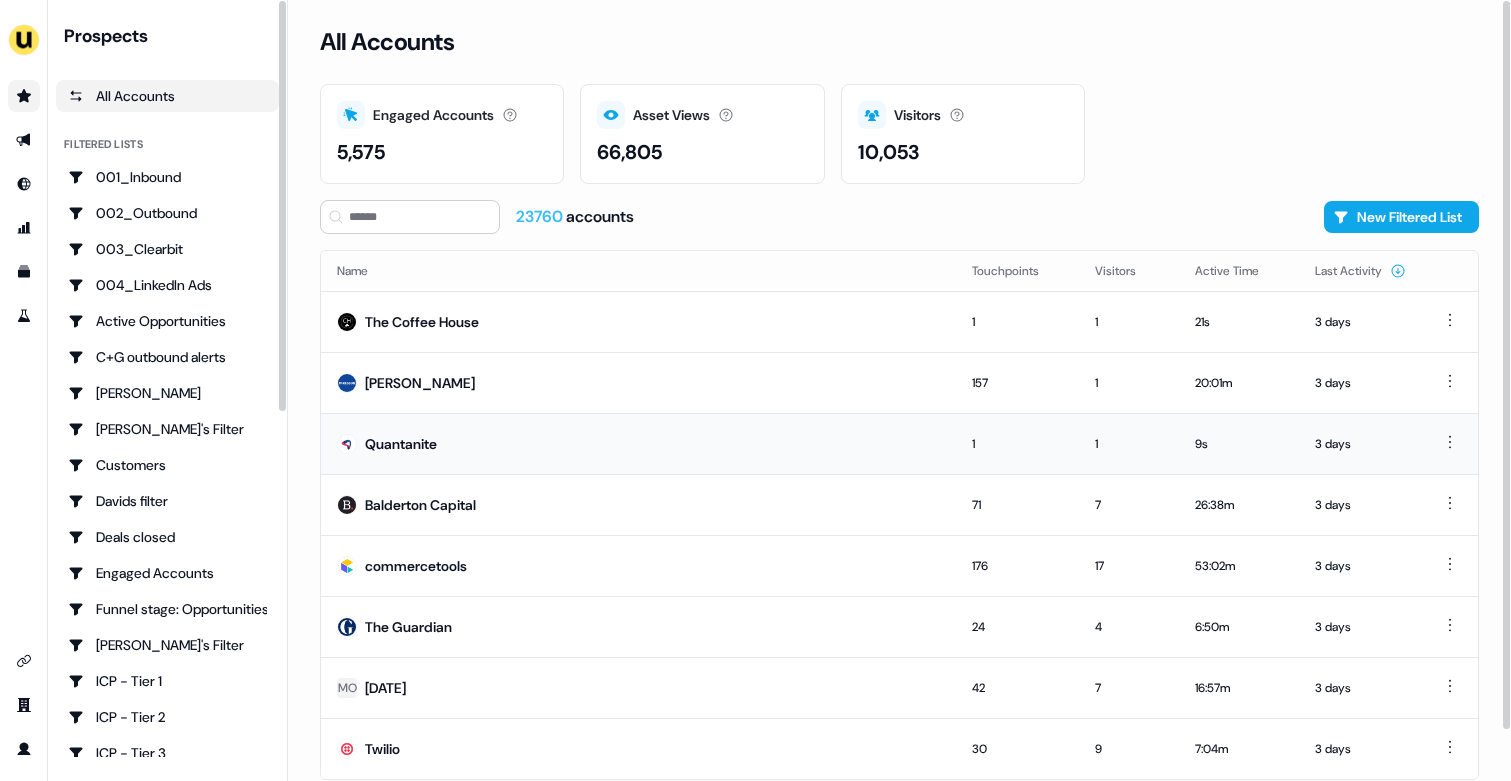 scroll, scrollTop: 54, scrollLeft: 0, axis: vertical 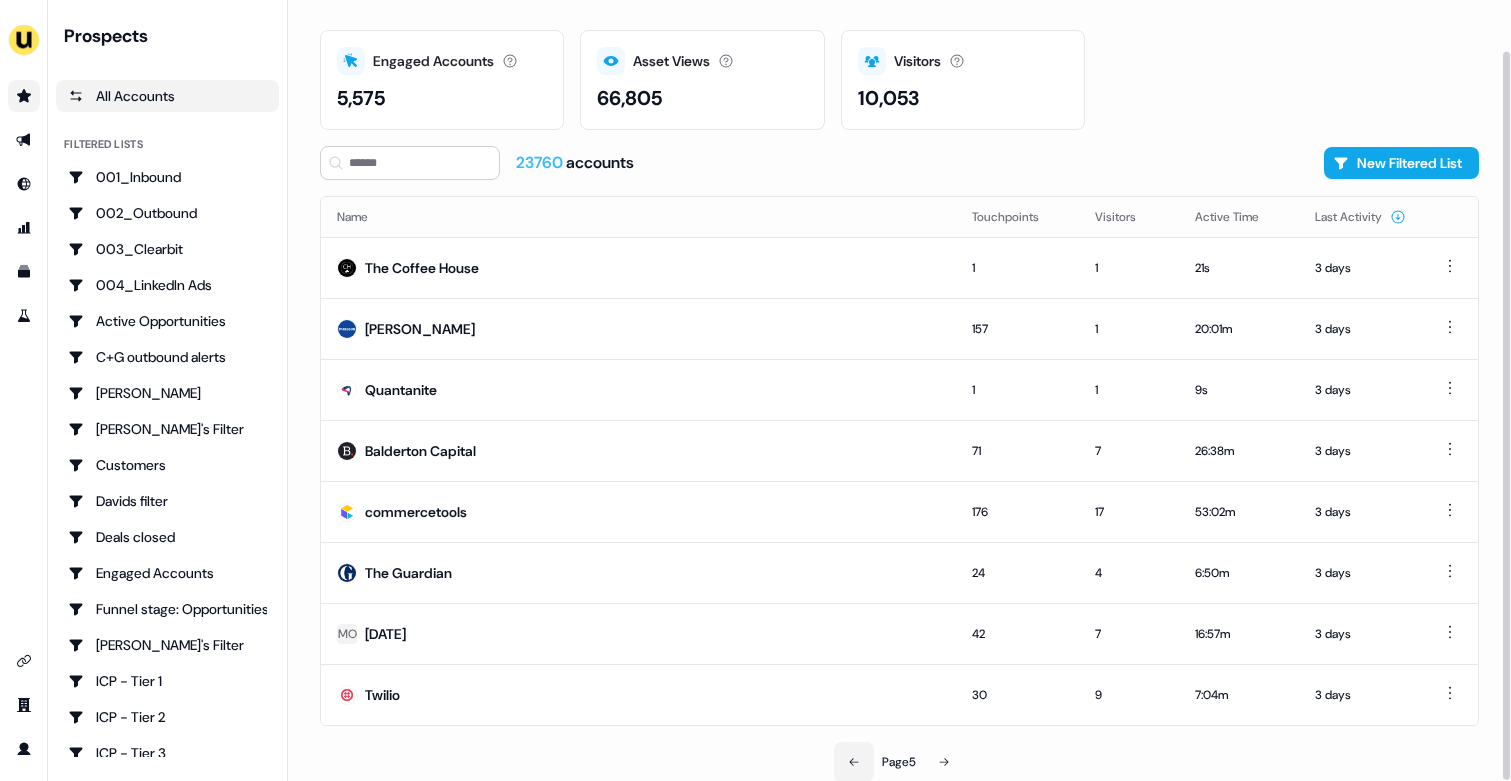 click 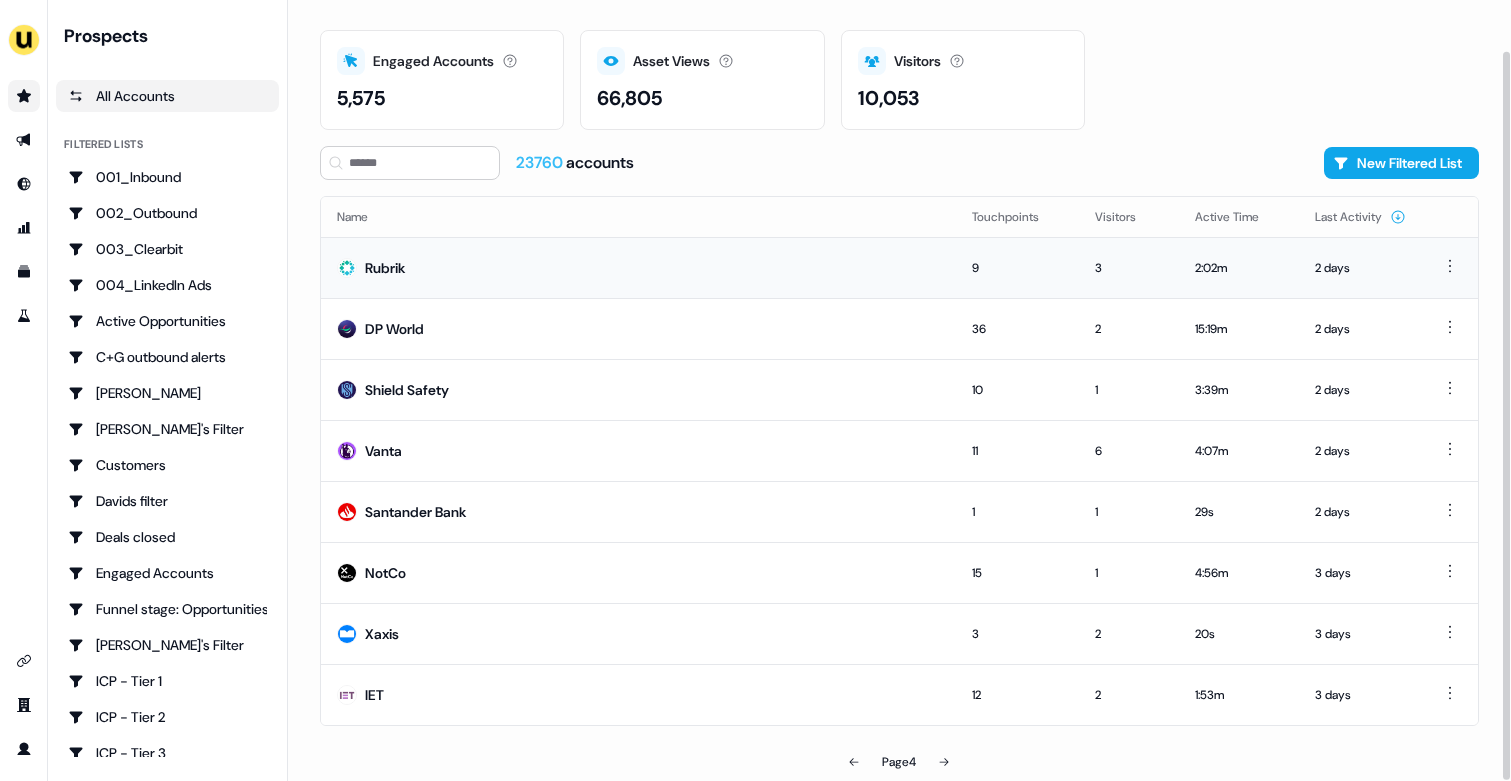 click on "Rubrik" at bounding box center (638, 267) 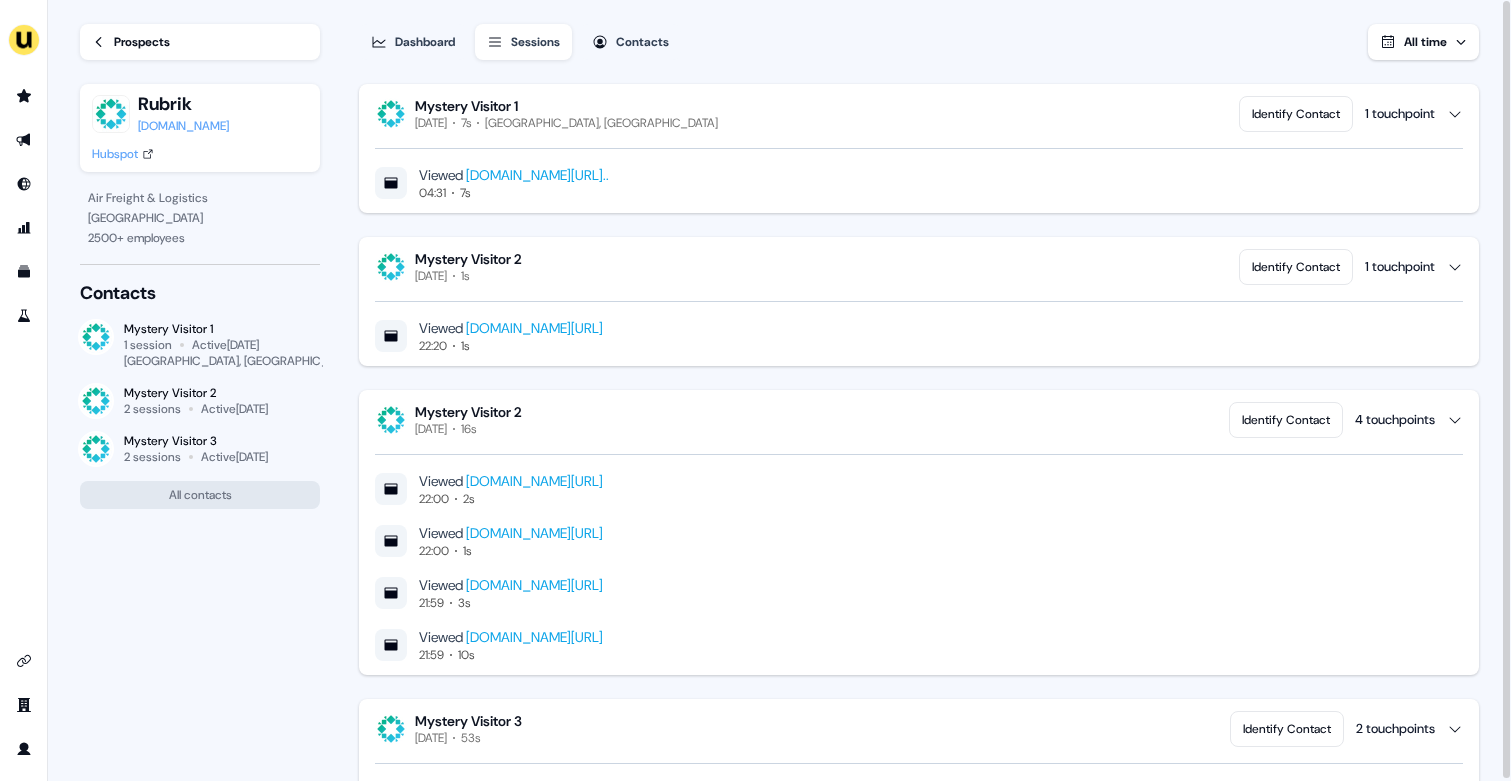 click on "Prospects" at bounding box center [200, 42] 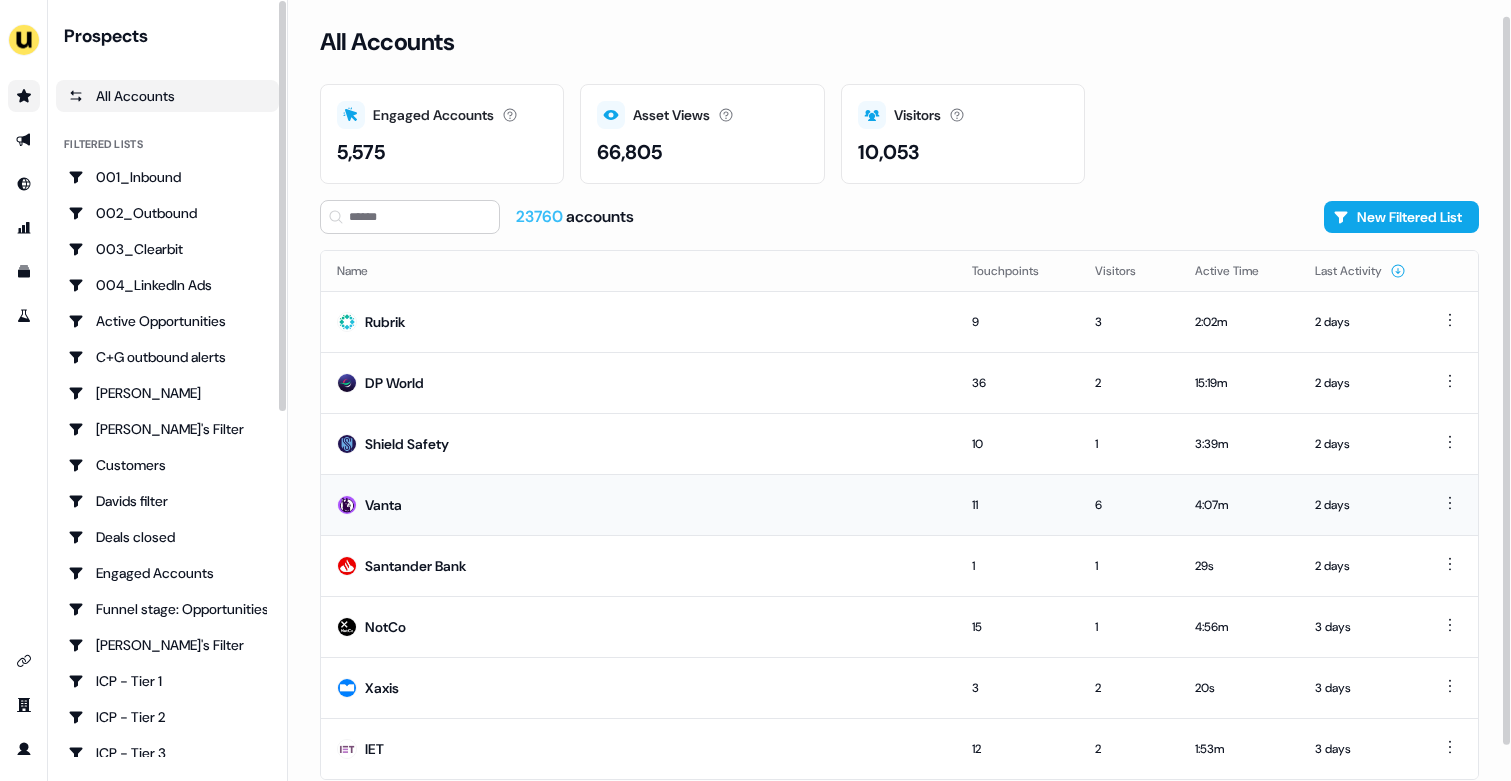 scroll, scrollTop: 54, scrollLeft: 0, axis: vertical 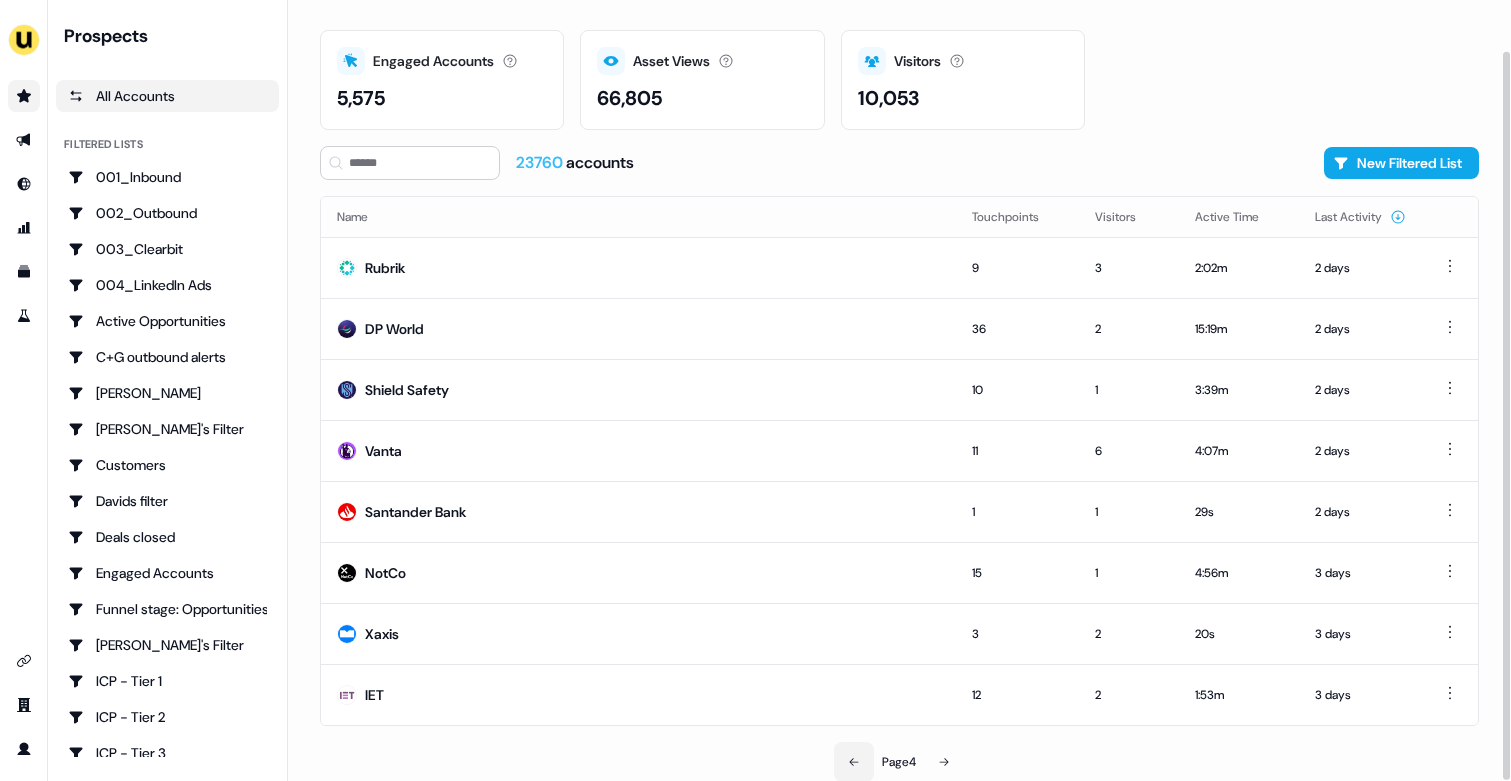 click 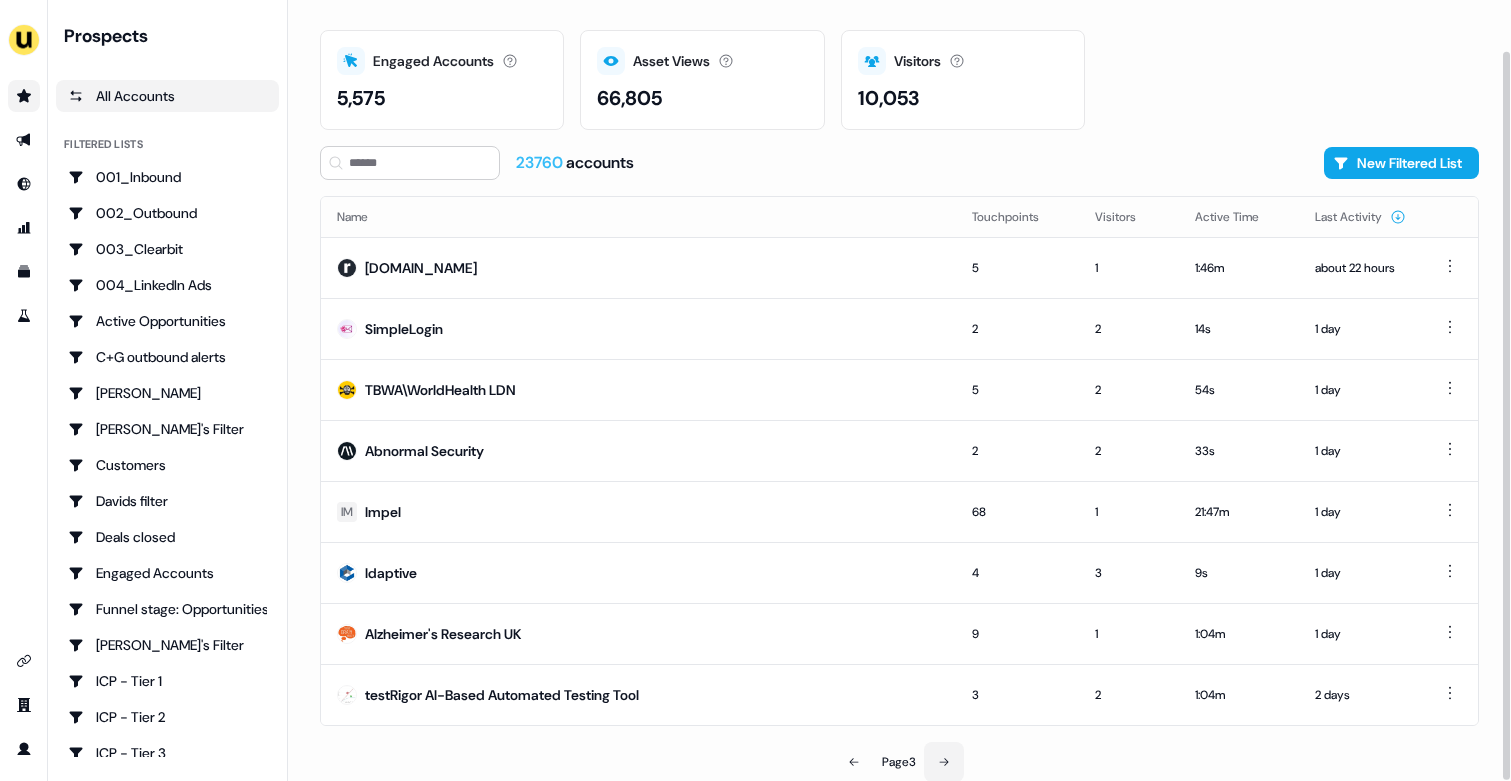 click 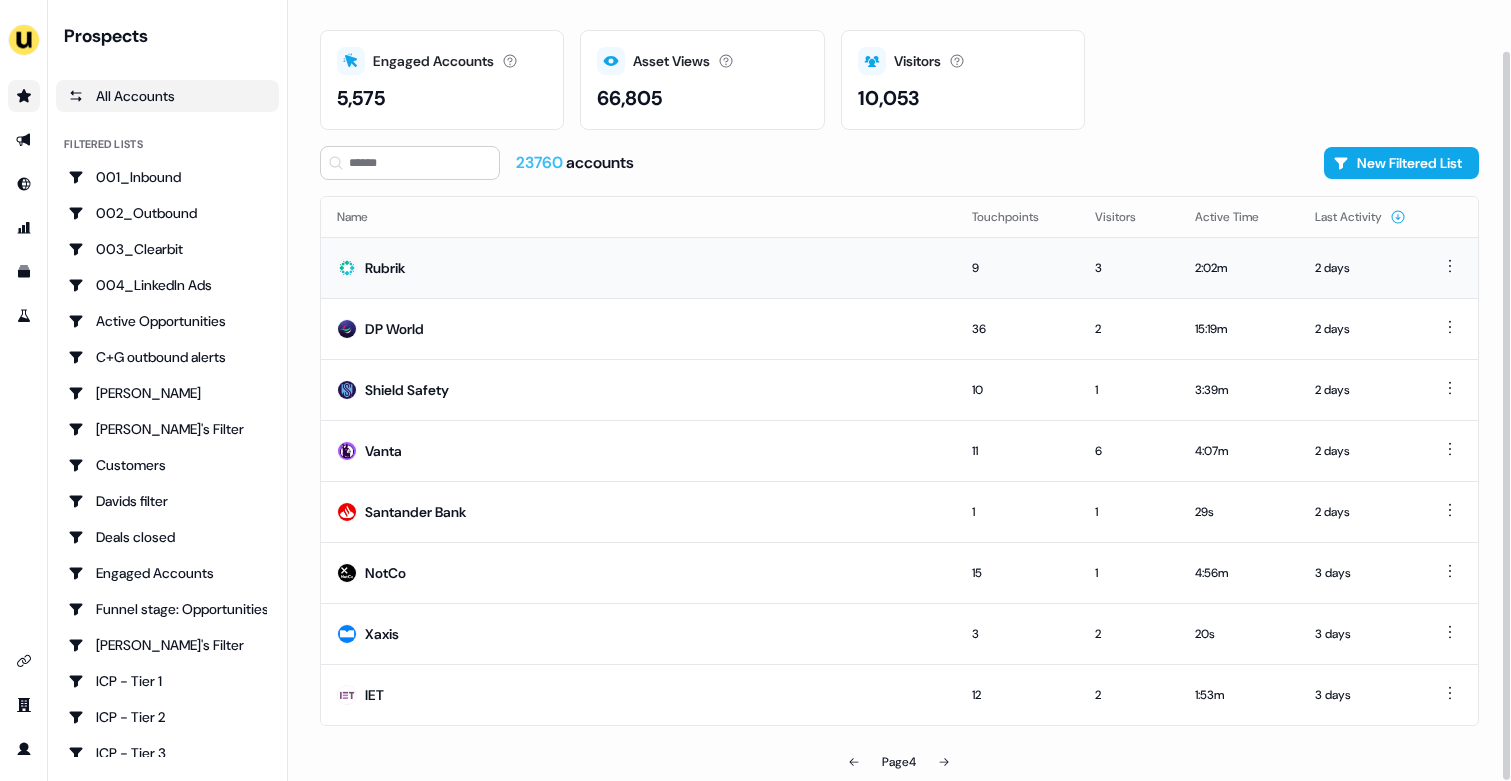 click on "Rubrik" at bounding box center [638, 267] 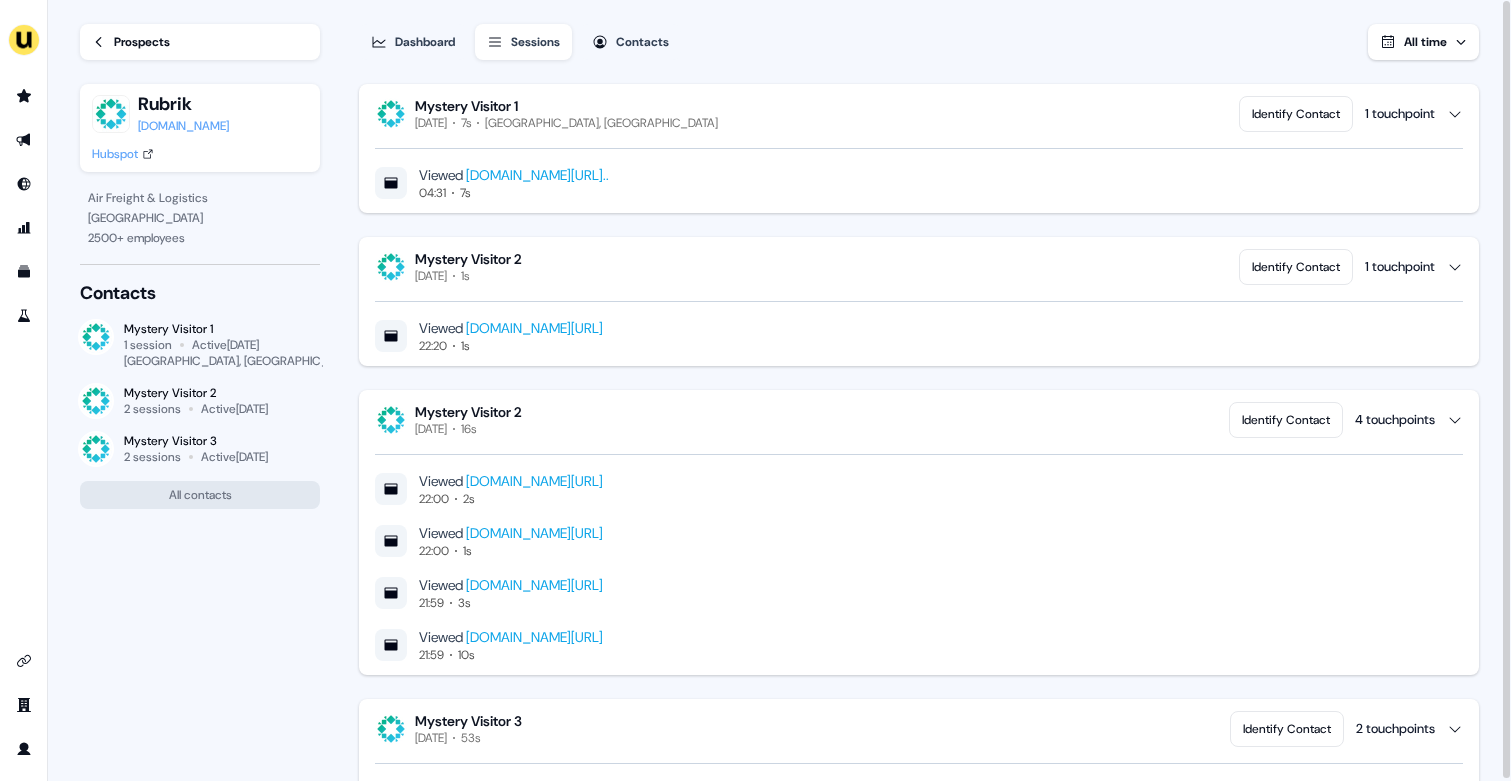 click on "Prospects" at bounding box center (142, 42) 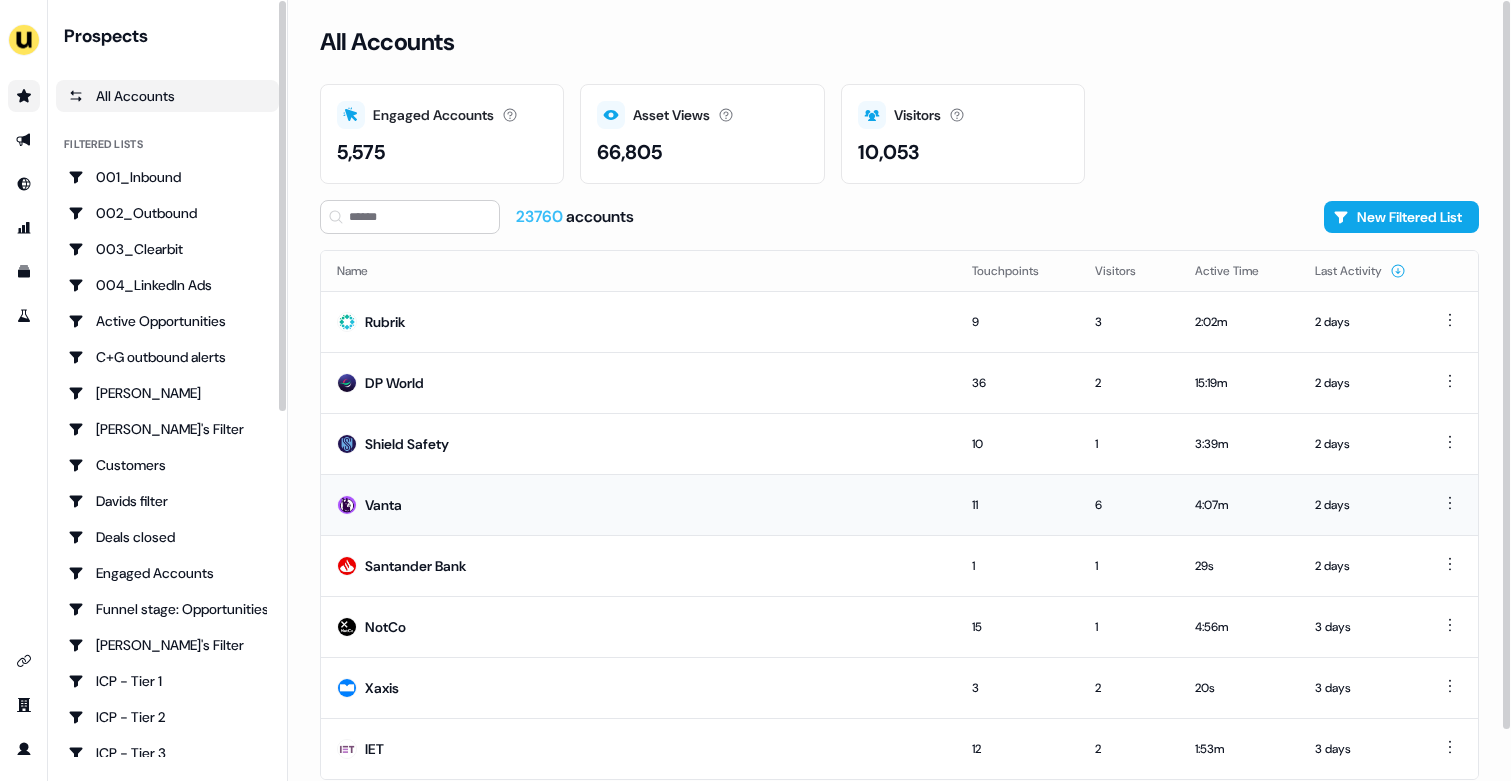 scroll, scrollTop: 54, scrollLeft: 0, axis: vertical 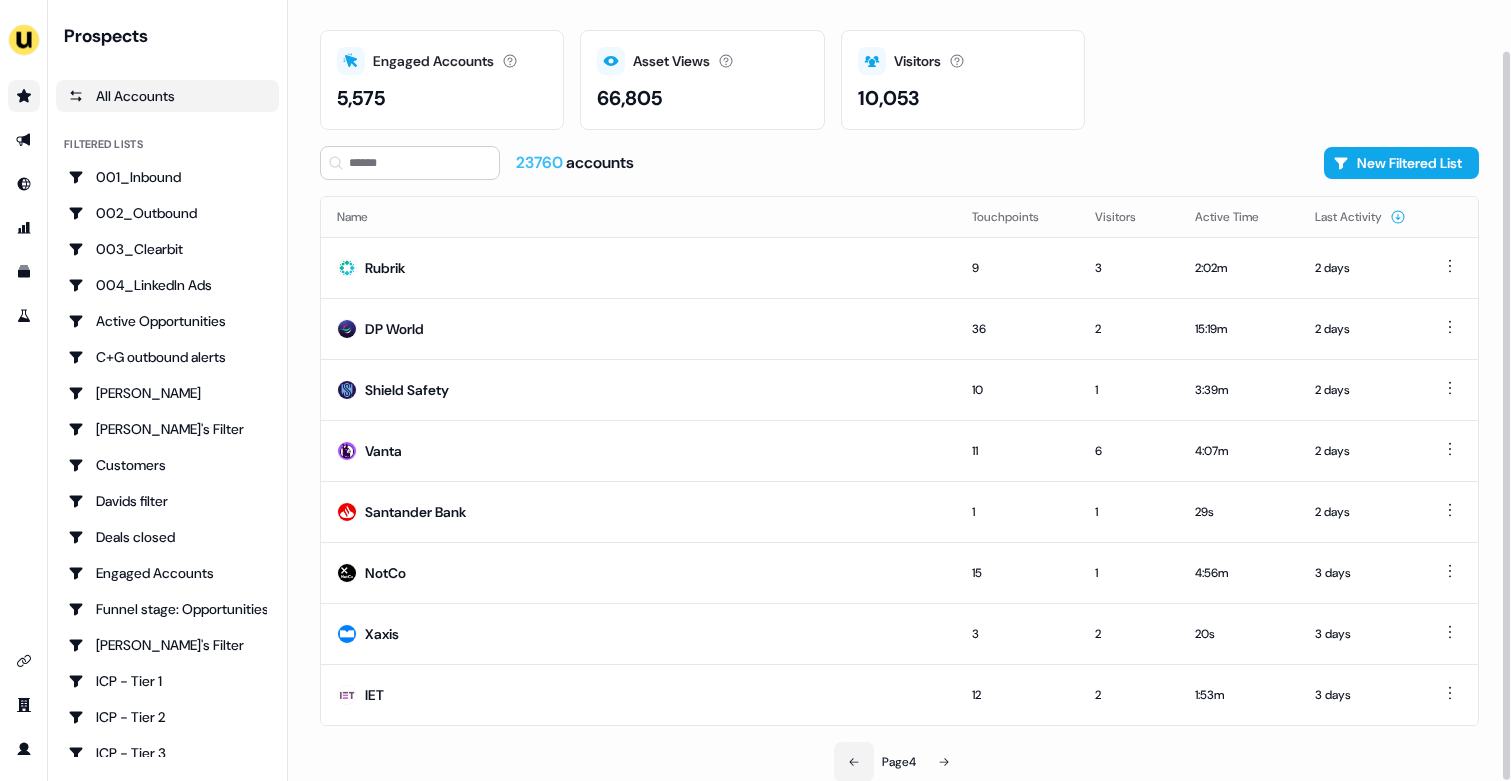 click at bounding box center (854, 762) 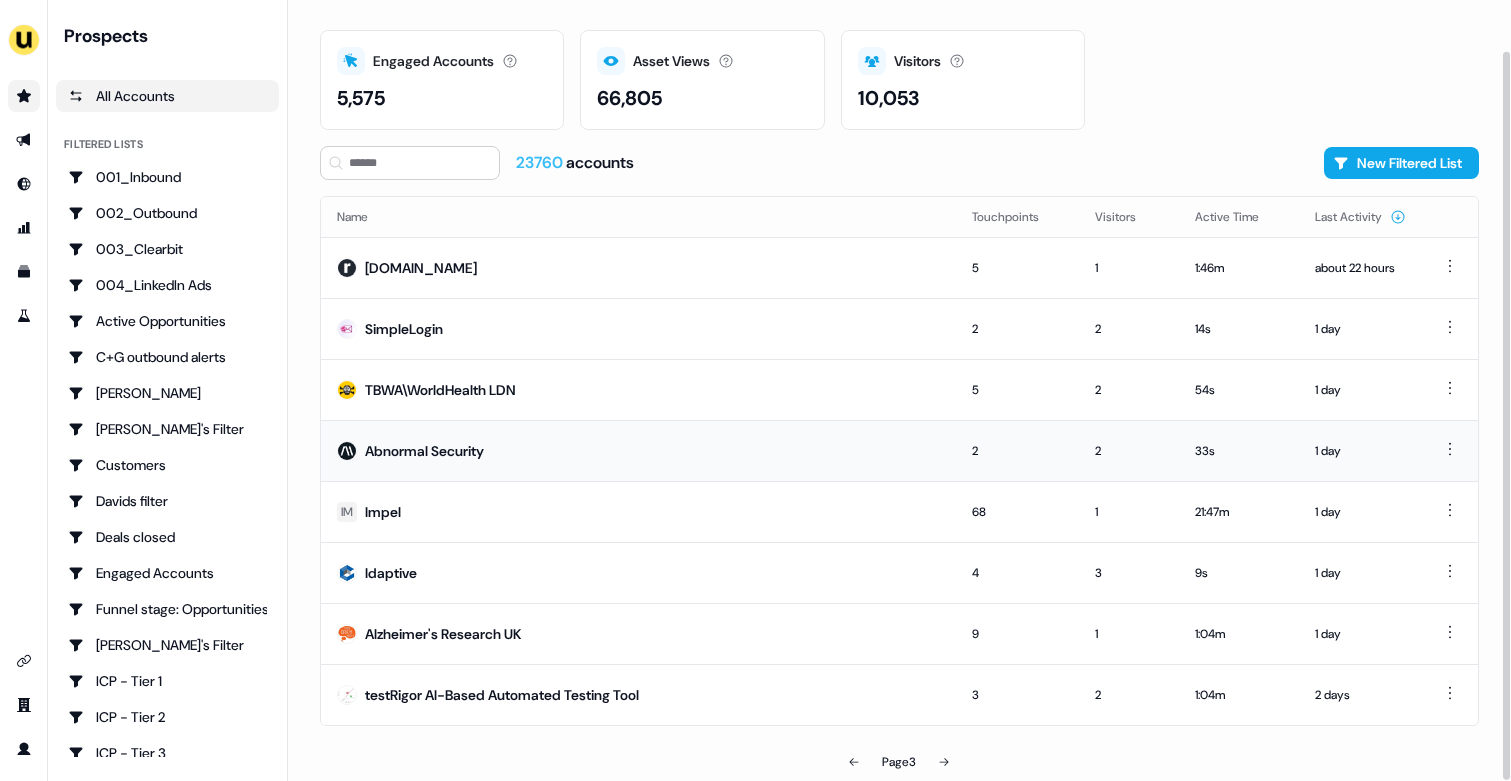 click on "Abnormal Security" at bounding box center (638, 450) 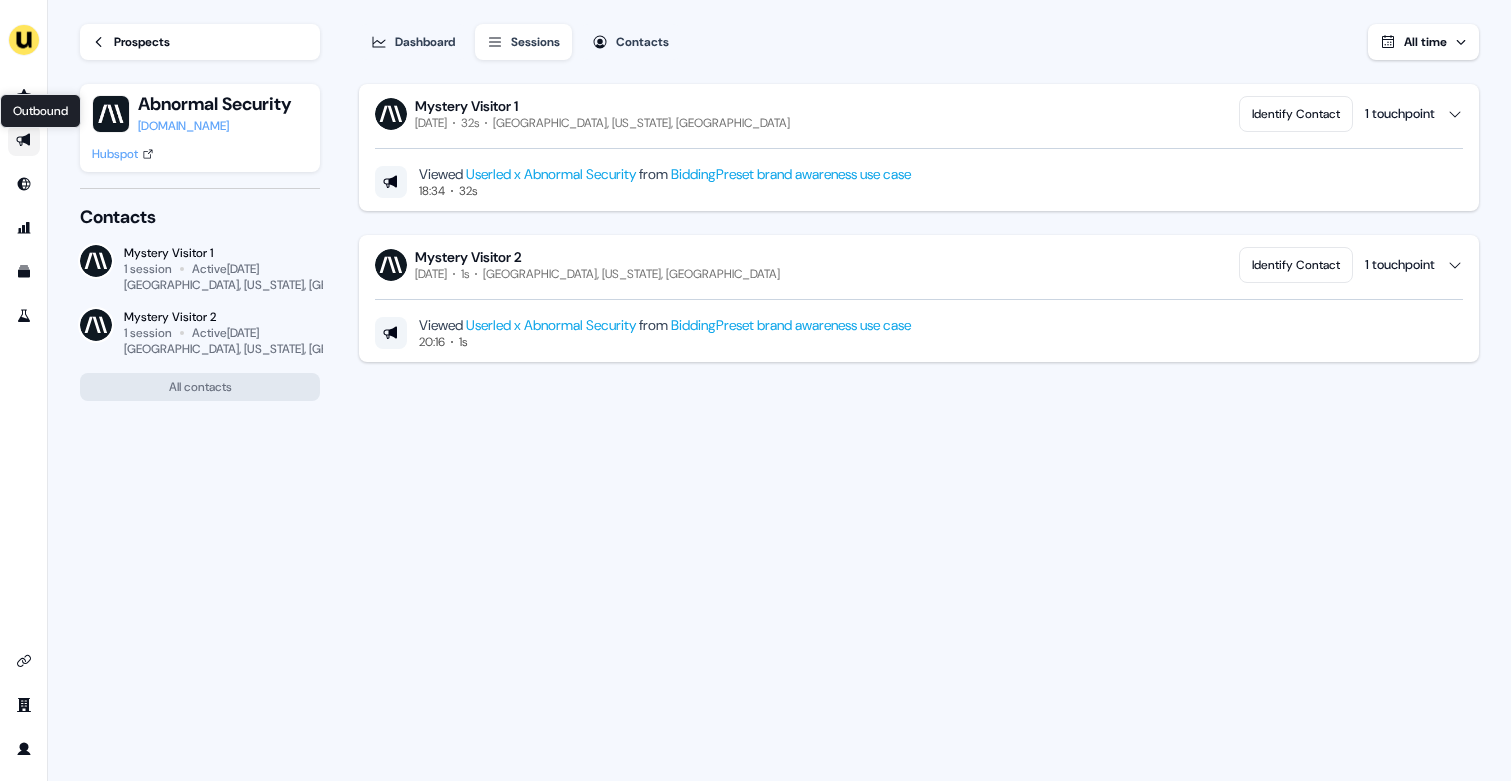 click 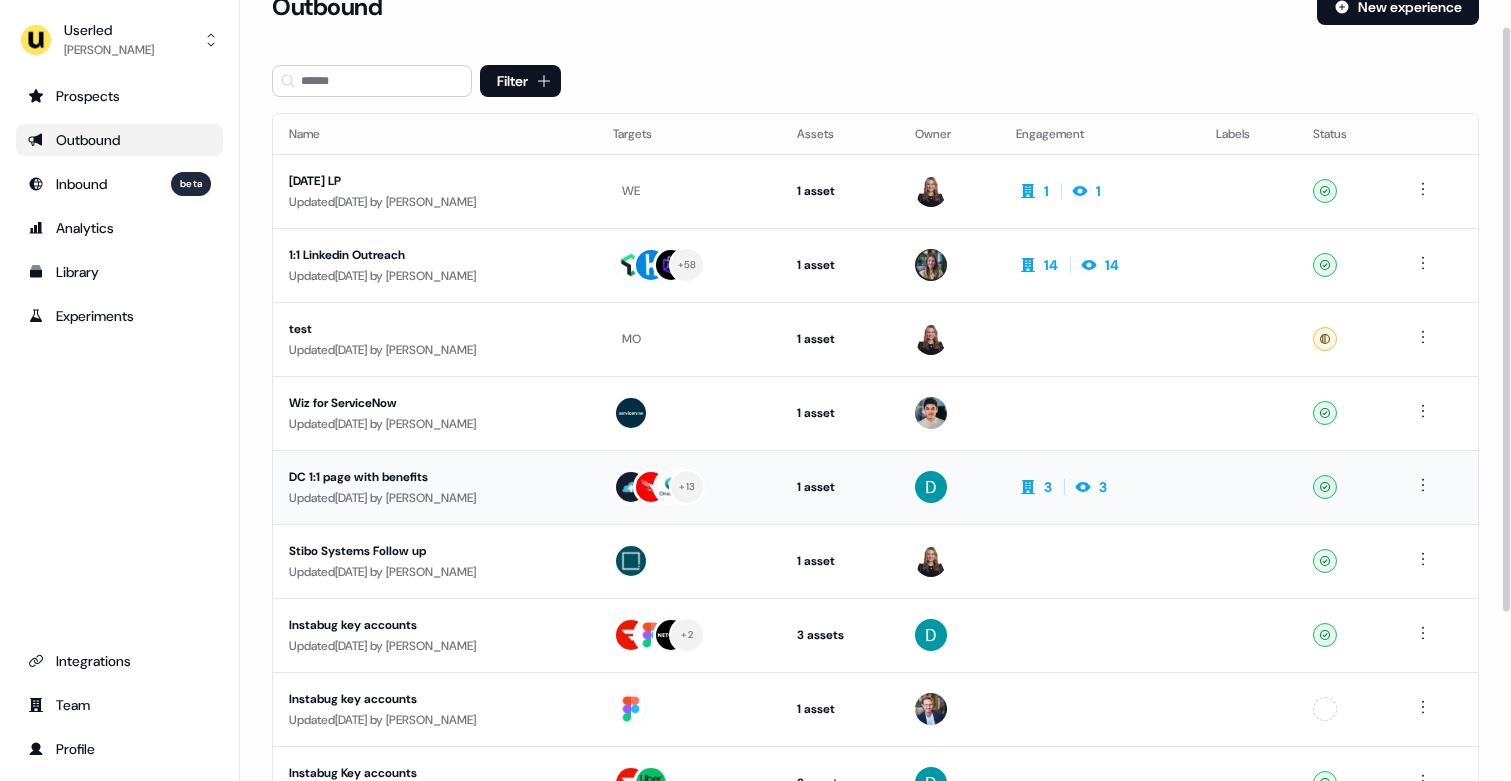 scroll, scrollTop: 260, scrollLeft: 0, axis: vertical 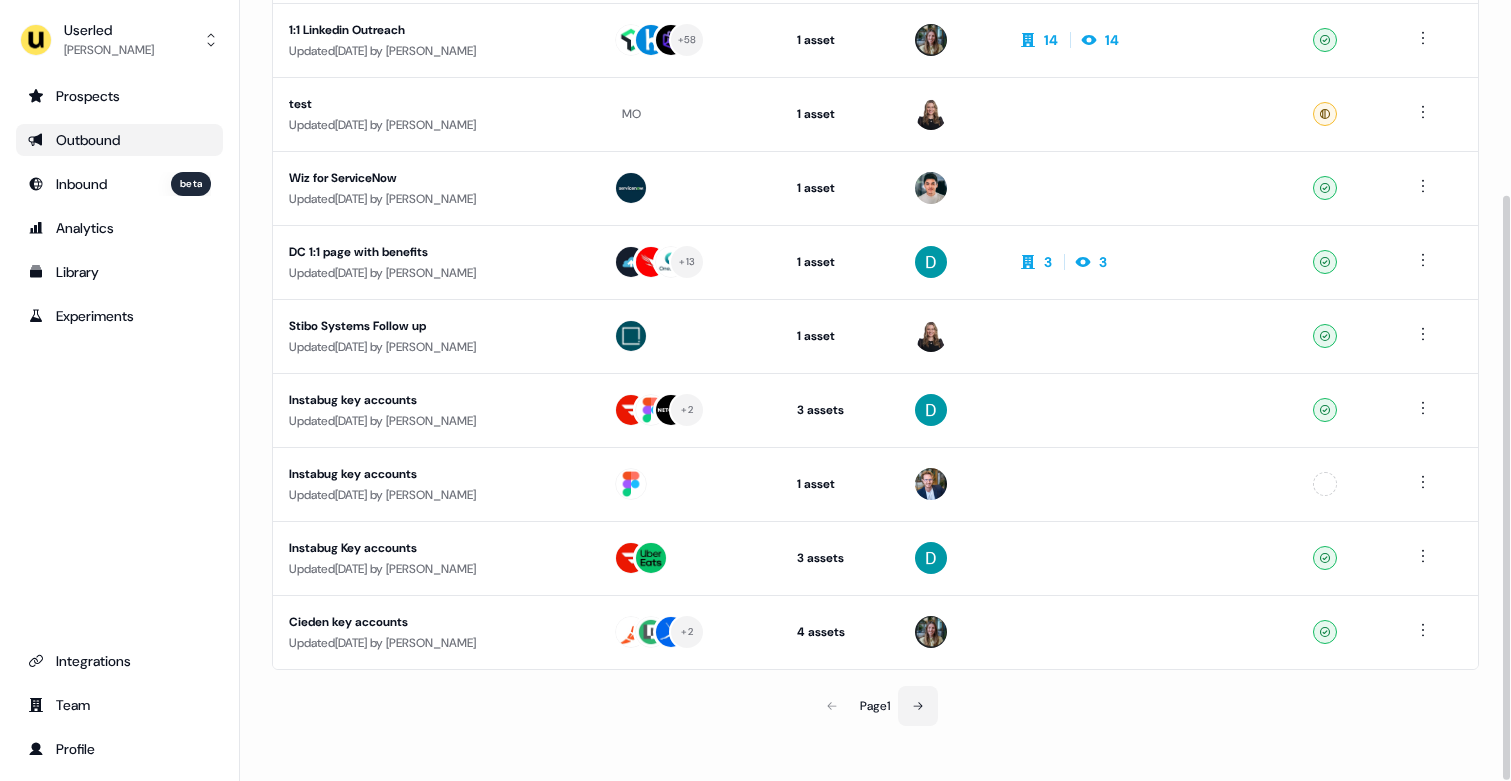 click at bounding box center [918, 706] 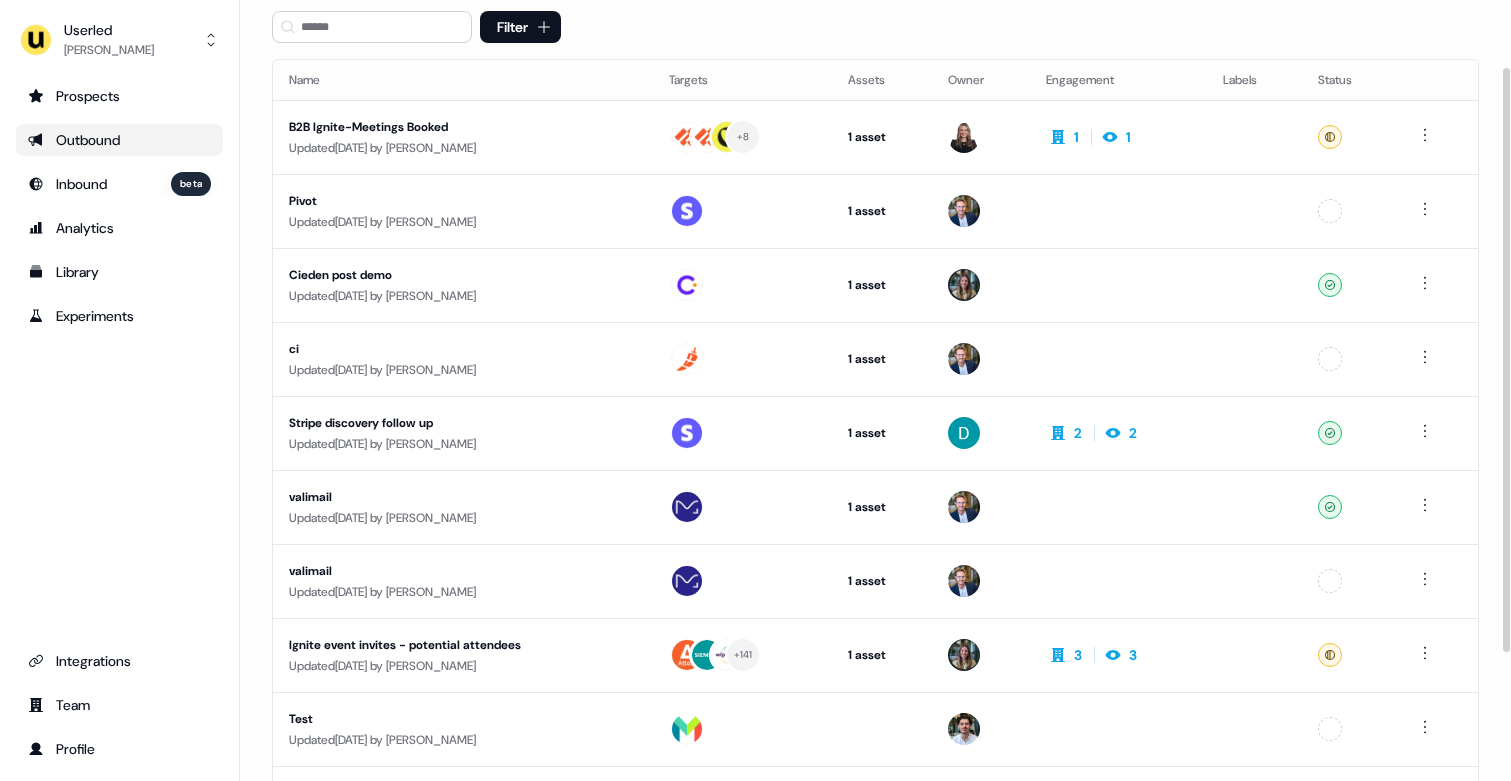 scroll, scrollTop: 260, scrollLeft: 0, axis: vertical 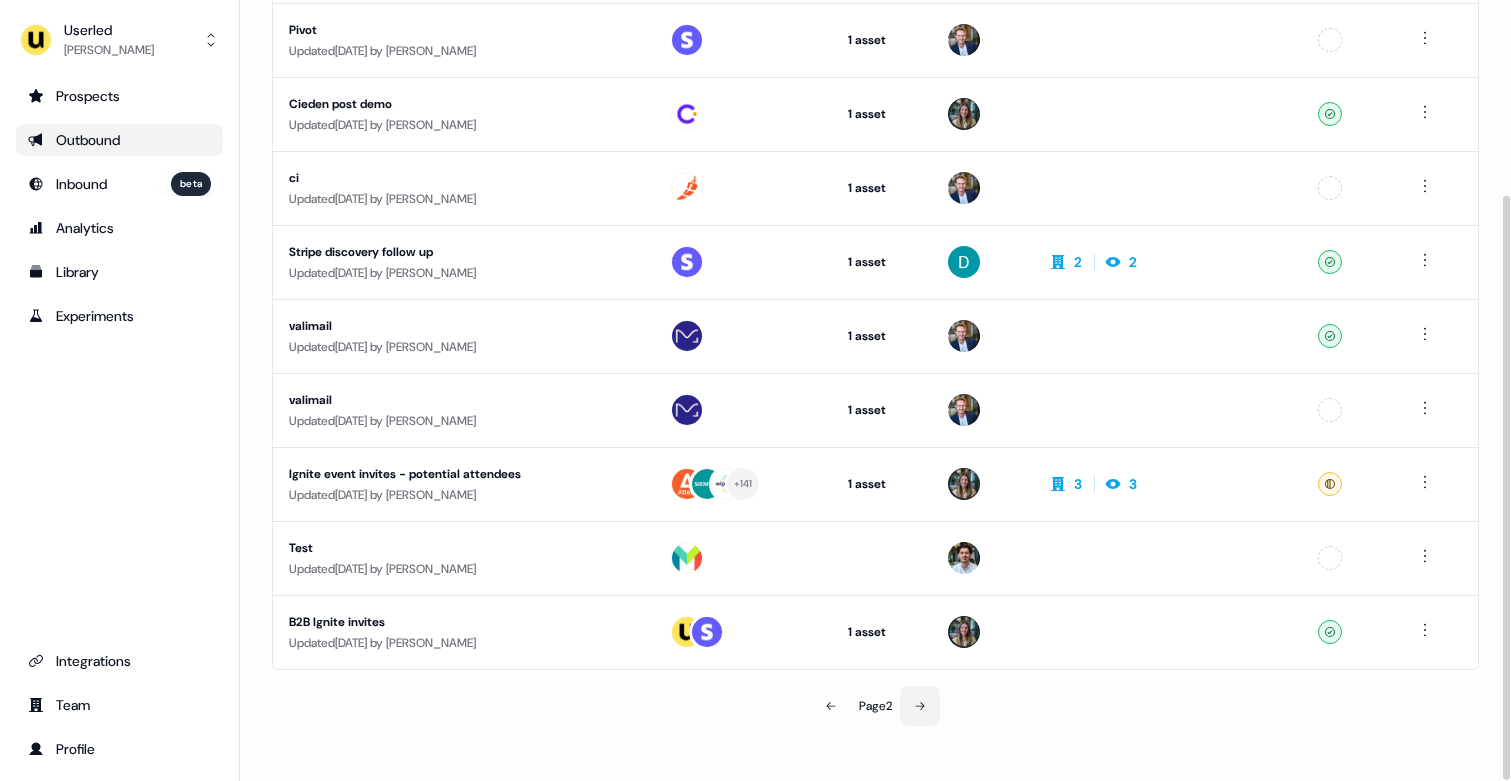 click at bounding box center [920, 706] 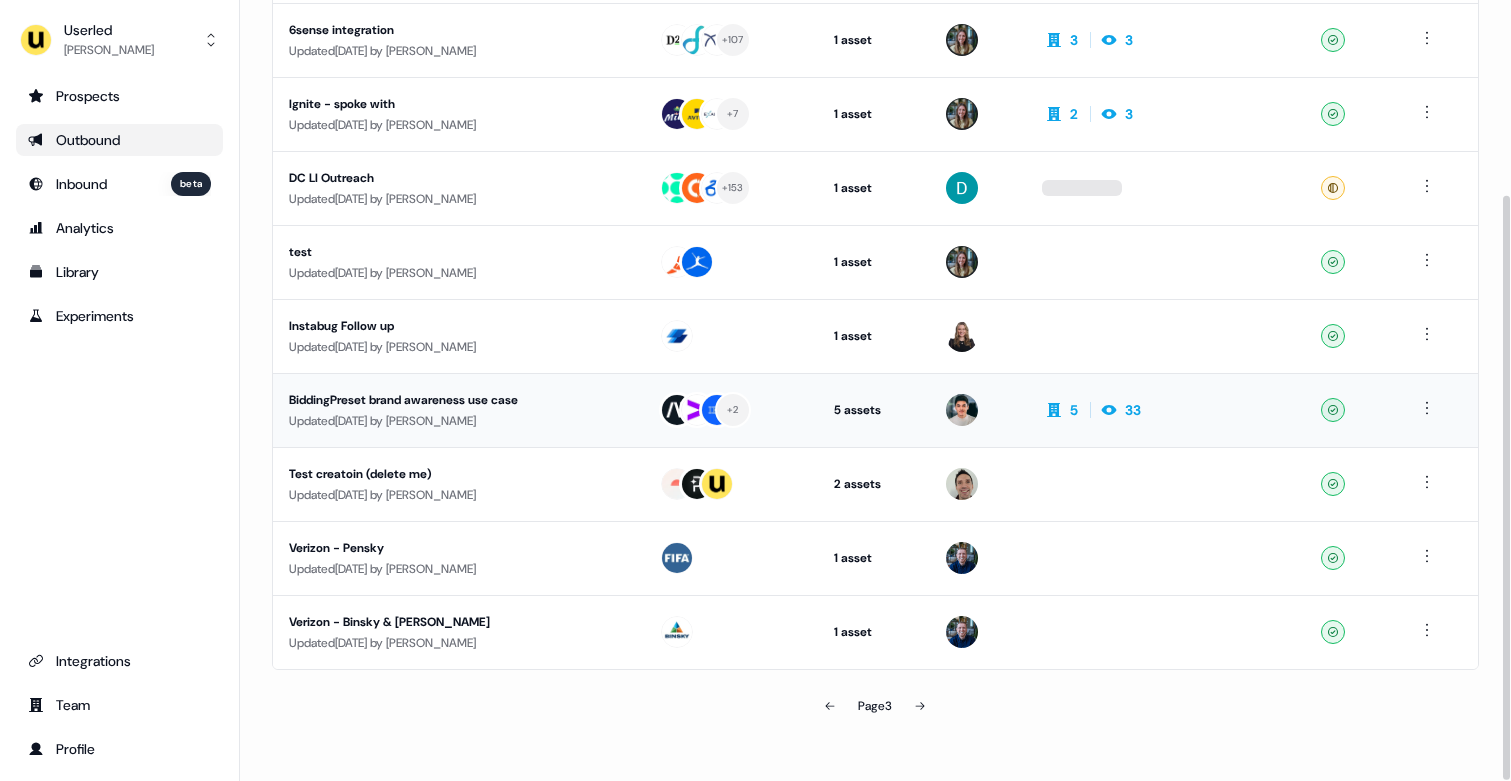 click on "BiddingPreset brand awareness use case" at bounding box center [458, 400] 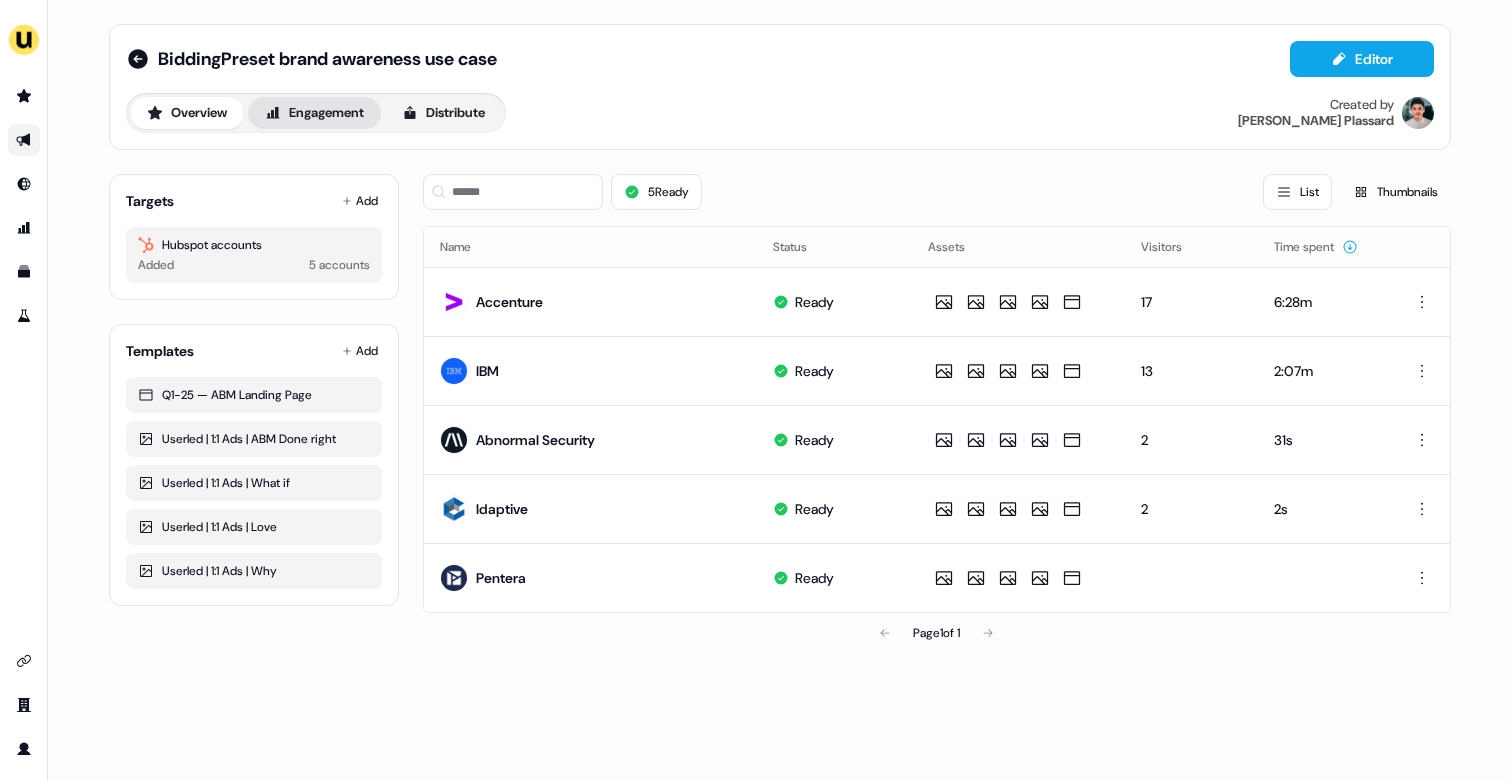 click on "Engagement" at bounding box center (314, 113) 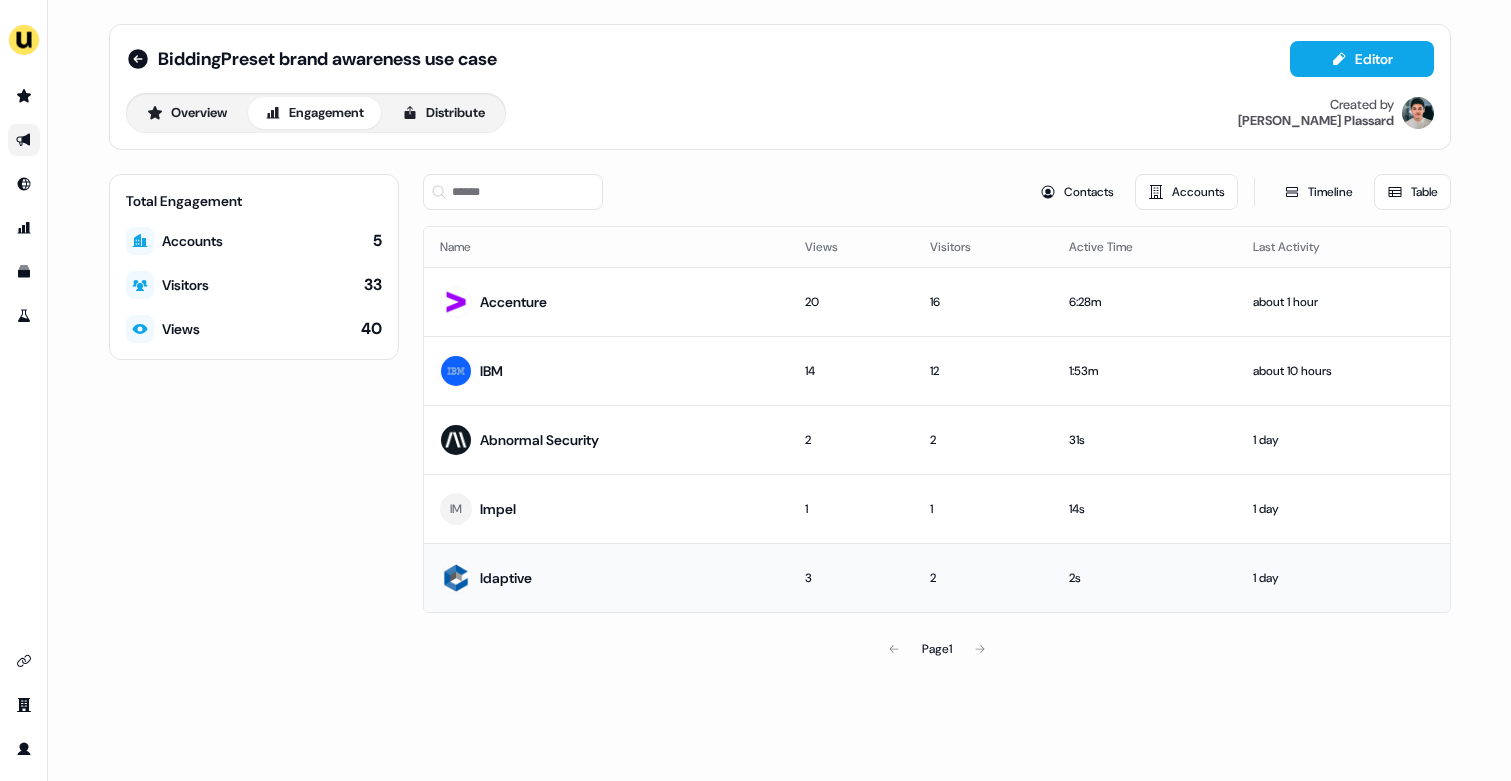 click on "Idaptive" at bounding box center [607, 577] 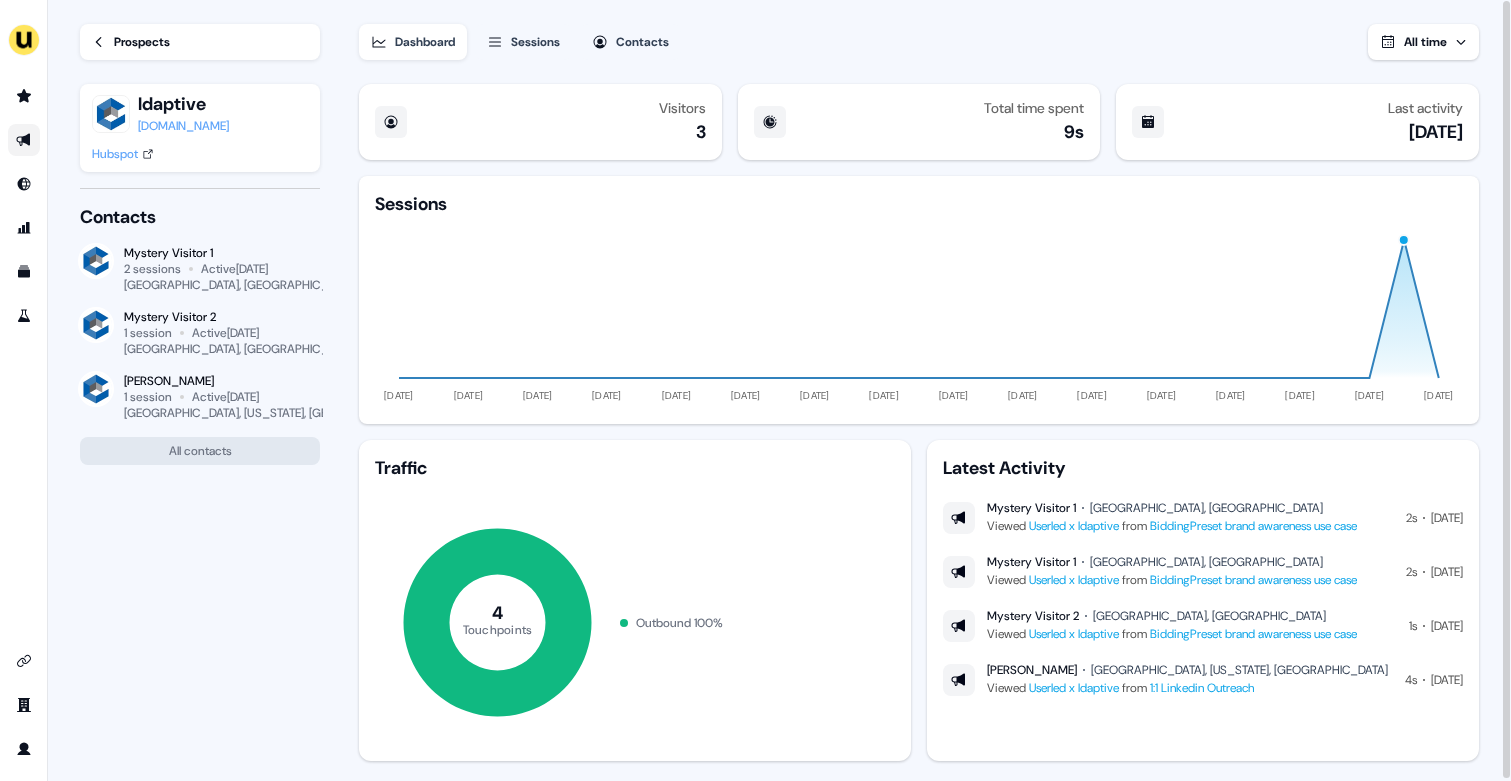 click on "Hubspot" at bounding box center (115, 154) 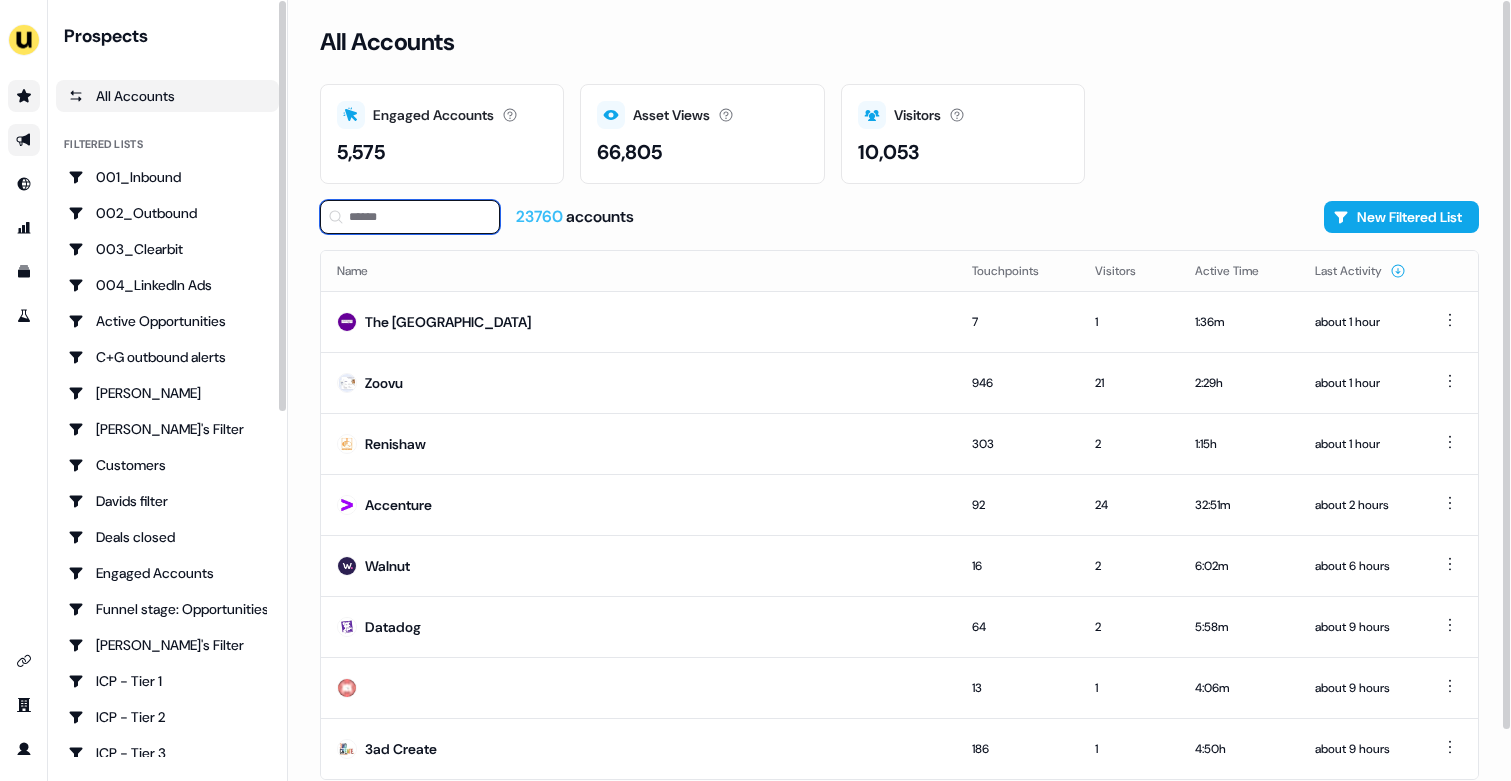 click at bounding box center [410, 217] 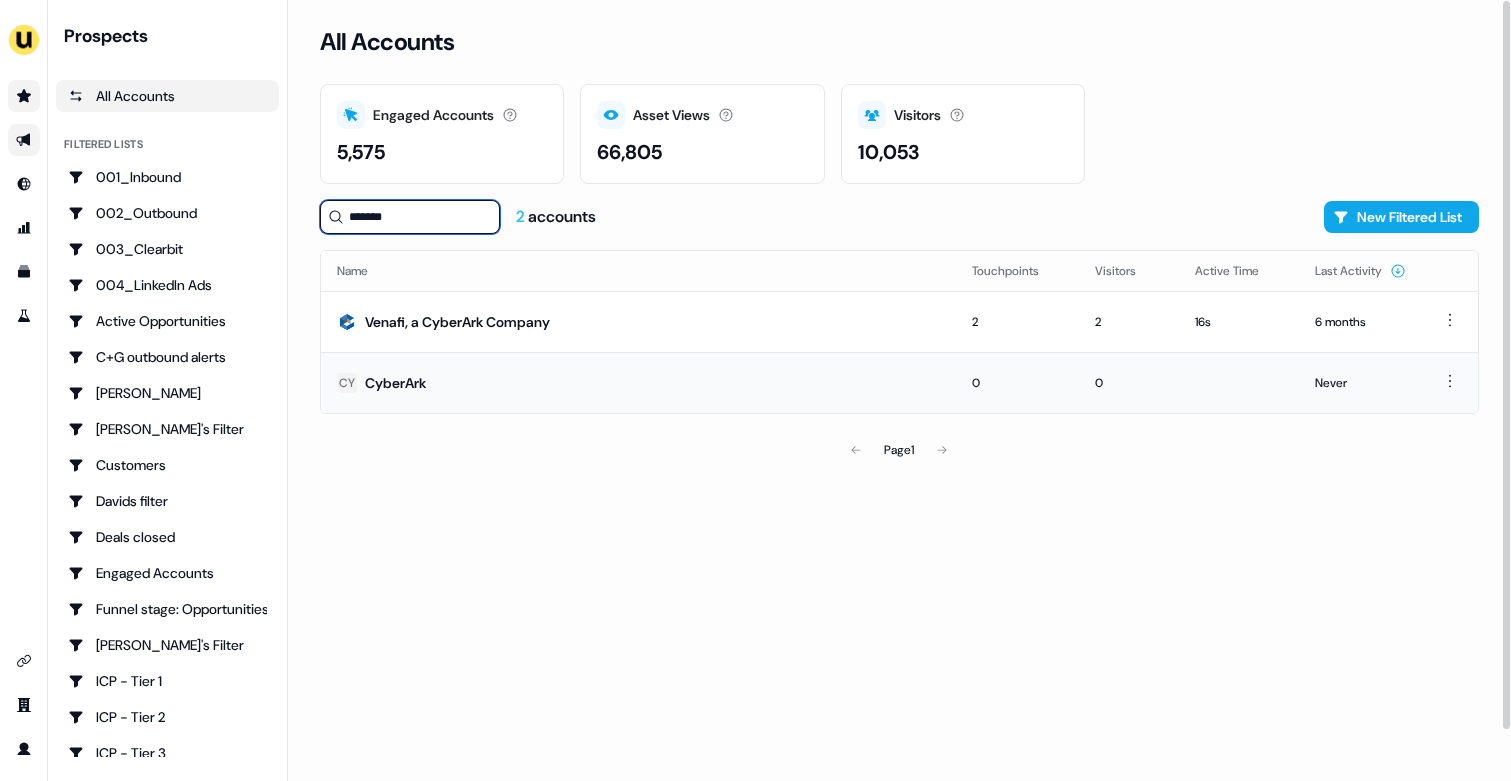type on "*******" 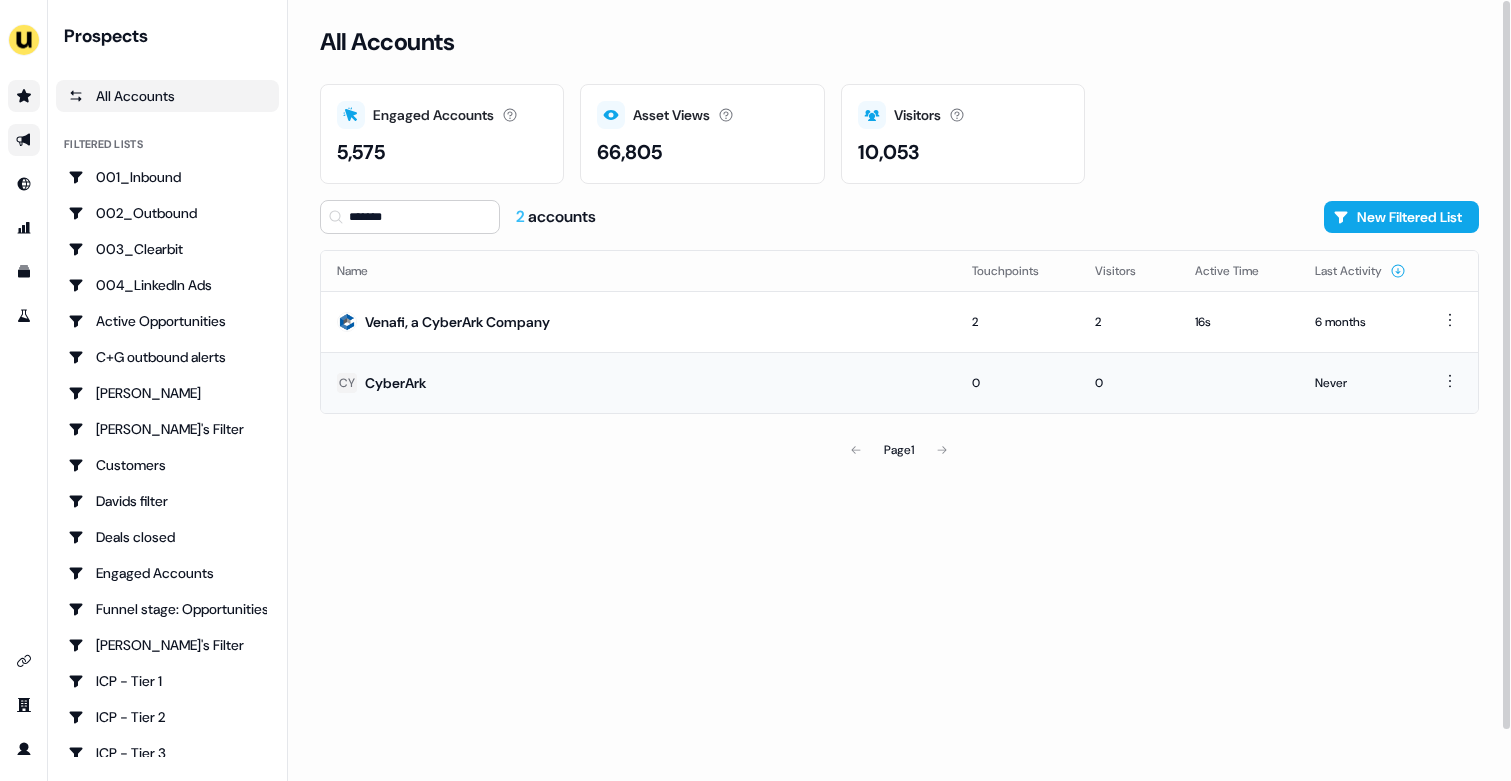 click on "CY CyberArk" at bounding box center [638, 382] 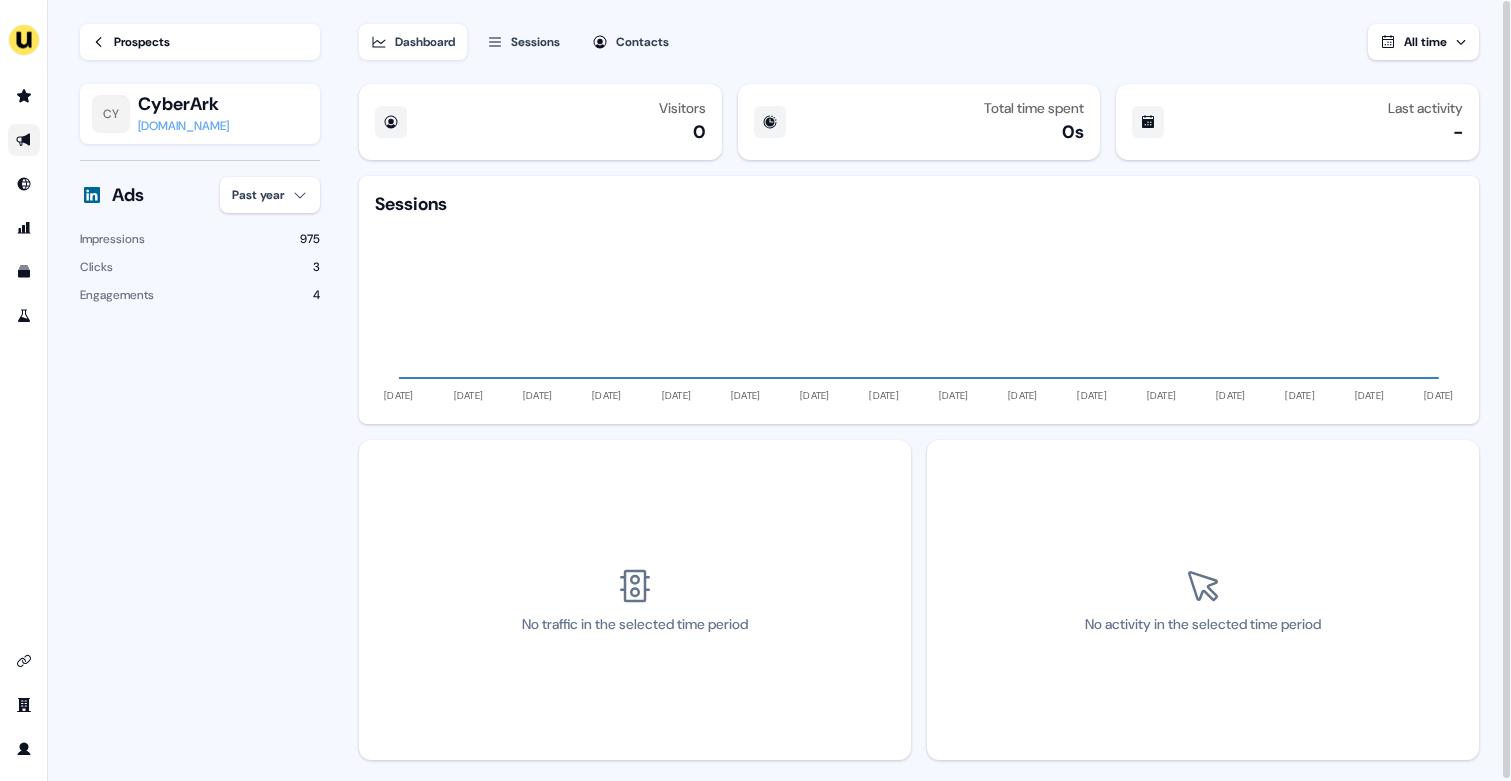 click on "For the best experience switch devices to a bigger screen. Go to Userled.io Loading... Prospects CY CyberArk www.cyberark.com Ads Past year Impressions 975 Clicks 3 Engagements 4 Dashboard Sessions Contacts All time Visitors 0 Total time spent 0s Last activity - Sessions 11 Jun 24 07 Jul 24 02 Aug 24 28 Aug 24 23 Sep 24 19 Oct 24 14 Nov 24 10 Dec 24 05 Jan 25 31 Jan 25 26 Feb 25 24 Mar 25 19 Apr 25 15 May 25 10 Jun 25 06 Jul 25 No traffic in the selected time period No activity in the selected time period 1" at bounding box center [755, 390] 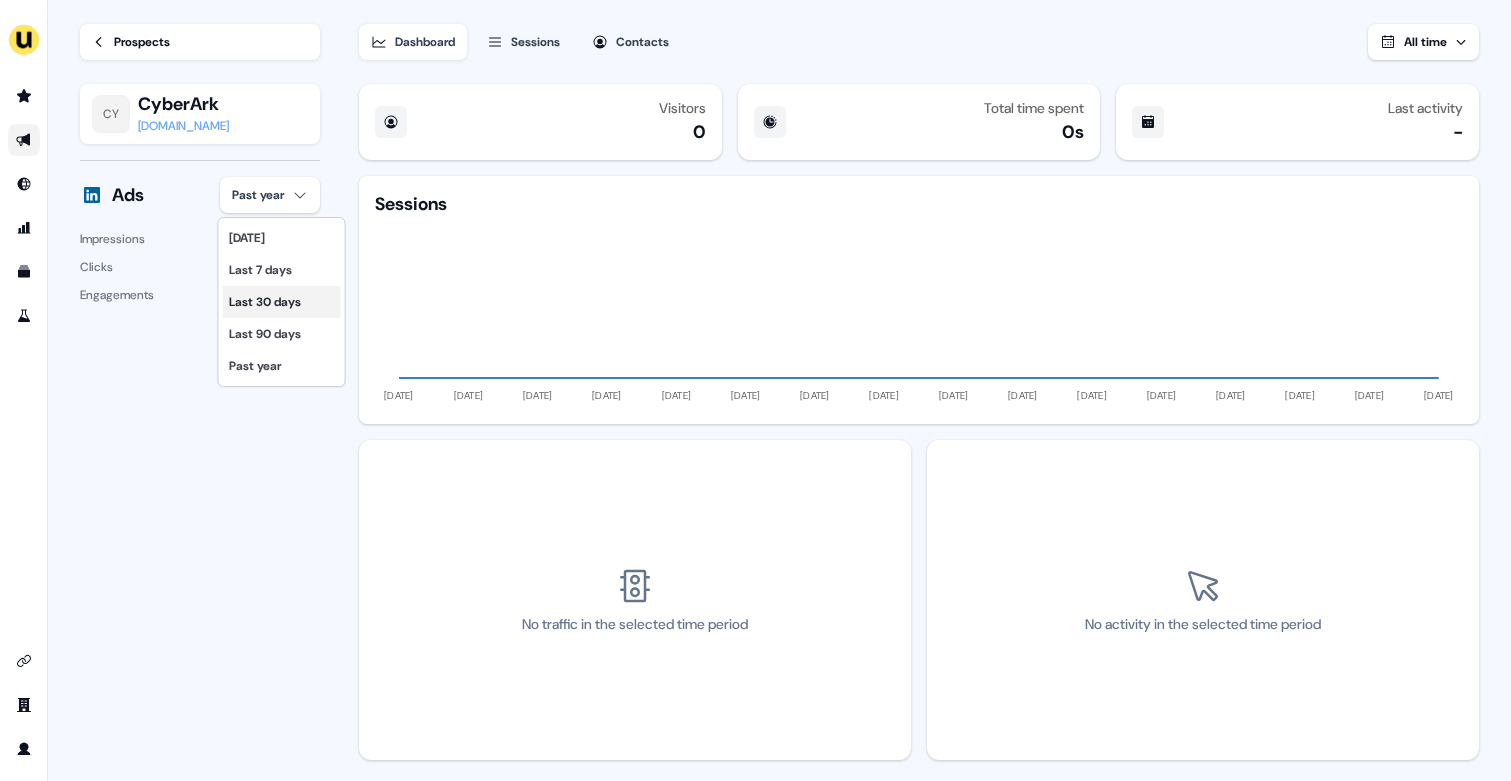 click on "Last 30 days" at bounding box center (282, 302) 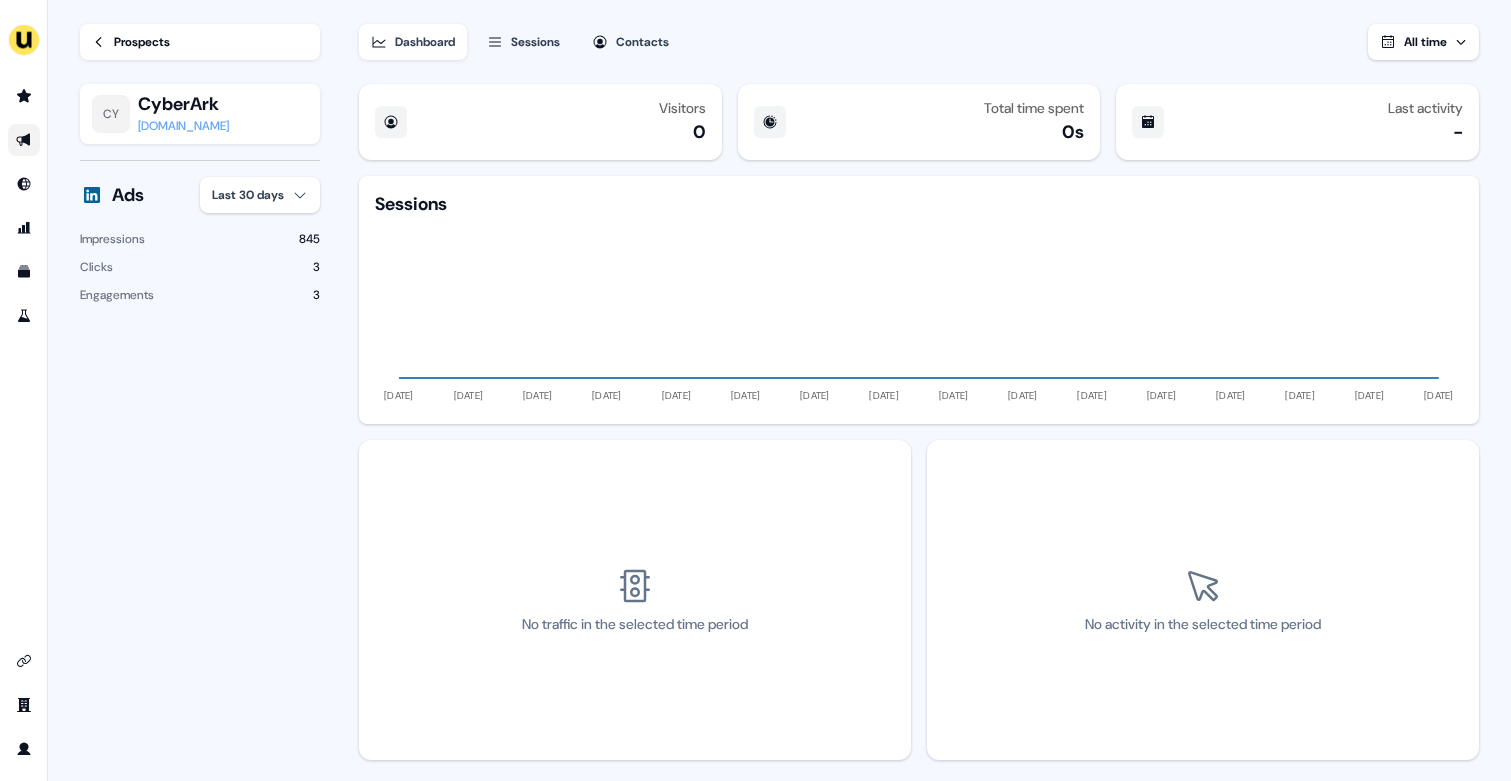 type 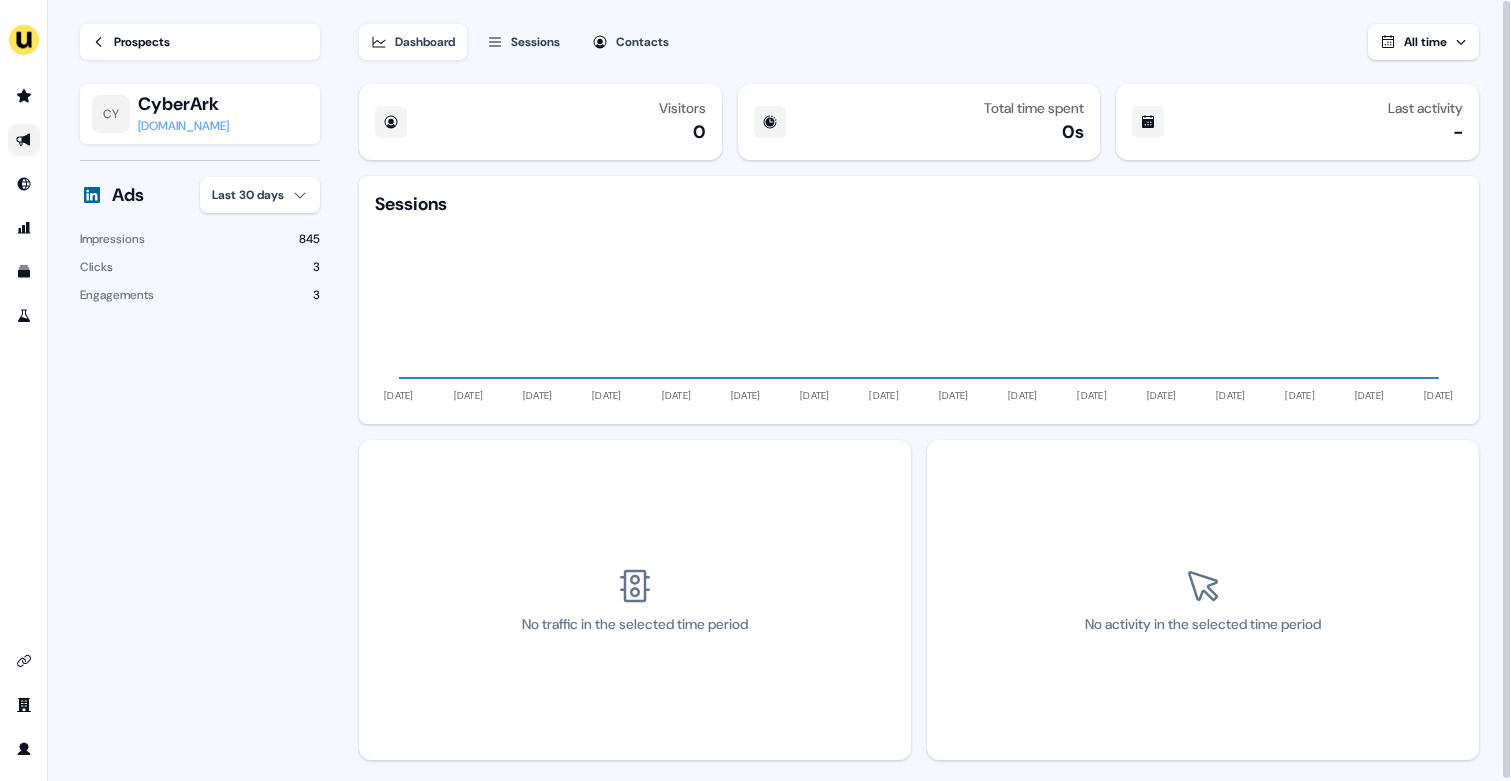 click on "Prospects" at bounding box center (142, 42) 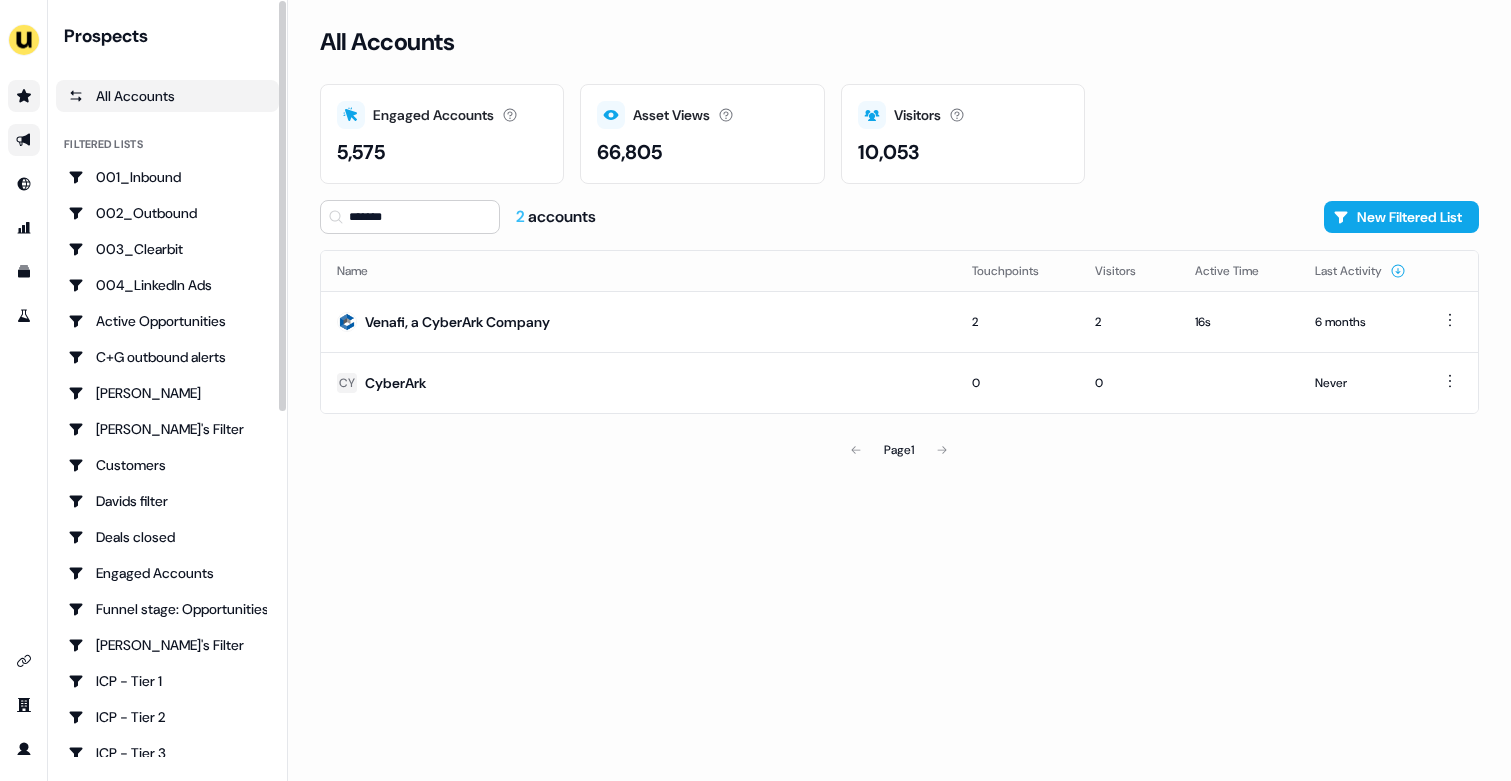 click 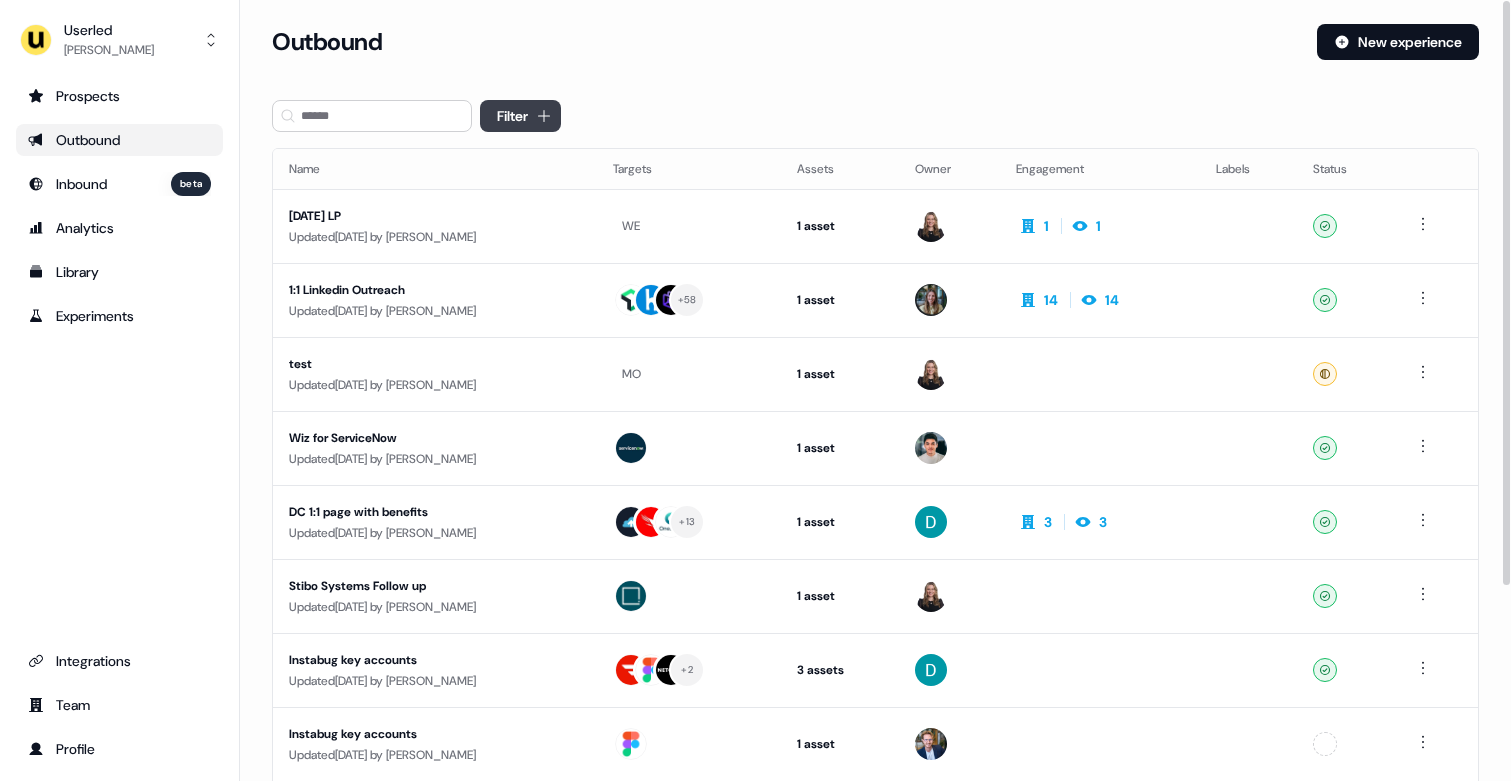 click on "For the best experience switch devices to a bigger screen. Go to Userled.io Userled Vincent Plassard Prospects Outbound Inbound beta Analytics Library Experiments Integrations Team Profile Loading... Outbound New experience Filter Name Targets Assets Owner Engagement Labels Status Monday LP Updated  3 days ago   by   Geneviève Ladouceur WE 1   asset Outreach (Starter) 1 1 Ready 1:1 Linkedin Outreach  Updated  3 days ago   by   Charlotte Stone + 58 1   asset Outreach (Starter) 14 14 Ready test Updated  3 days ago   by   Geneviève Ladouceur MO 1   asset Outreach (Starter) Ready Wiz for ServiceNow Updated  3 days ago   by   Vincent Plassard 1   asset Outreach (Starter) Ready DC 1:1 page with benefits Updated  3 days ago   by   David Cruickshank + 13 1   asset Outreach (Starter) 3 3 Ready Stibo Systems Follow up Updated  3 days ago   by   Geneviève Ladouceur 1   asset Post-demo follow-up Ready Instabug key accounts Updated  3 days ago   by   David Cruickshank + 2 3   assets Ready Instabug key accounts" at bounding box center (755, 390) 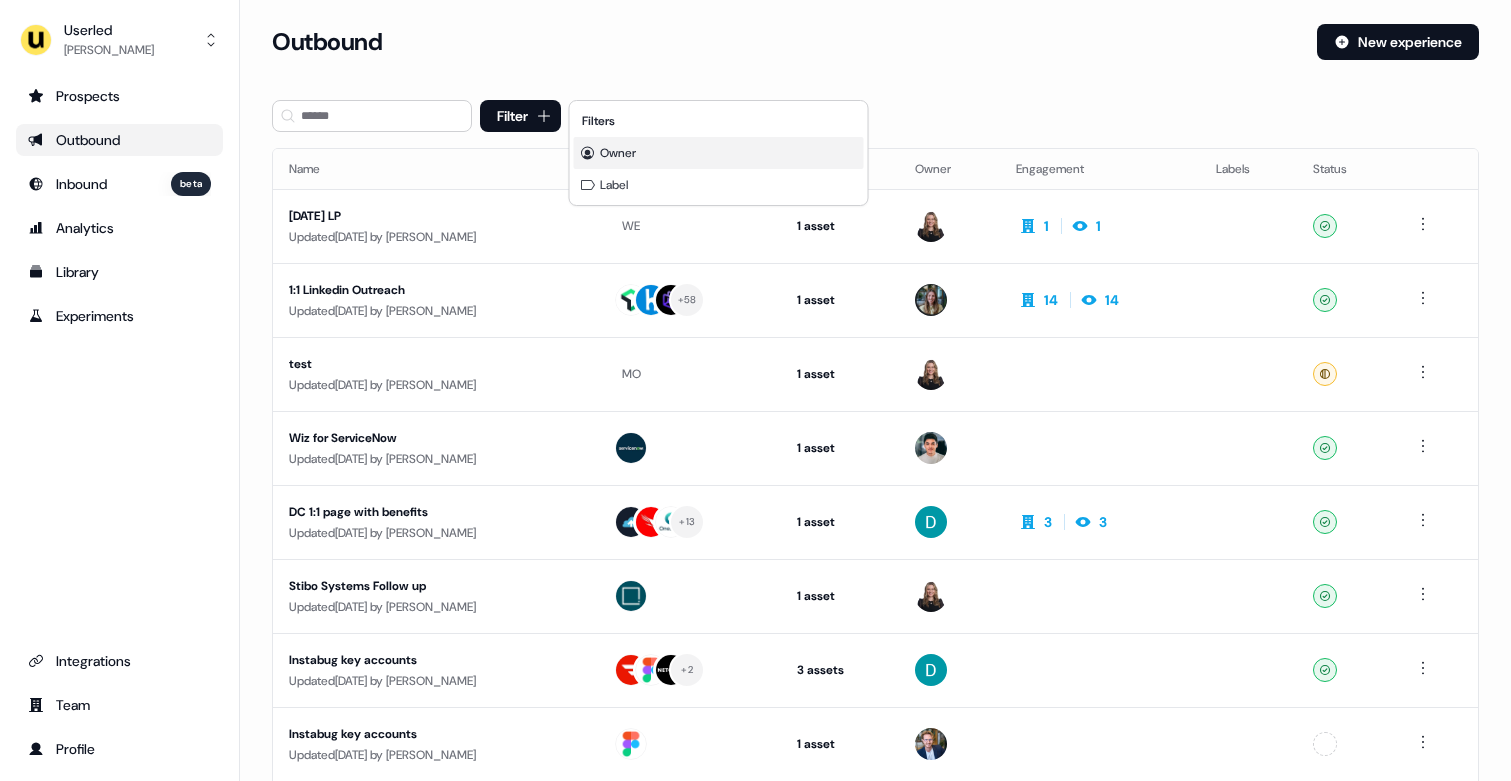 click on "Owner" at bounding box center (719, 153) 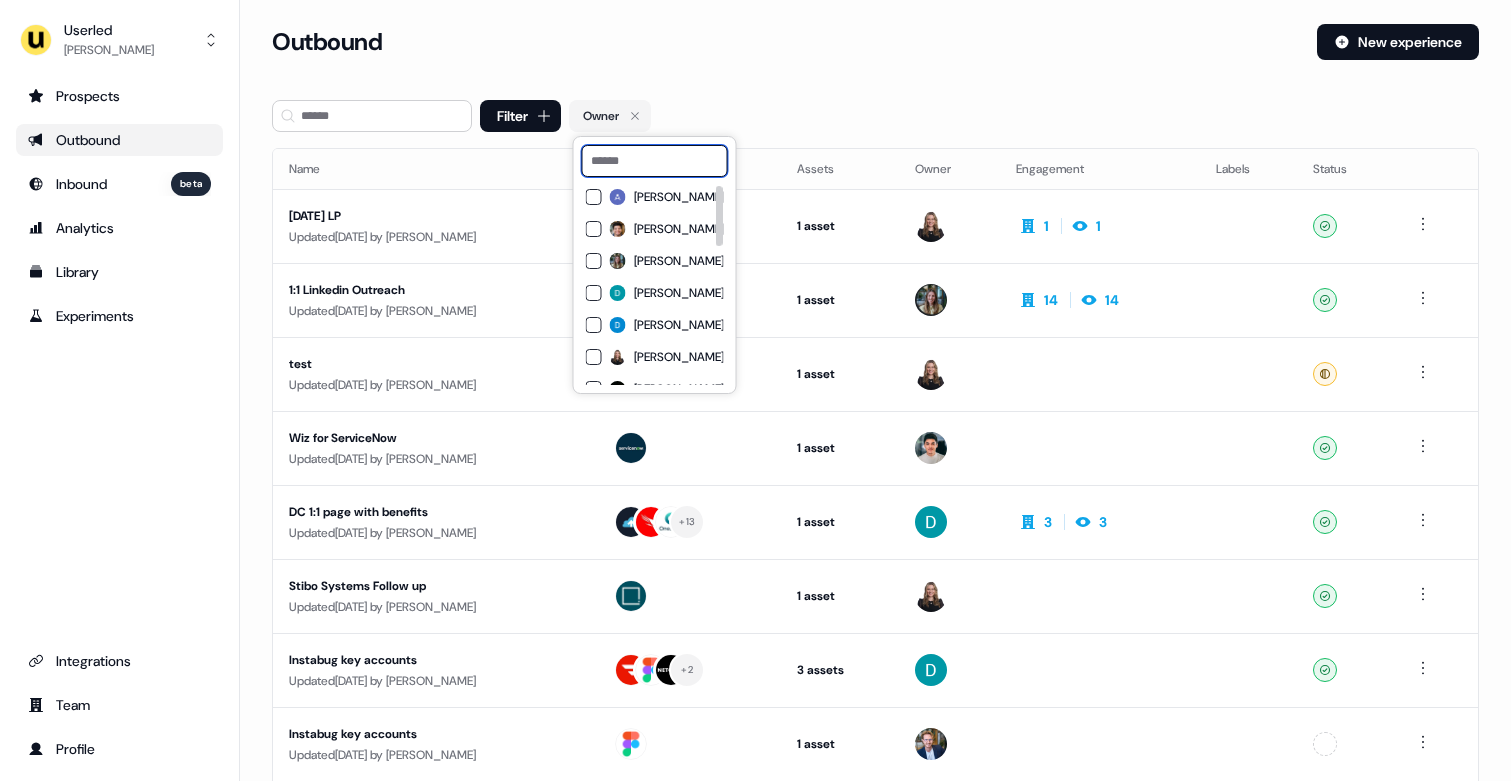 click at bounding box center (655, 161) 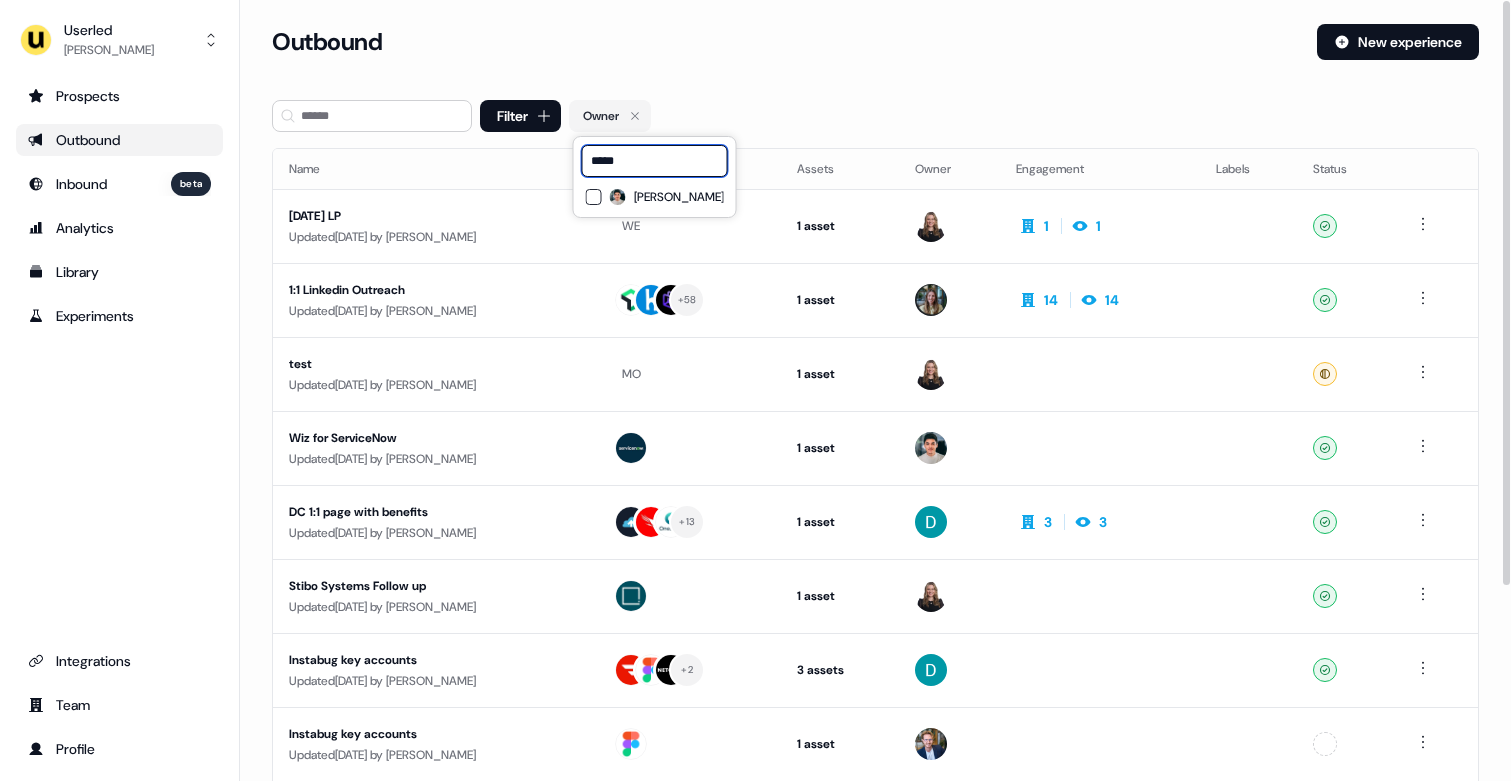 type on "*****" 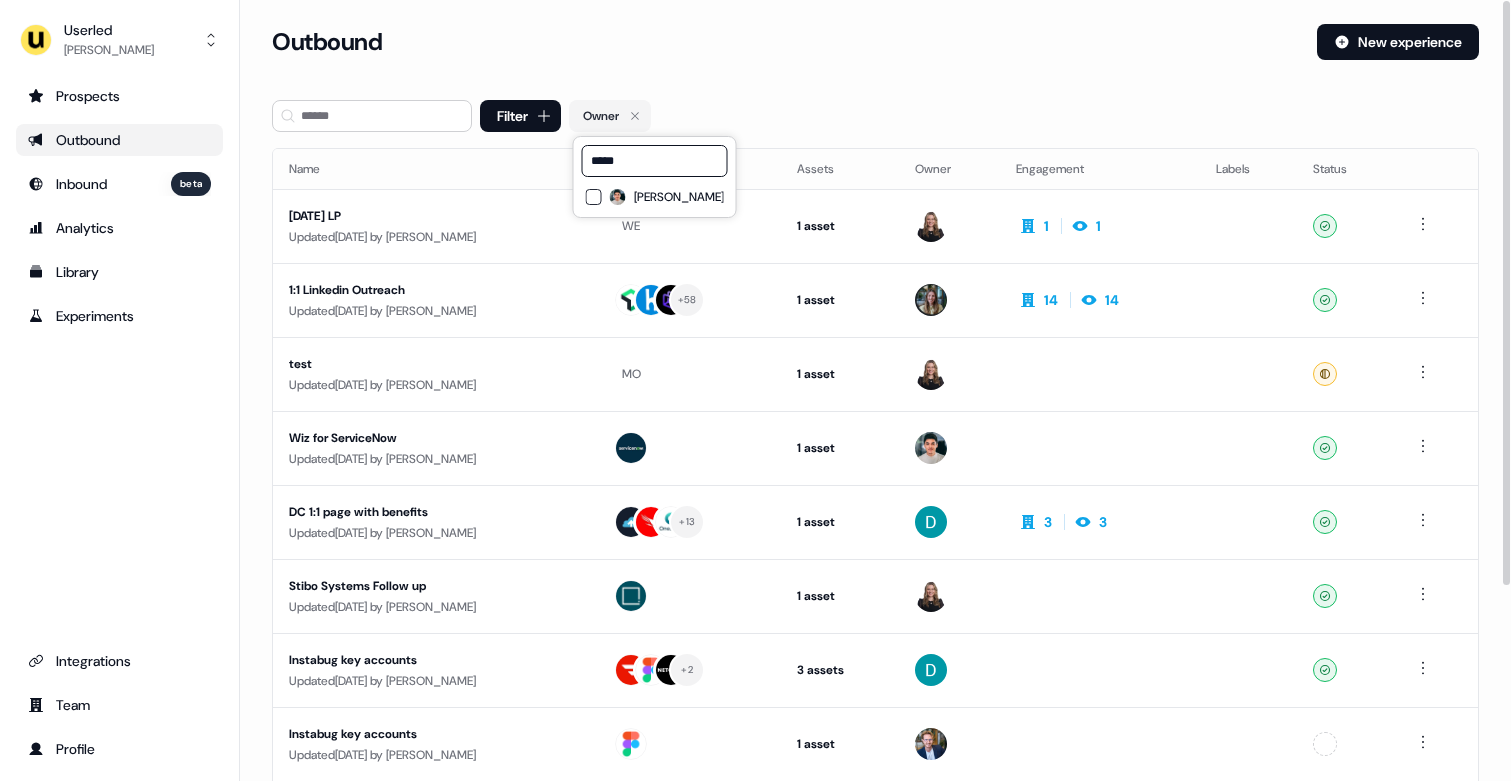 click on "Vincent Plassard" at bounding box center (679, 197) 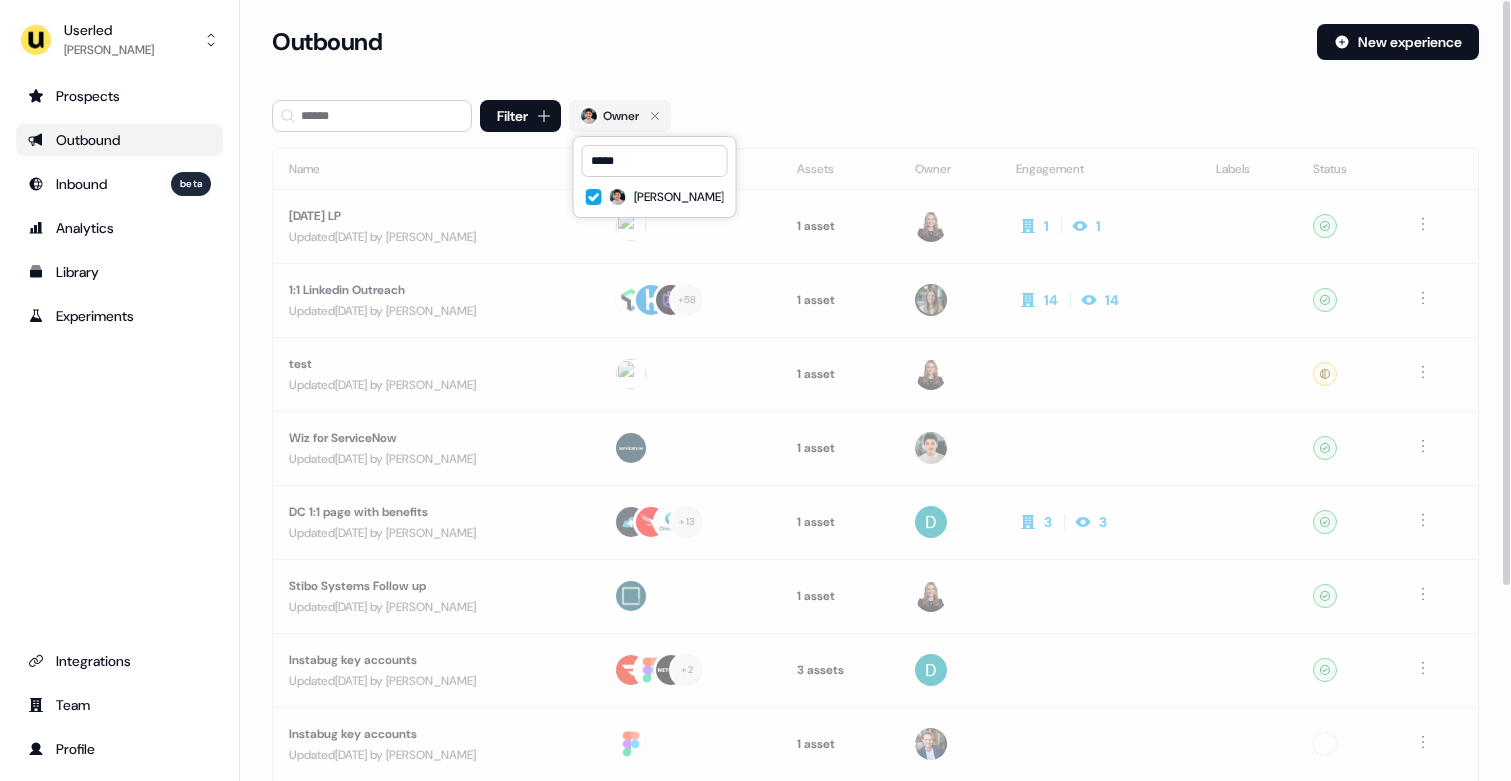 click on "Outbound" at bounding box center (786, 42) 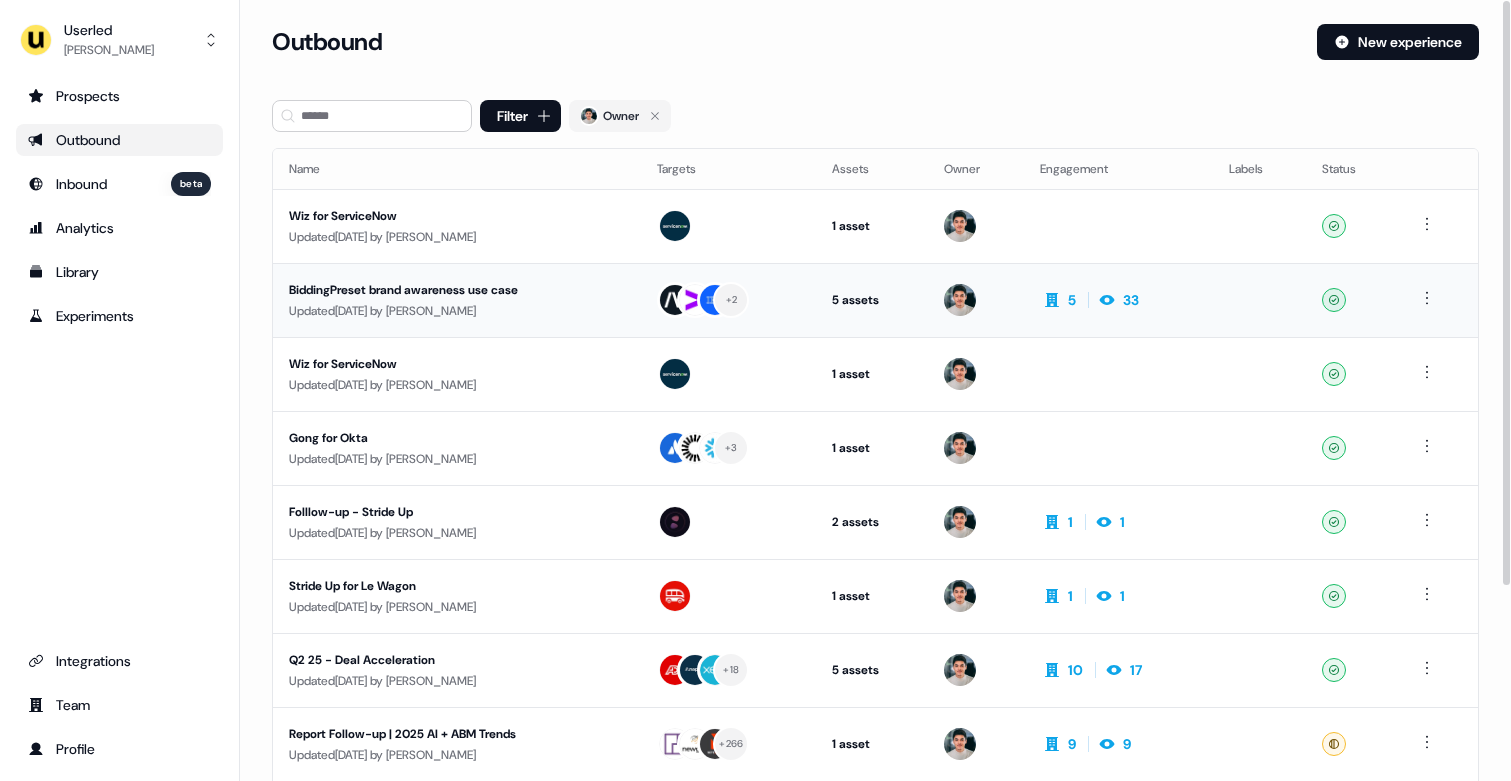 click on "Updated  5 days ago   by   Vincent Plassard" at bounding box center [457, 311] 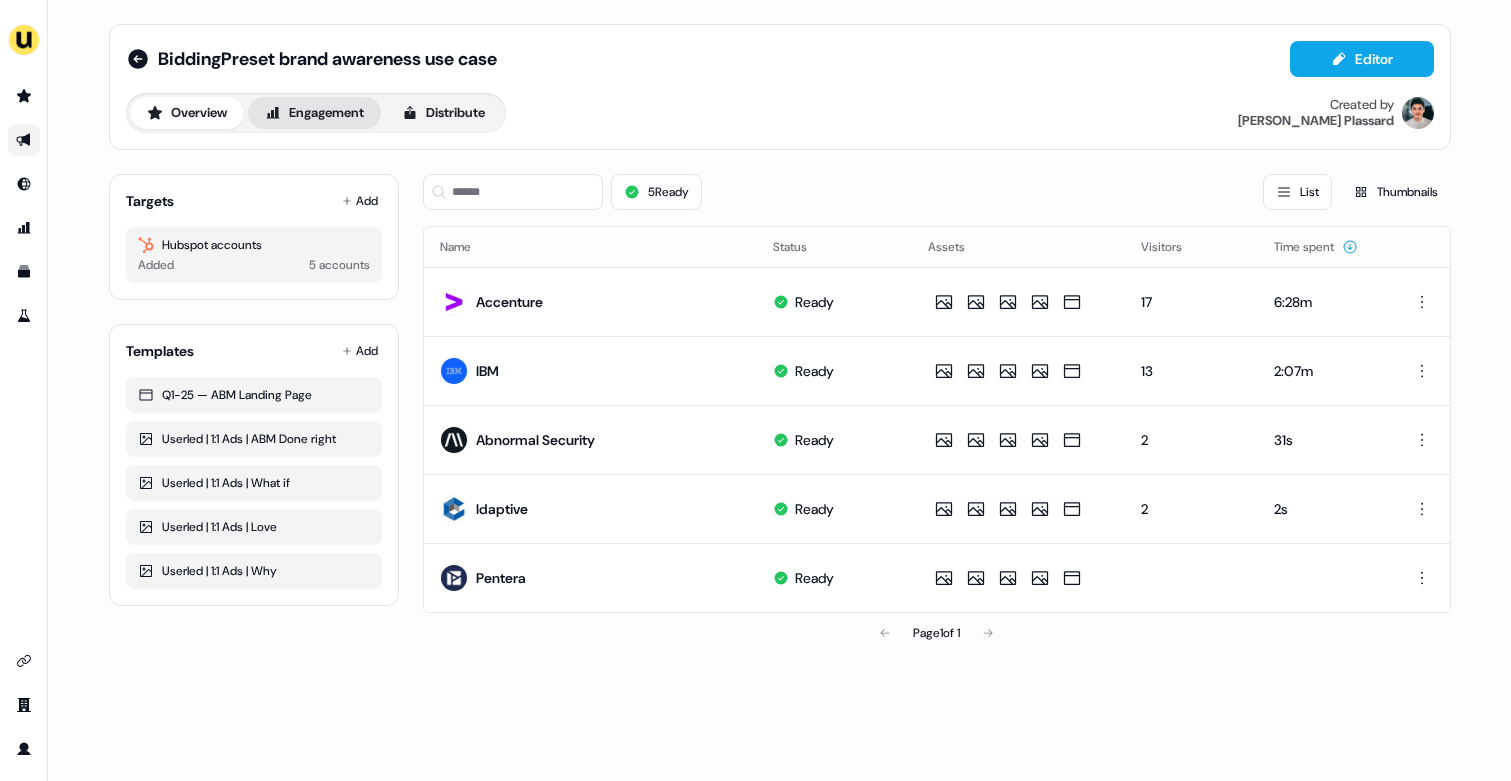 click on "Engagement" at bounding box center (314, 113) 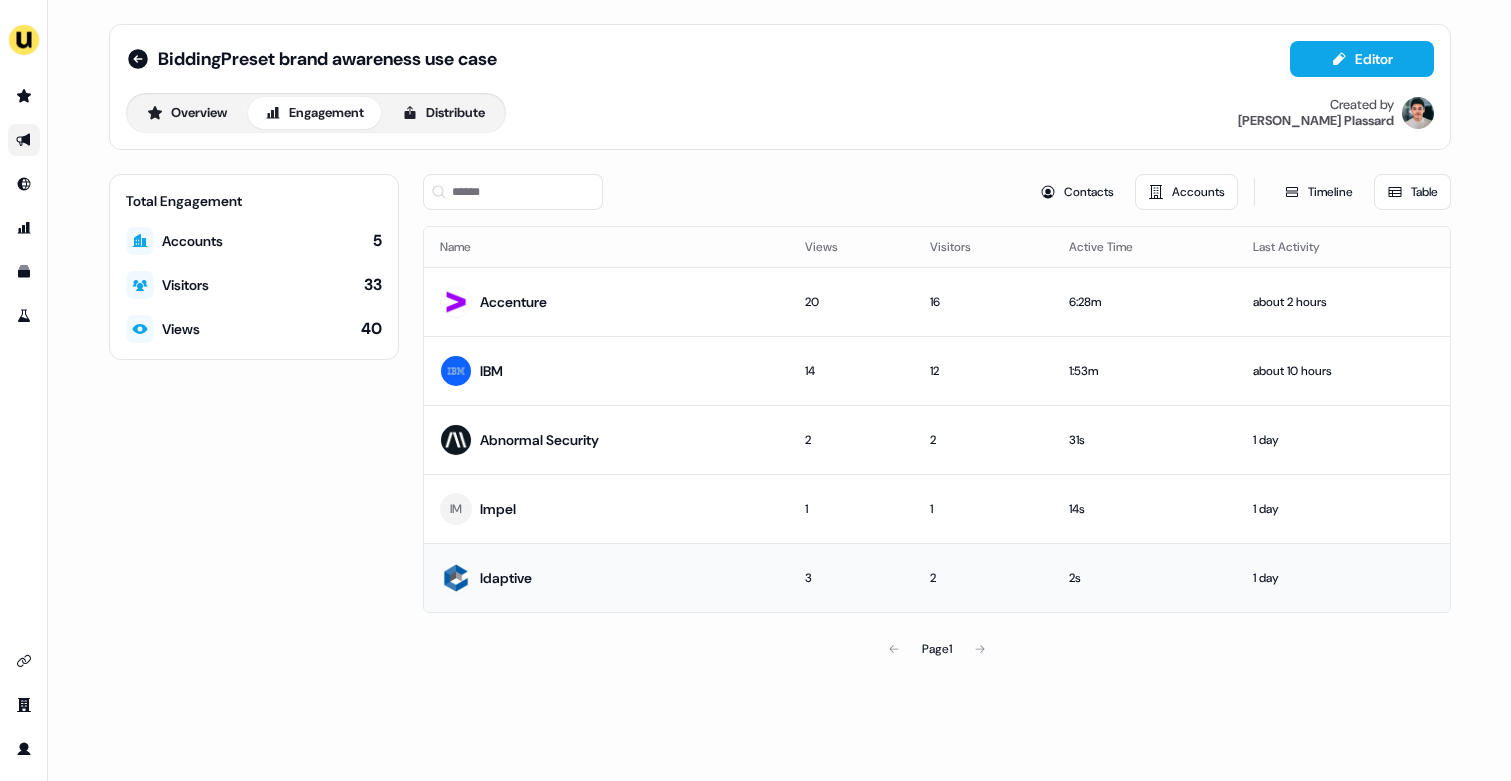 click on "Idaptive" at bounding box center (607, 577) 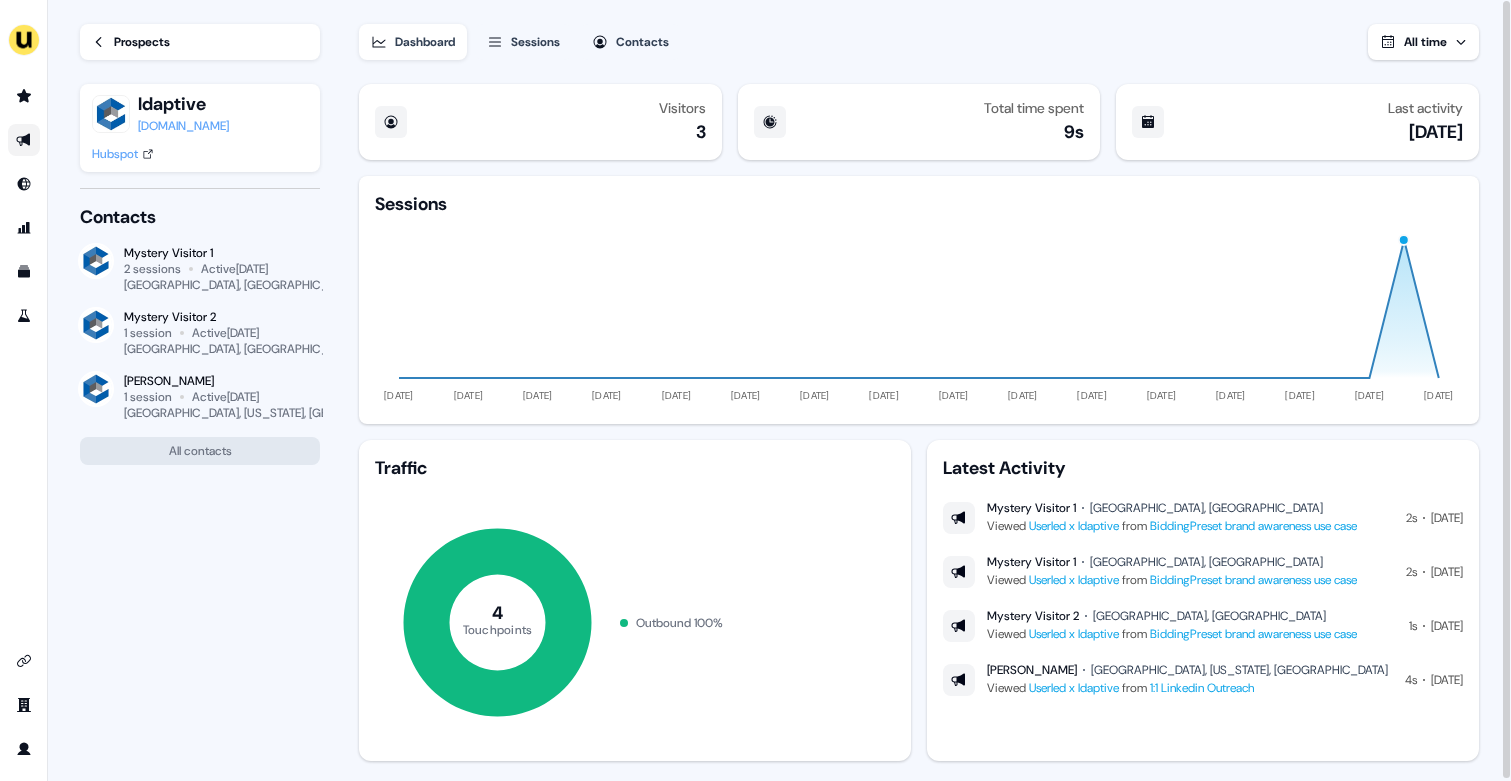 click 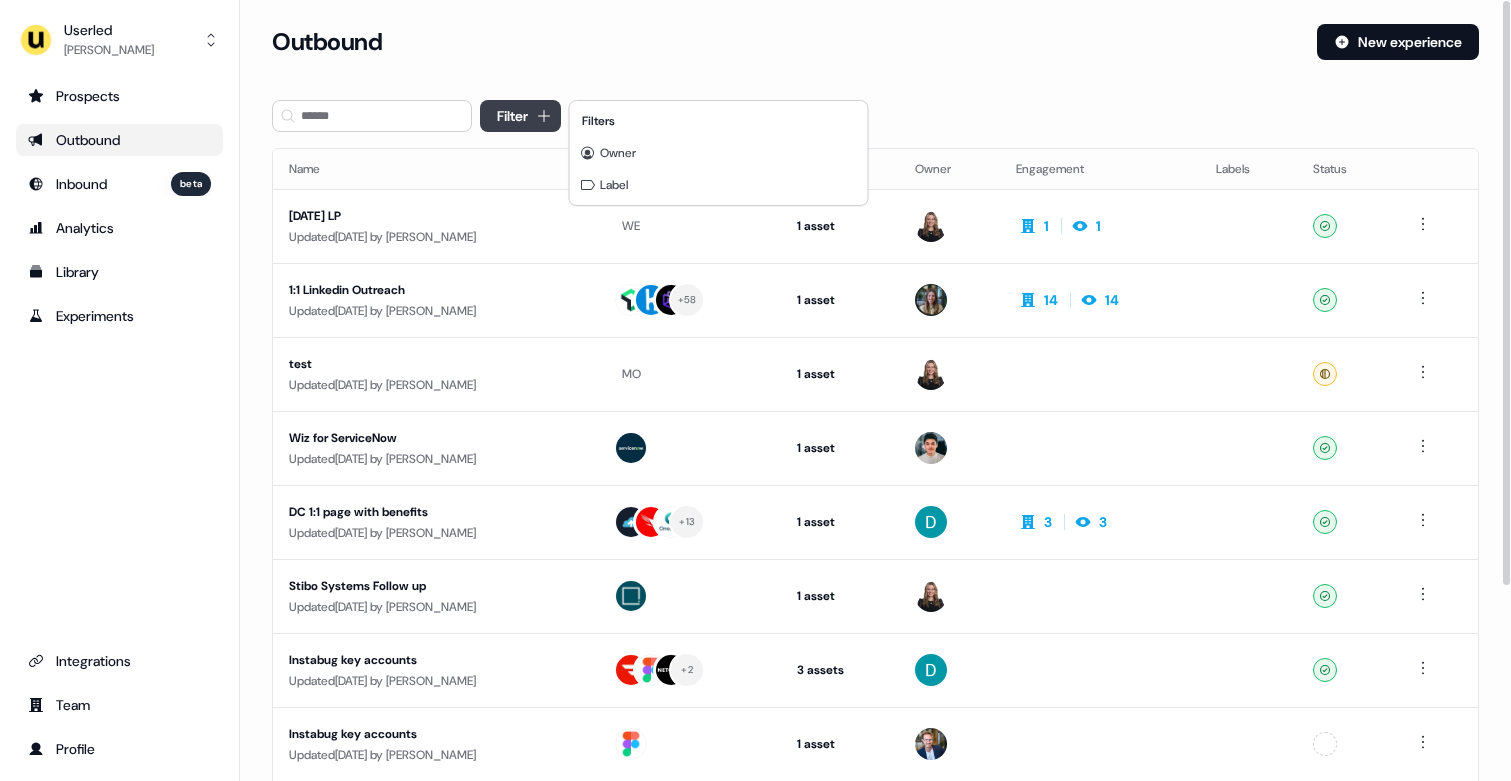 click on "For the best experience switch devices to a bigger screen. Go to Userled.io Userled Vincent Plassard Prospects Outbound Inbound beta Analytics Library Experiments Integrations Team Profile Loading... Outbound New experience Filter Name Targets Assets Owner Engagement Labels Status Monday LP Updated  3 days ago   by   Geneviève Ladouceur WE 1   asset Outreach (Starter) 1 1 Ready 1:1 Linkedin Outreach  Updated  3 days ago   by   Charlotte Stone + 58 1   asset Outreach (Starter) 14 14 Ready test Updated  3 days ago   by   Geneviève Ladouceur MO 1   asset Outreach (Starter) Ready Wiz for ServiceNow Updated  3 days ago   by   Vincent Plassard 1   asset Outreach (Starter) Ready DC 1:1 page with benefits Updated  3 days ago   by   David Cruickshank + 13 1   asset Outreach (Starter) 3 3 Ready Stibo Systems Follow up Updated  3 days ago   by   Geneviève Ladouceur 1   asset Post-demo follow-up Ready Instabug key accounts Updated  3 days ago   by   David Cruickshank + 2 3   assets Ready Instabug key accounts" at bounding box center (755, 390) 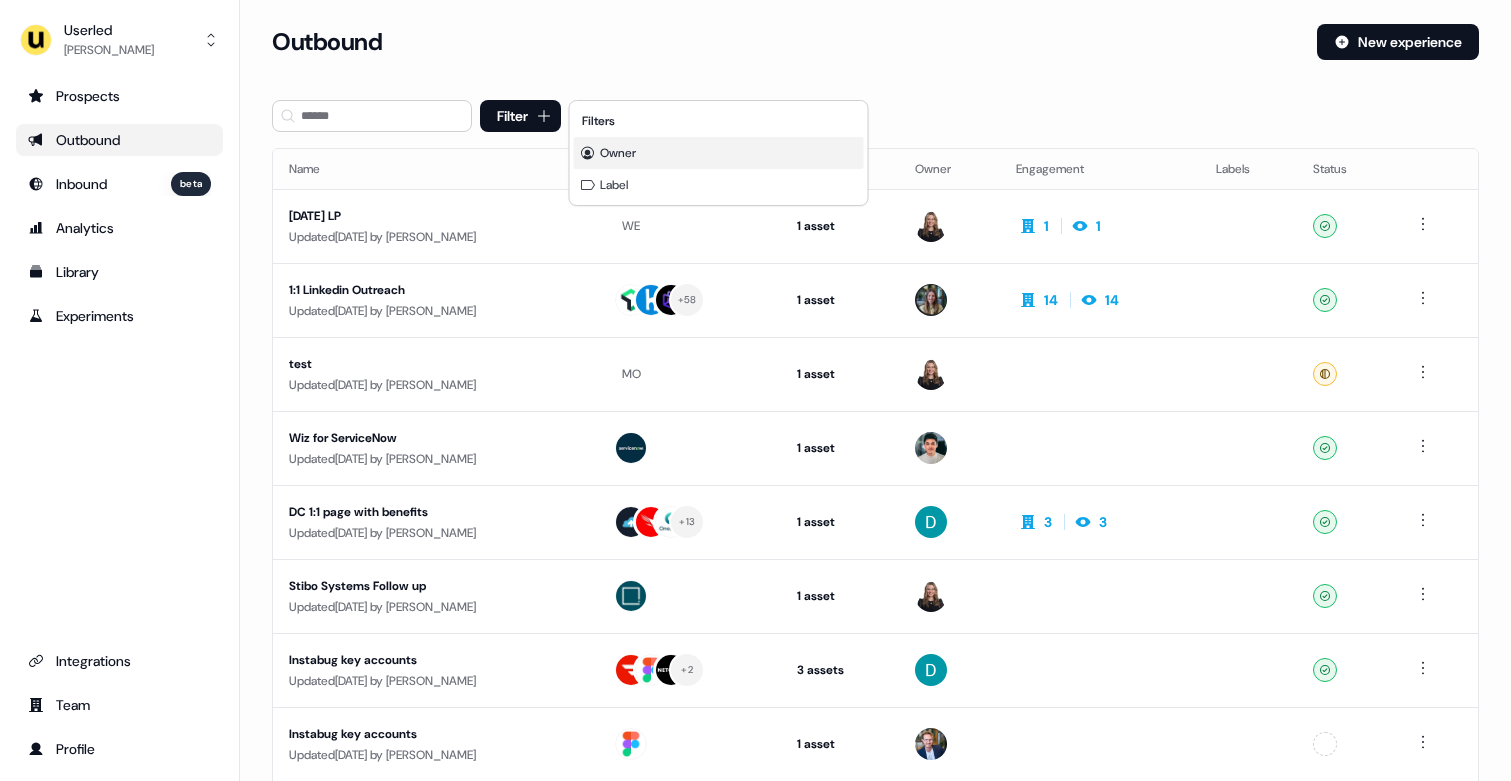 click on "Owner" at bounding box center (618, 153) 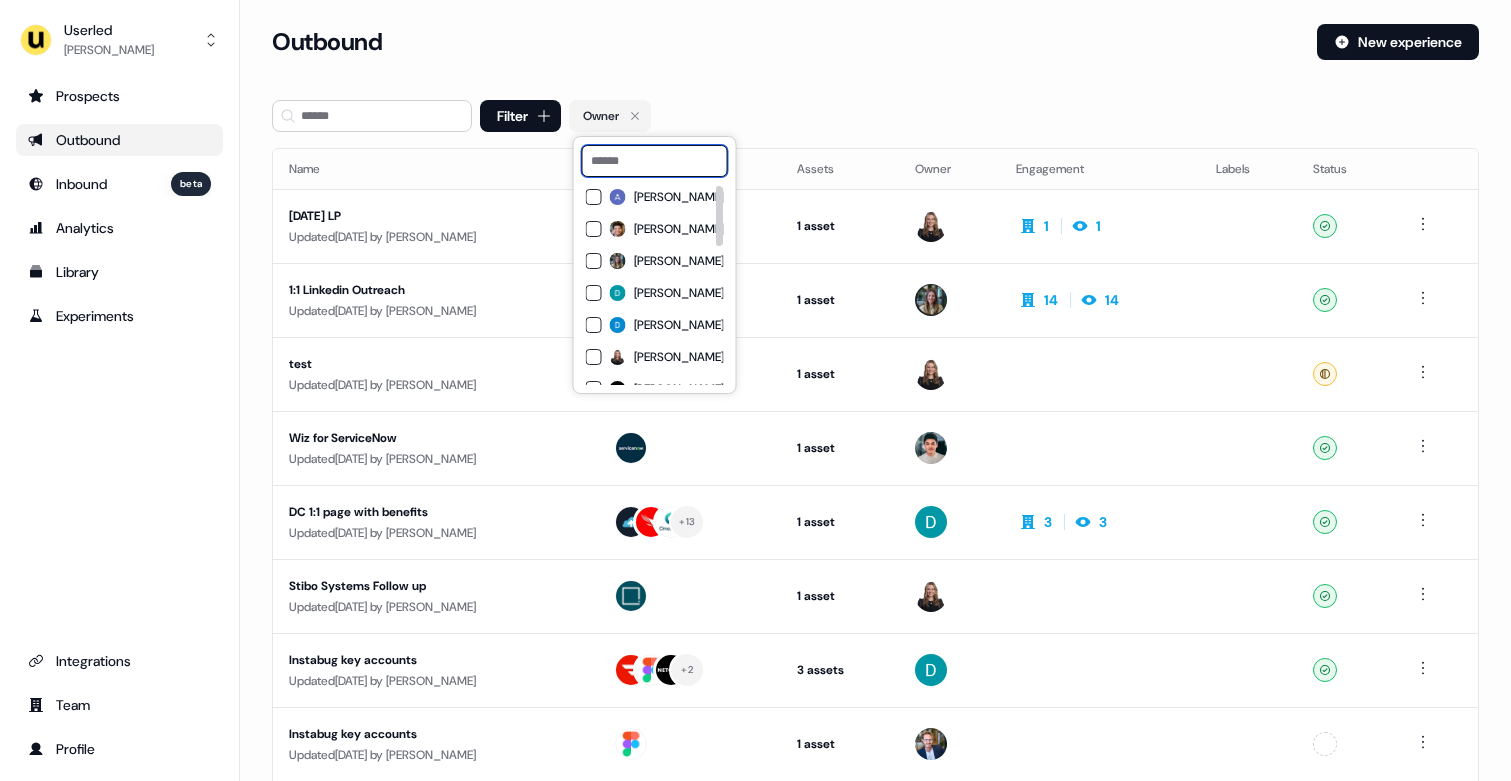 click at bounding box center (655, 161) 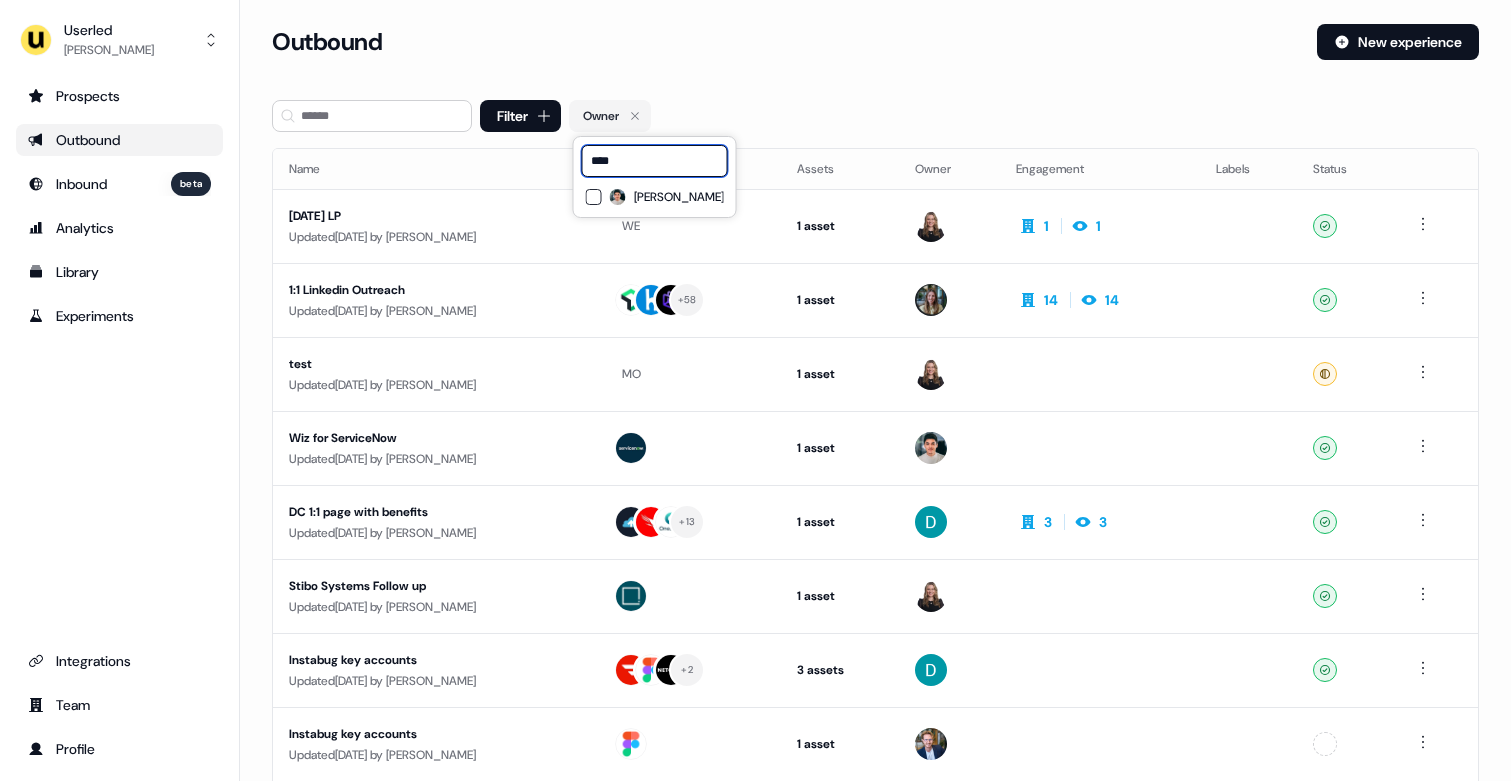type on "****" 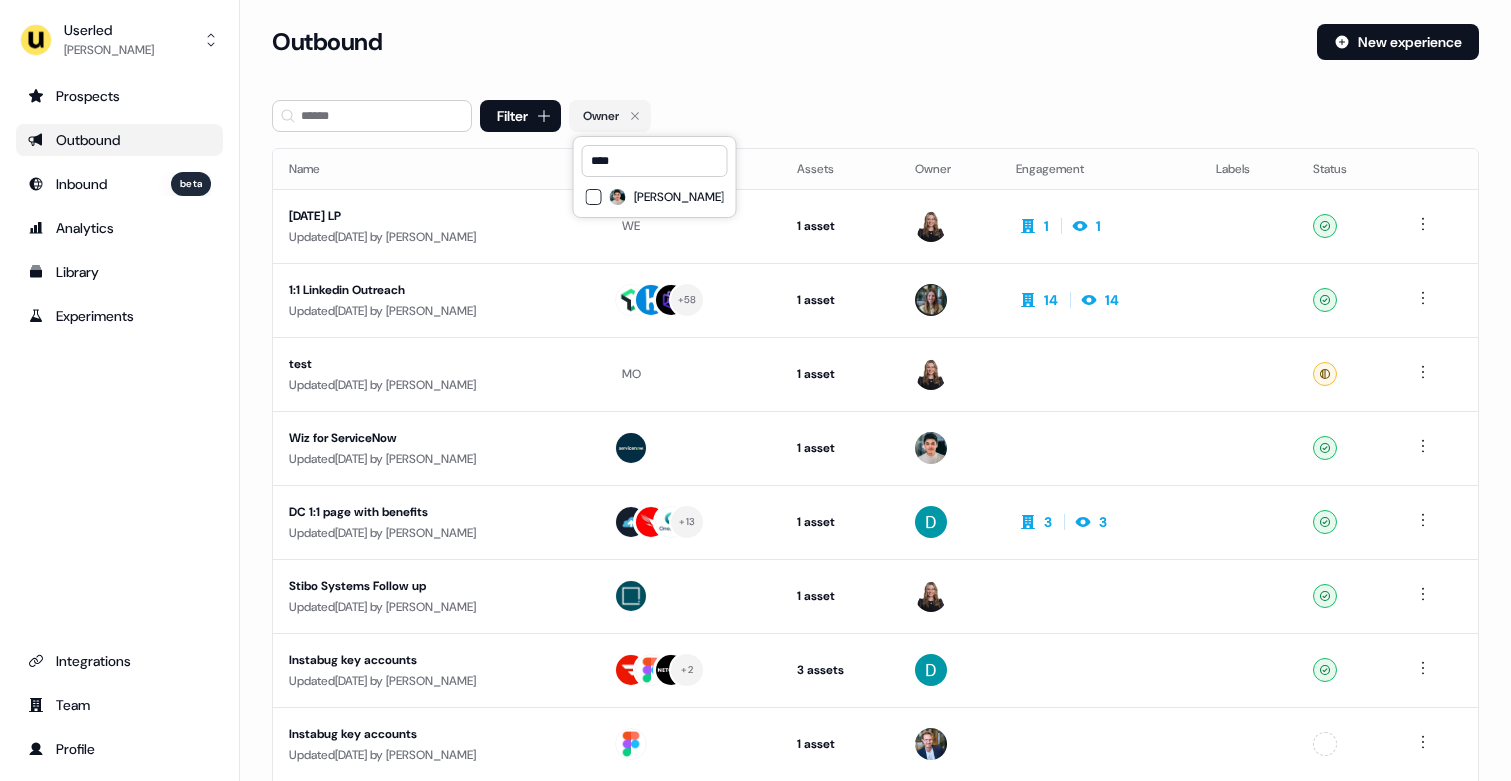 click on "Vincent Plassard" at bounding box center [679, 197] 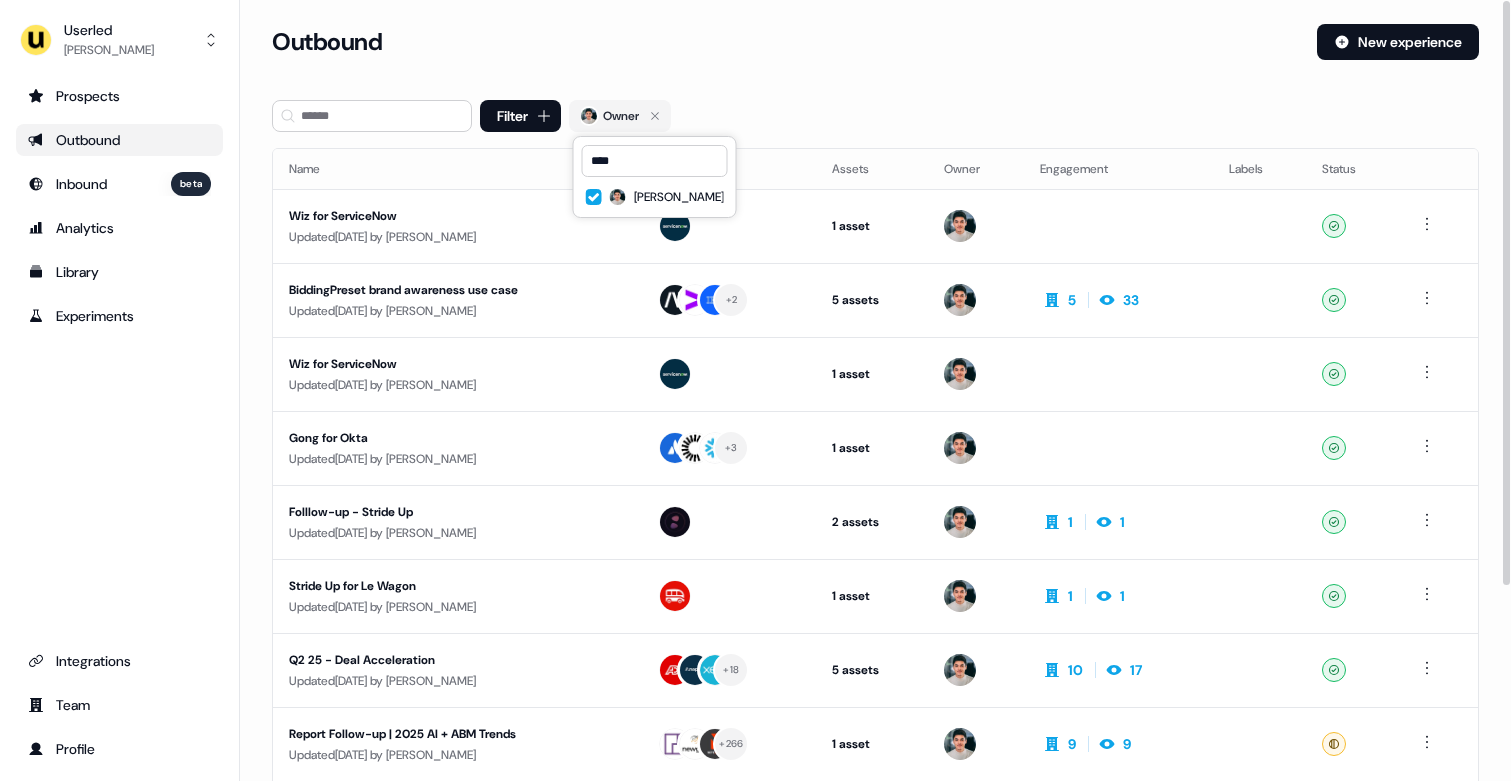 click on "Filter Owner" at bounding box center (875, 116) 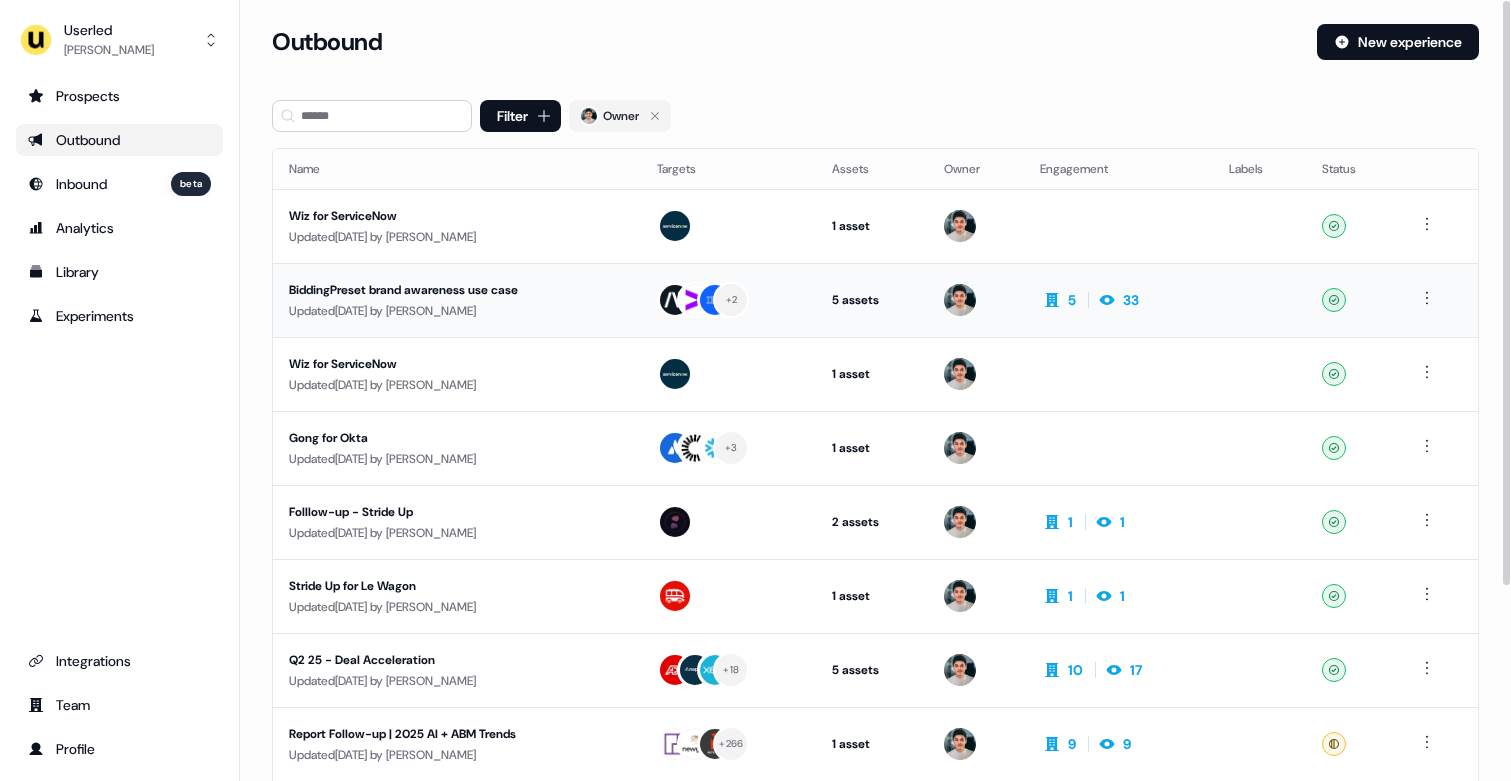 click on "BiddingPreset brand awareness use case" at bounding box center (457, 290) 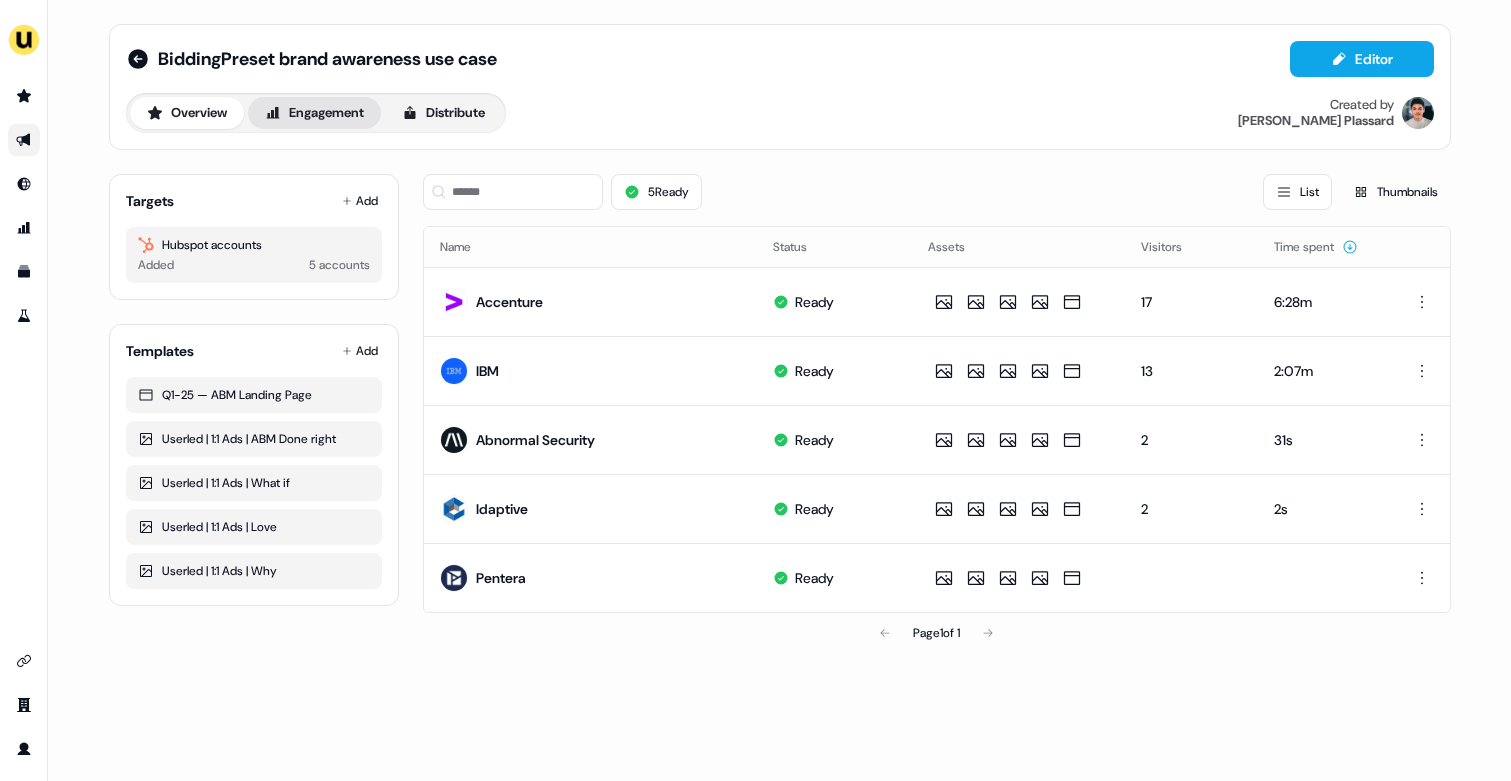click on "Engagement" at bounding box center [314, 113] 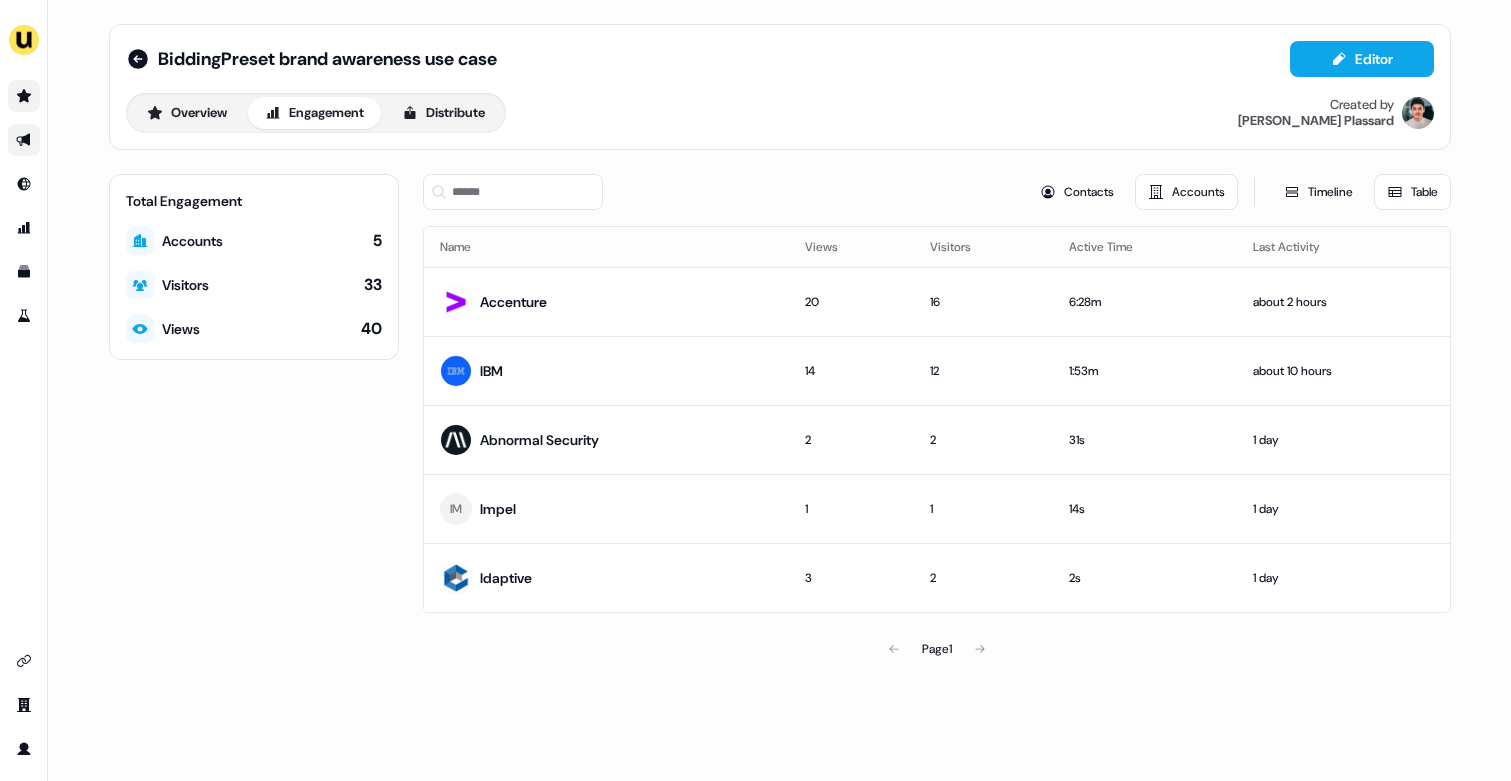 click 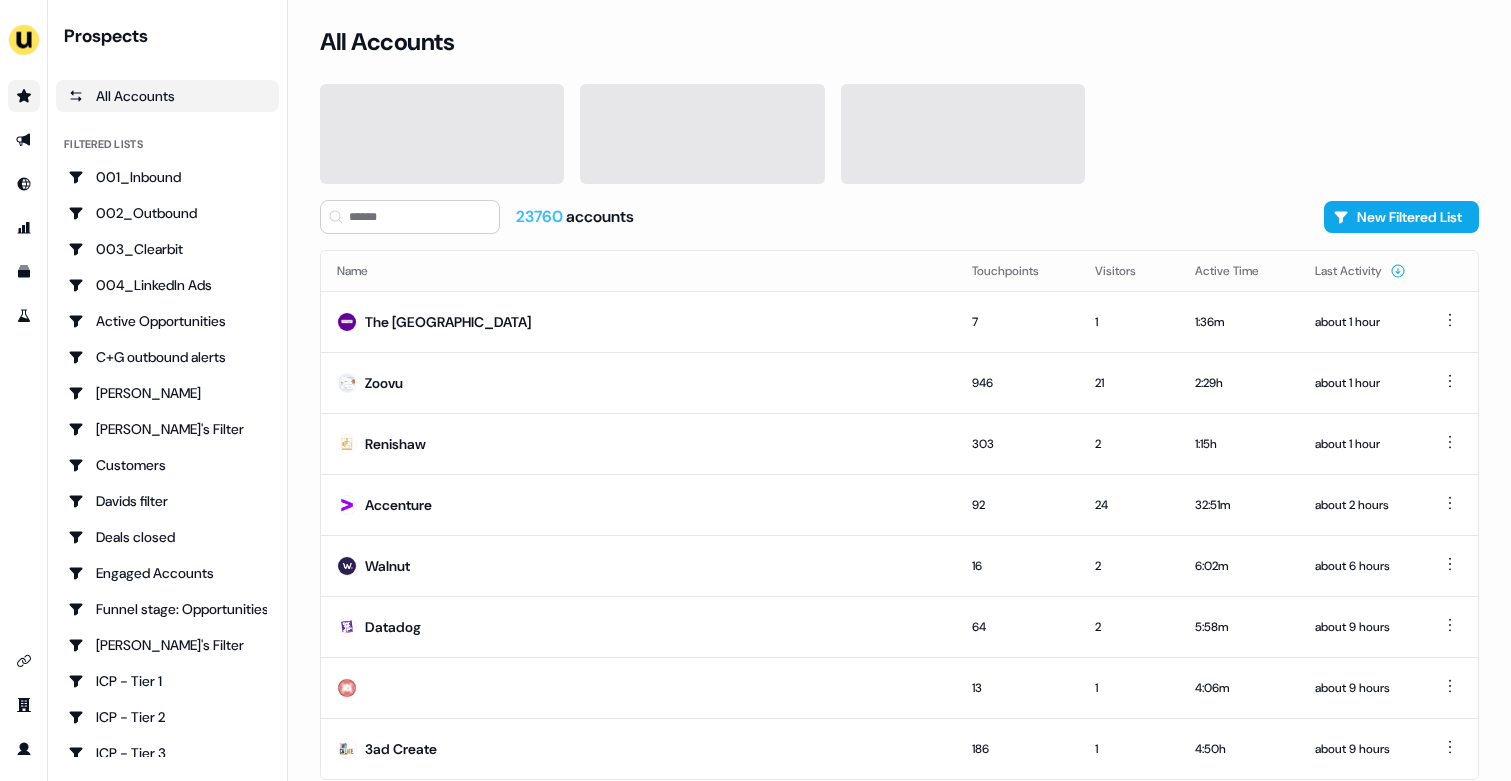scroll, scrollTop: 0, scrollLeft: 0, axis: both 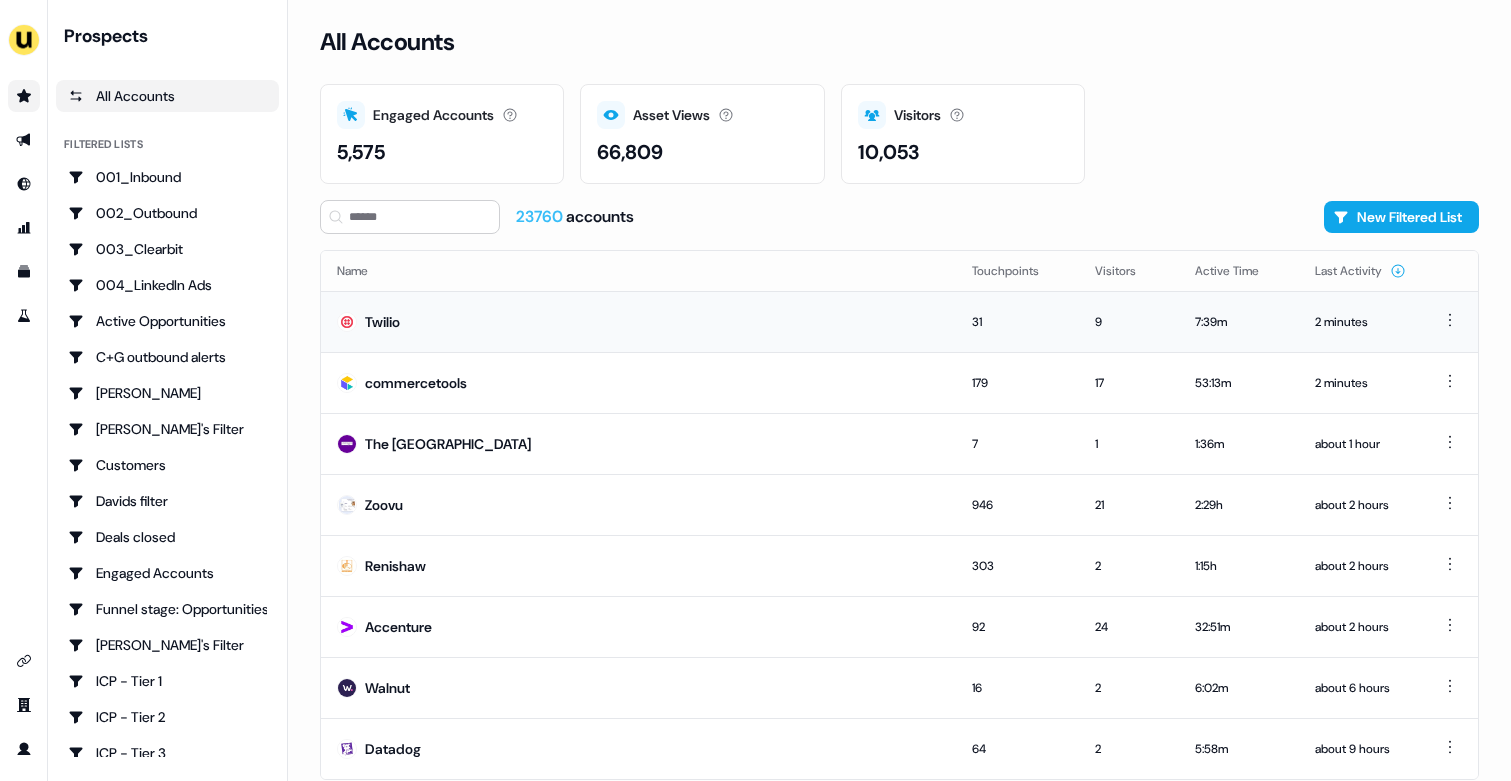 click on "Twilio" at bounding box center [638, 321] 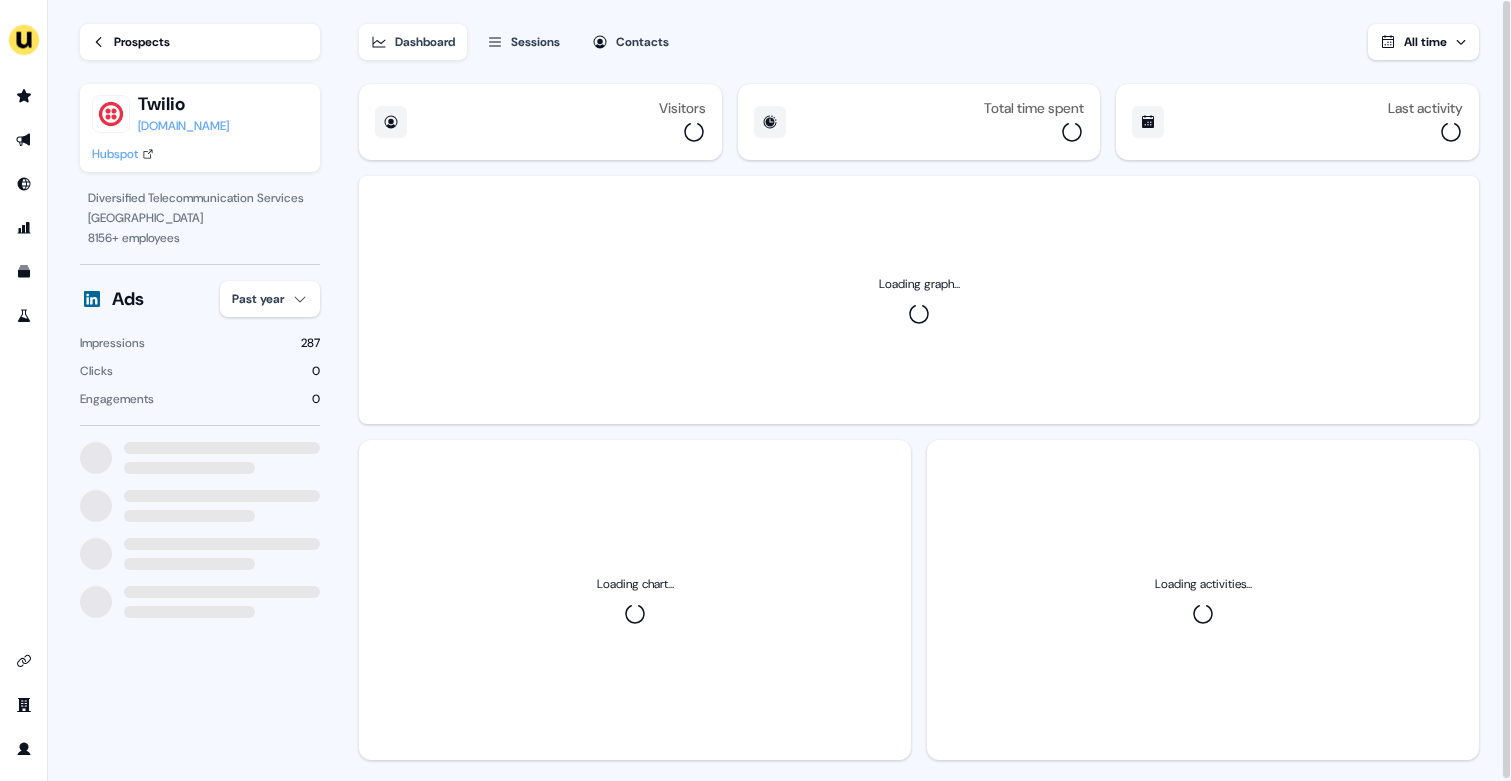 click on "For the best experience switch devices to a bigger screen. Go to Userled.io Loading... Prospects Twilio twilio.com Hubspot Diversified Telecommunication Services San Francisco 8156 + employees Ads Past year Impressions 287 Clicks 0 Engagements 0 Dashboard Sessions Contacts All time Visitors Total time spent Last activity Loading graph... Loading chart... Loading activities..." at bounding box center [755, 390] 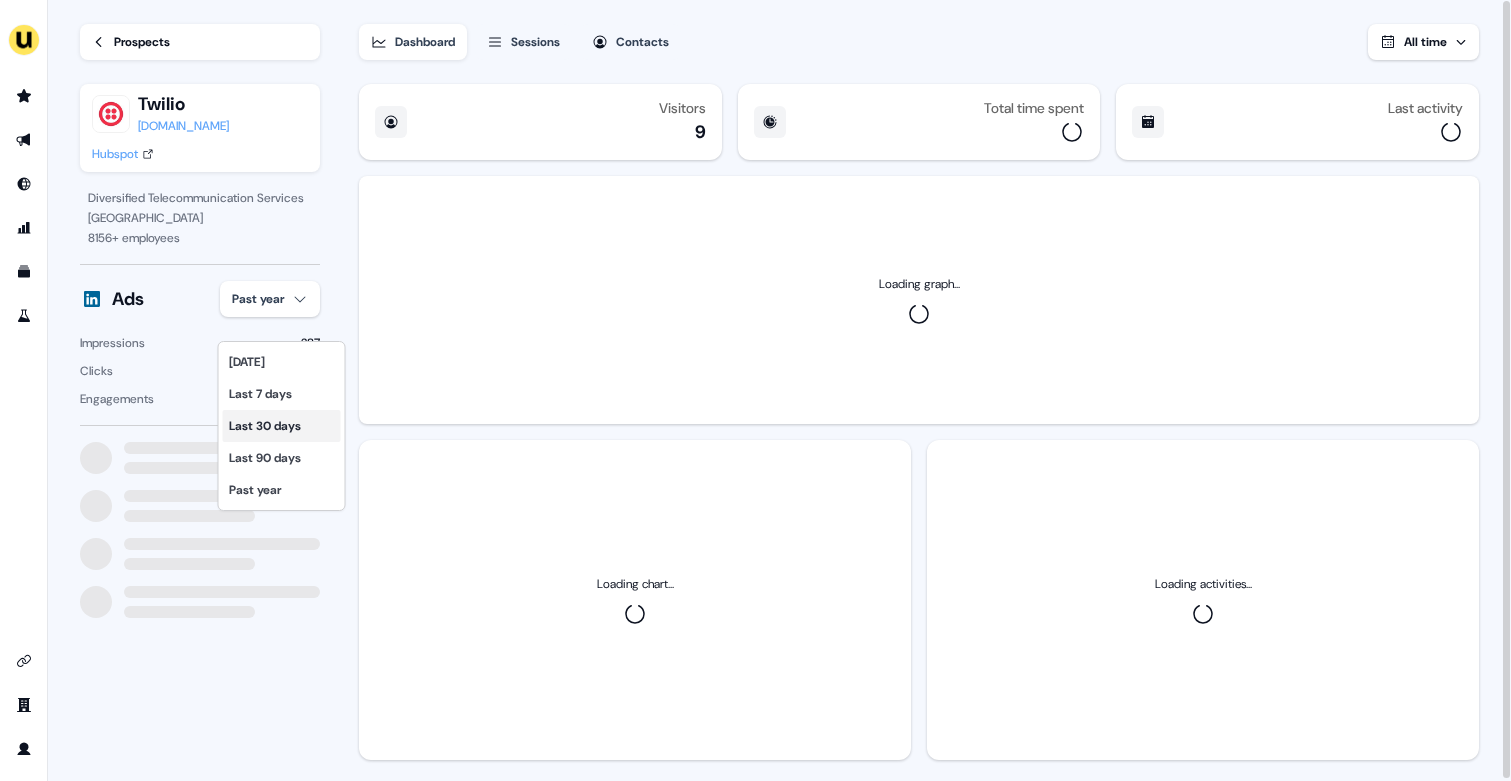 click on "Last 30 days" at bounding box center (282, 426) 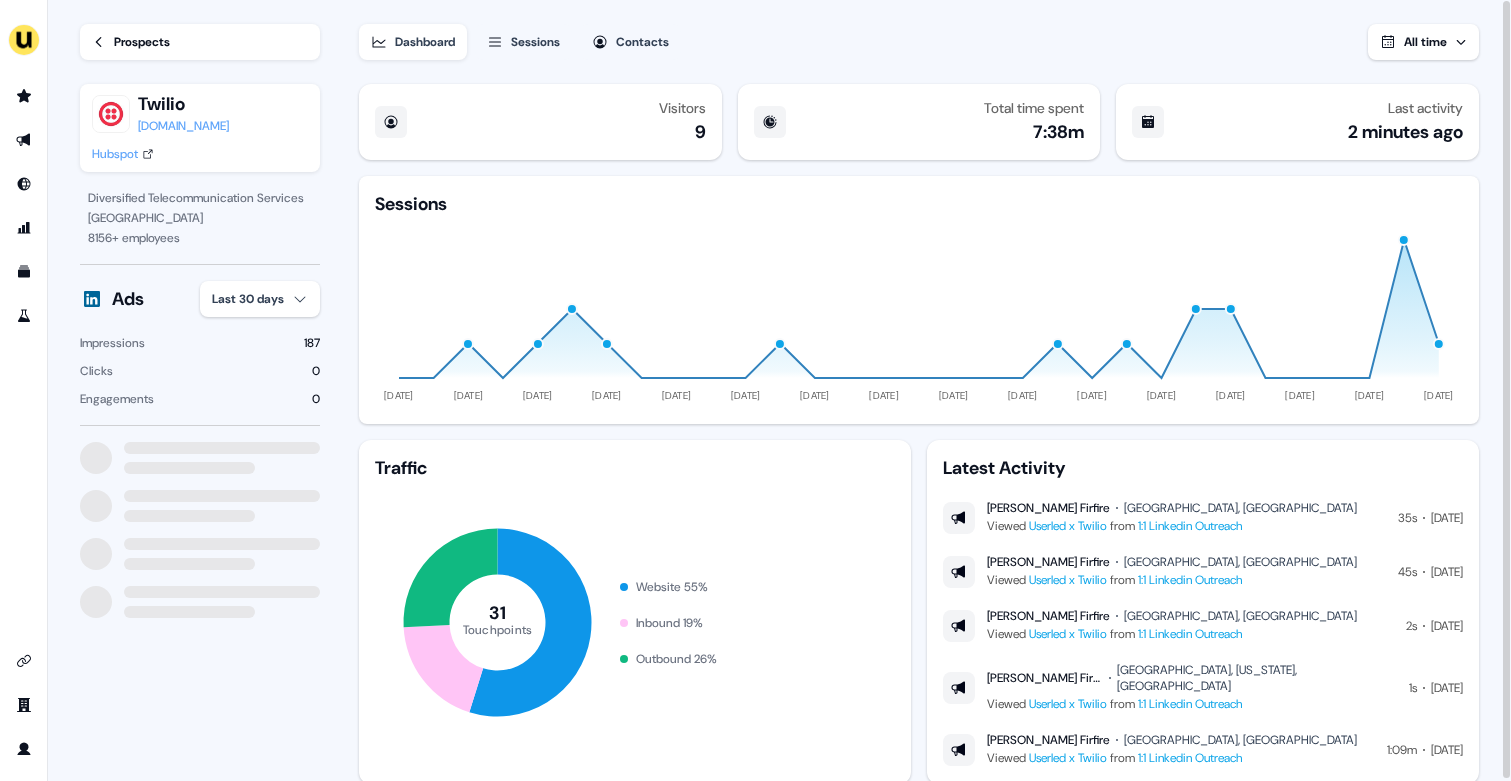 type 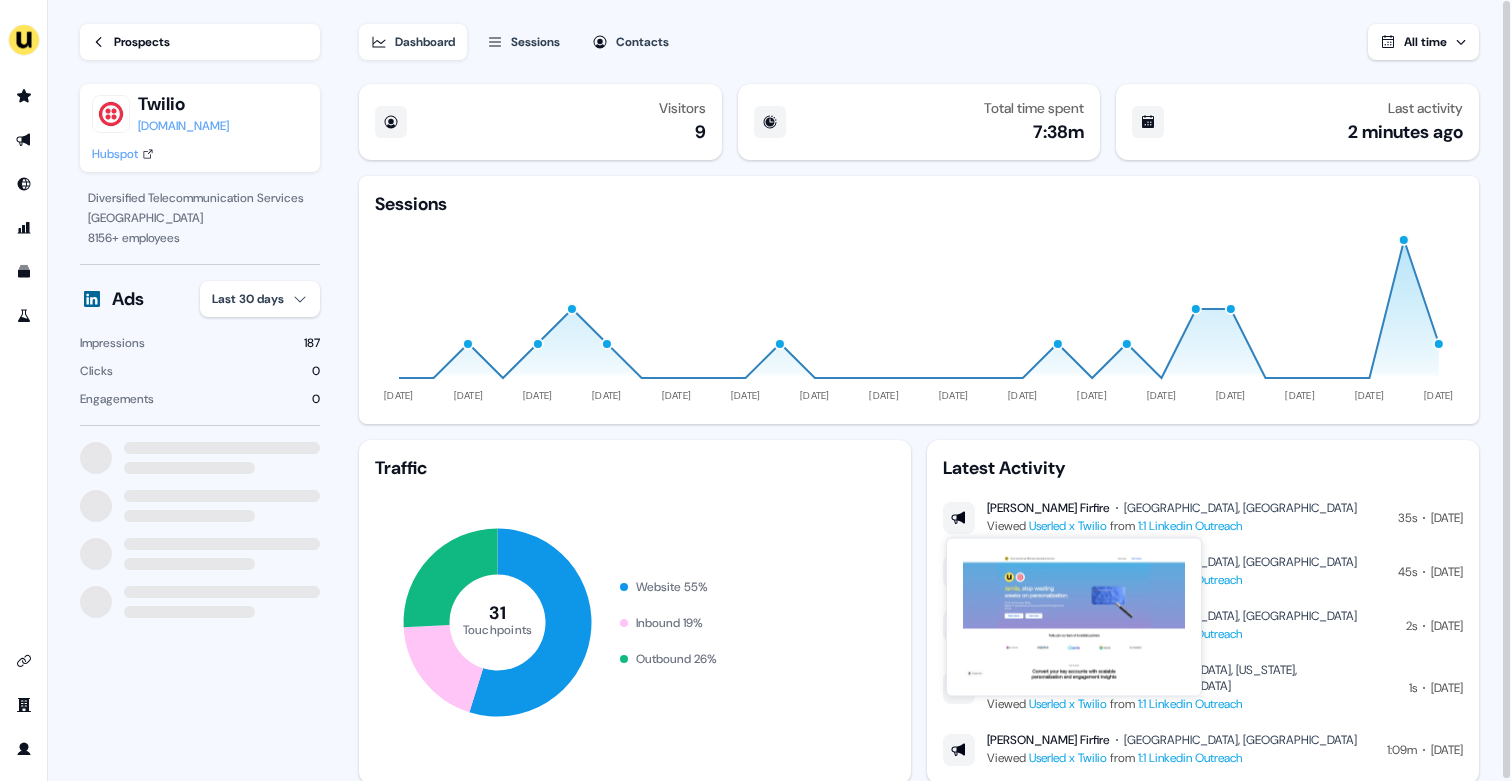 click on "Userled x Twilio" at bounding box center [1068, 526] 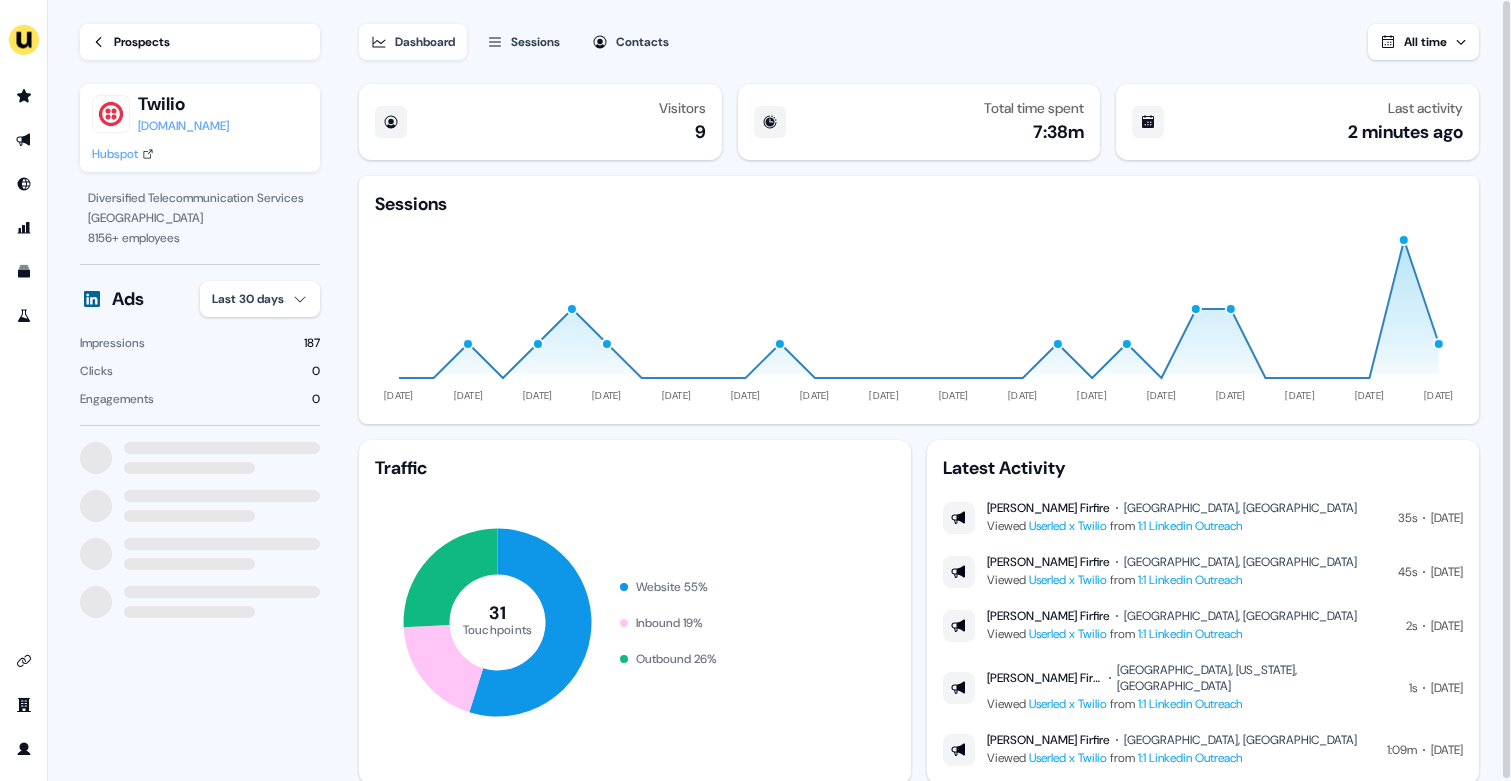 click on "Hubspot" at bounding box center (115, 154) 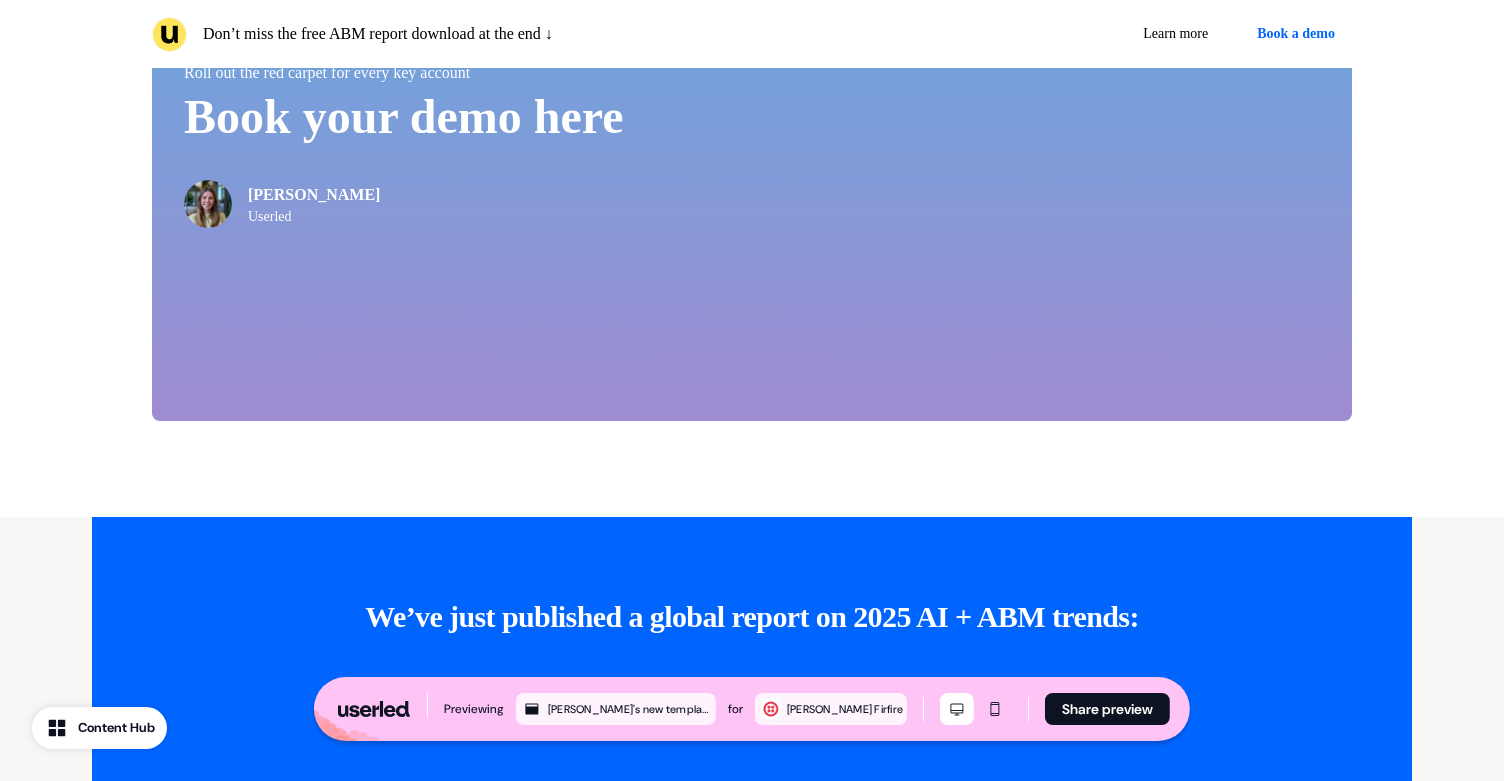 scroll, scrollTop: 4761, scrollLeft: 0, axis: vertical 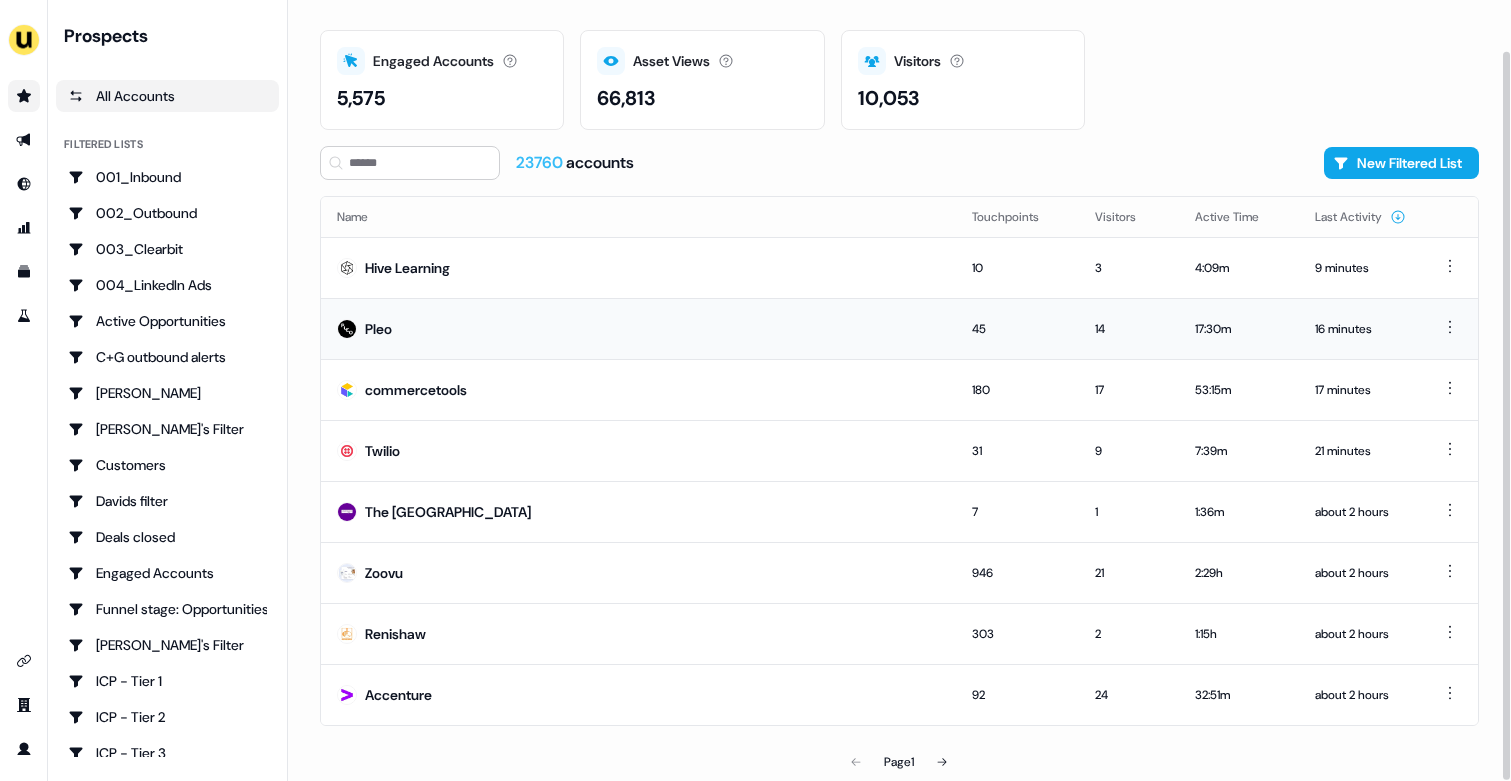 click on "Pleo" at bounding box center (638, 328) 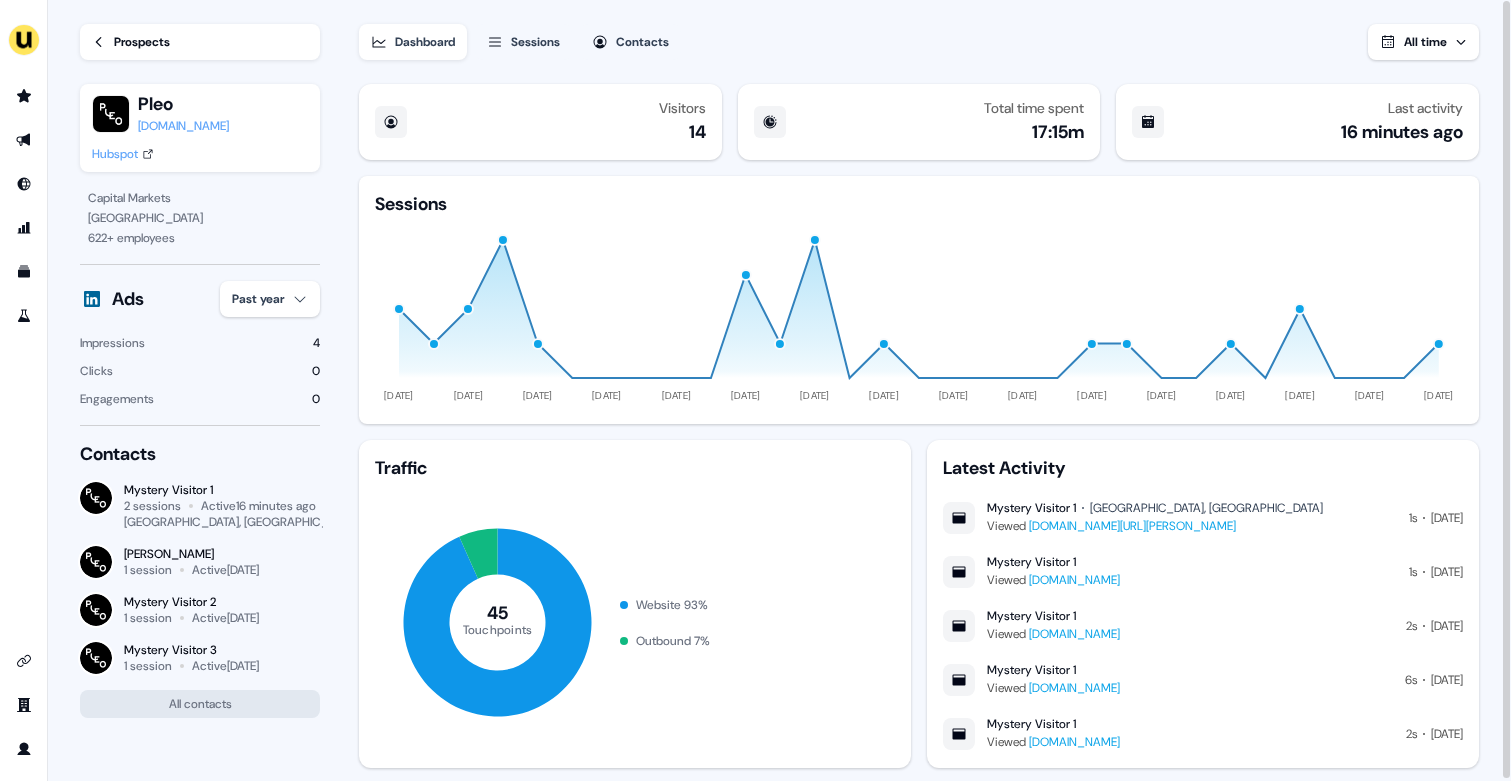 click on "For the best experience switch devices to a bigger screen. Go to [DOMAIN_NAME] Loading... Prospects Pleo [DOMAIN_NAME] Hubspot Capital Markets [GEOGRAPHIC_DATA] 622 + employees Ads Past year Impressions 4 Clicks 0 Engagements 0 Contacts Mystery Visitor 1 2   sessions Active  16 minutes ago [GEOGRAPHIC_DATA], [GEOGRAPHIC_DATA] [PERSON_NAME] 1   session Active  [DATE] Mystery Visitor 2 1   session Active  [DATE] Mystery Visitor 3 1   session Active  [DATE] All contacts Dashboard Sessions Contacts All time Visitors 14 Total time spent 17:15m Last activity 16 minutes ago Sessions [DATE] [DATE] [DATE] [DATE] [DATE] [DATE] [DATE] [DATE] [DATE] [DATE] [DATE] [DATE] [DATE] [DATE] [DATE] [DATE] Traffic 45 Touchpoints Website   93 % Outbound   7 % Latest Activity Mystery Visitor 1 [GEOGRAPHIC_DATA], [GEOGRAPHIC_DATA] Viewed   [DOMAIN_NAME][URL][PERSON_NAME] 1s [DATE] Mystery Visitor 1 Viewed   [DOMAIN_NAME] 1s [DATE] Mystery Visitor 1 Viewed   [DOMAIN_NAME] 2s [DATE]" at bounding box center (755, 390) 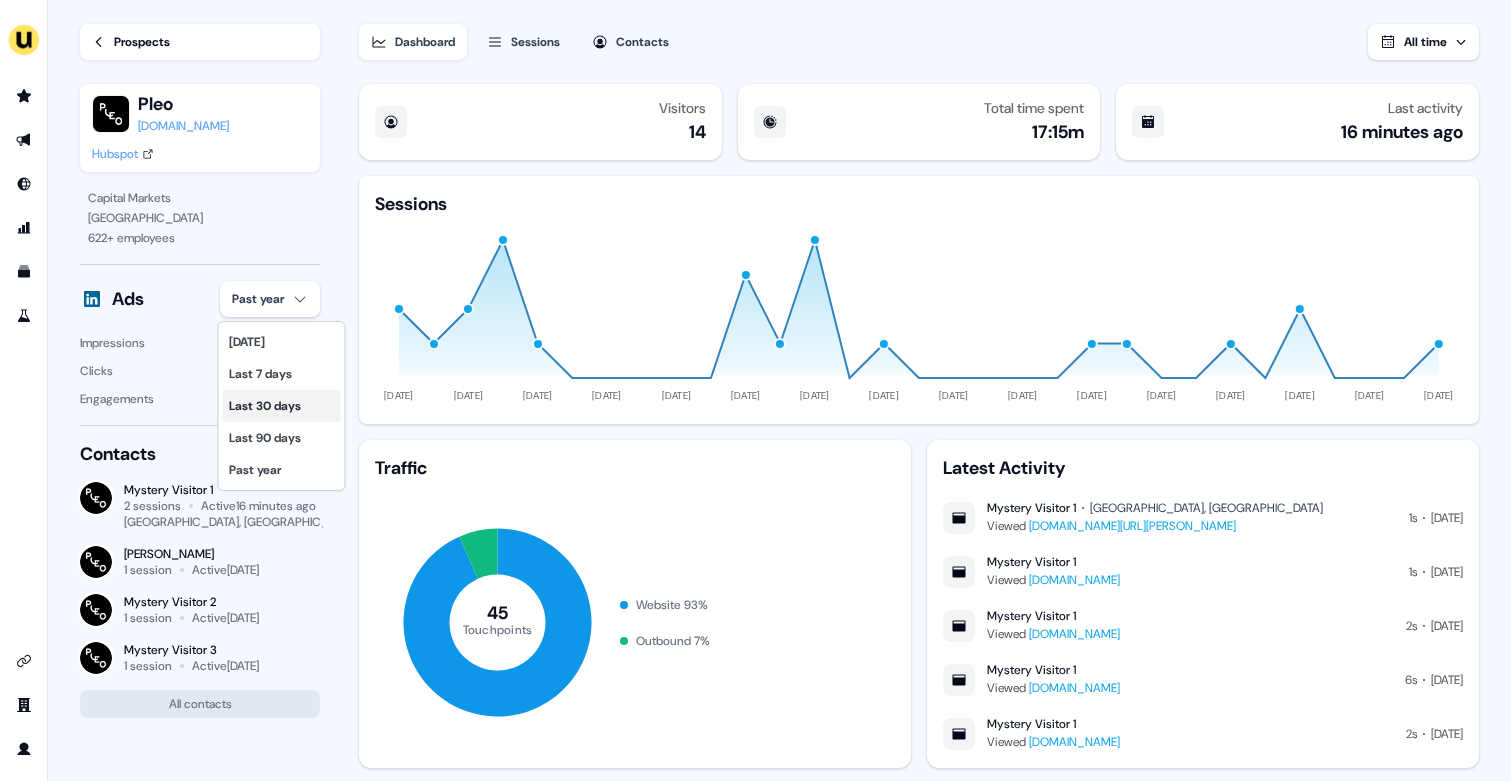 click on "Last 30 days" at bounding box center (282, 406) 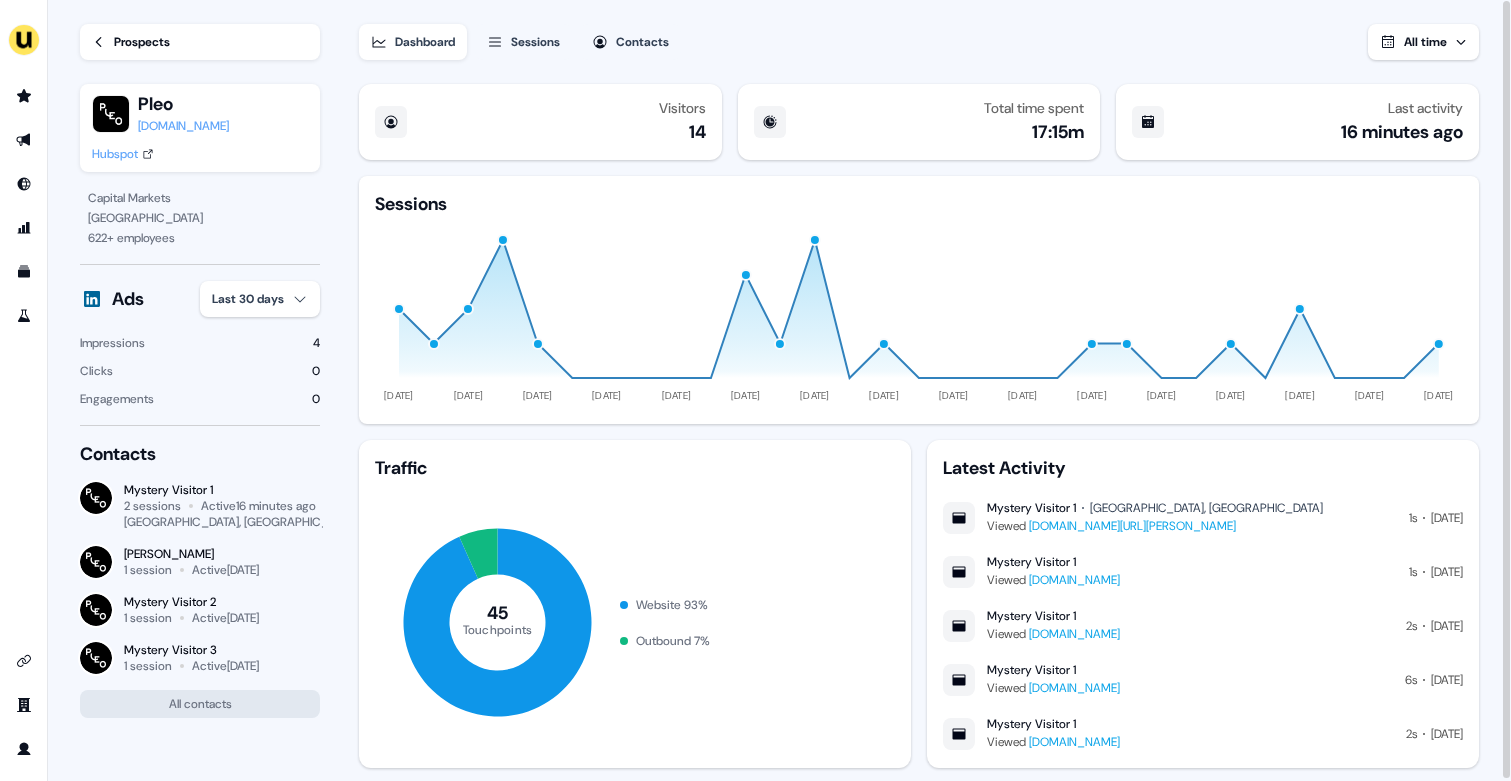 click on "Hubspot" at bounding box center [115, 154] 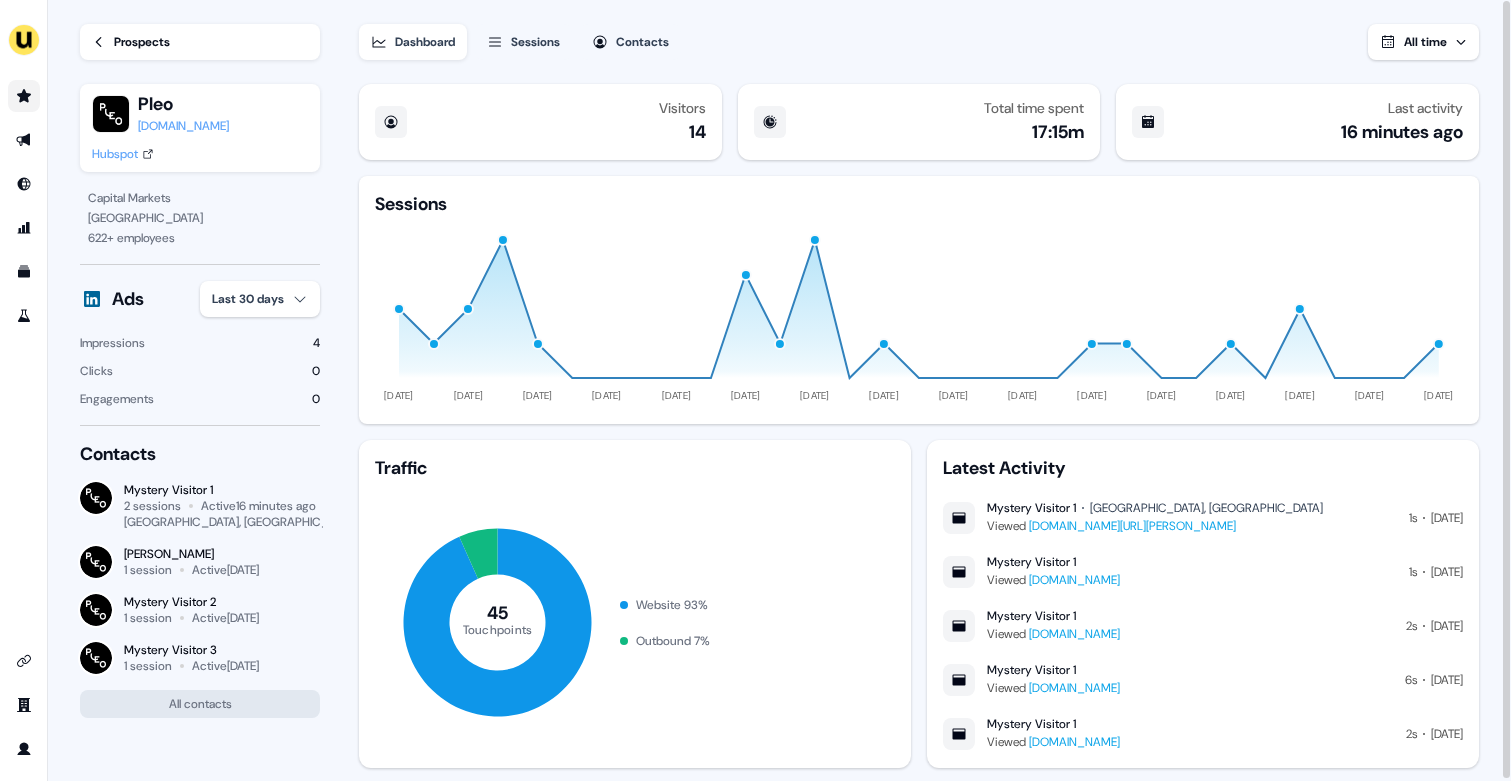 click at bounding box center [24, 96] 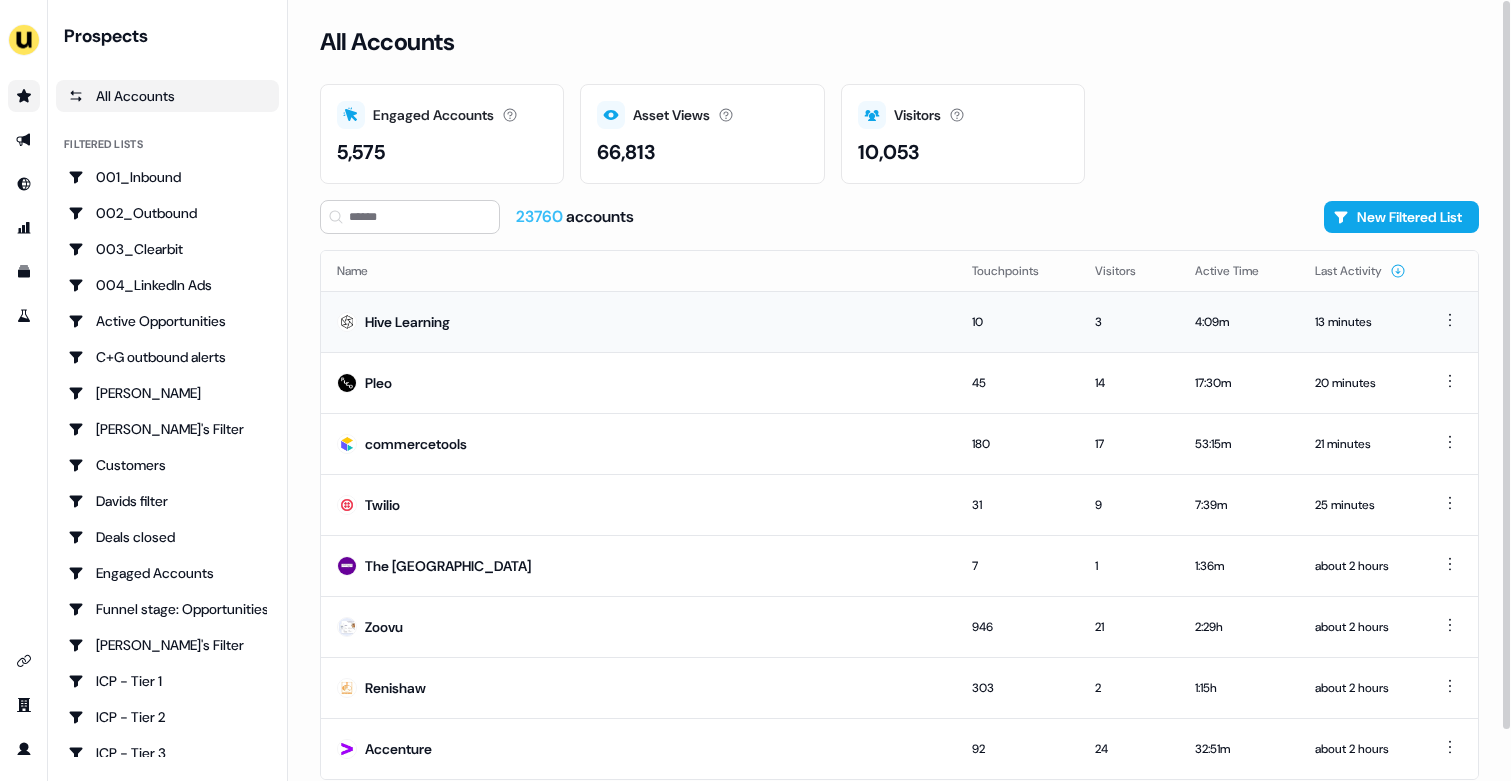 click on "Hive Learning" at bounding box center [638, 321] 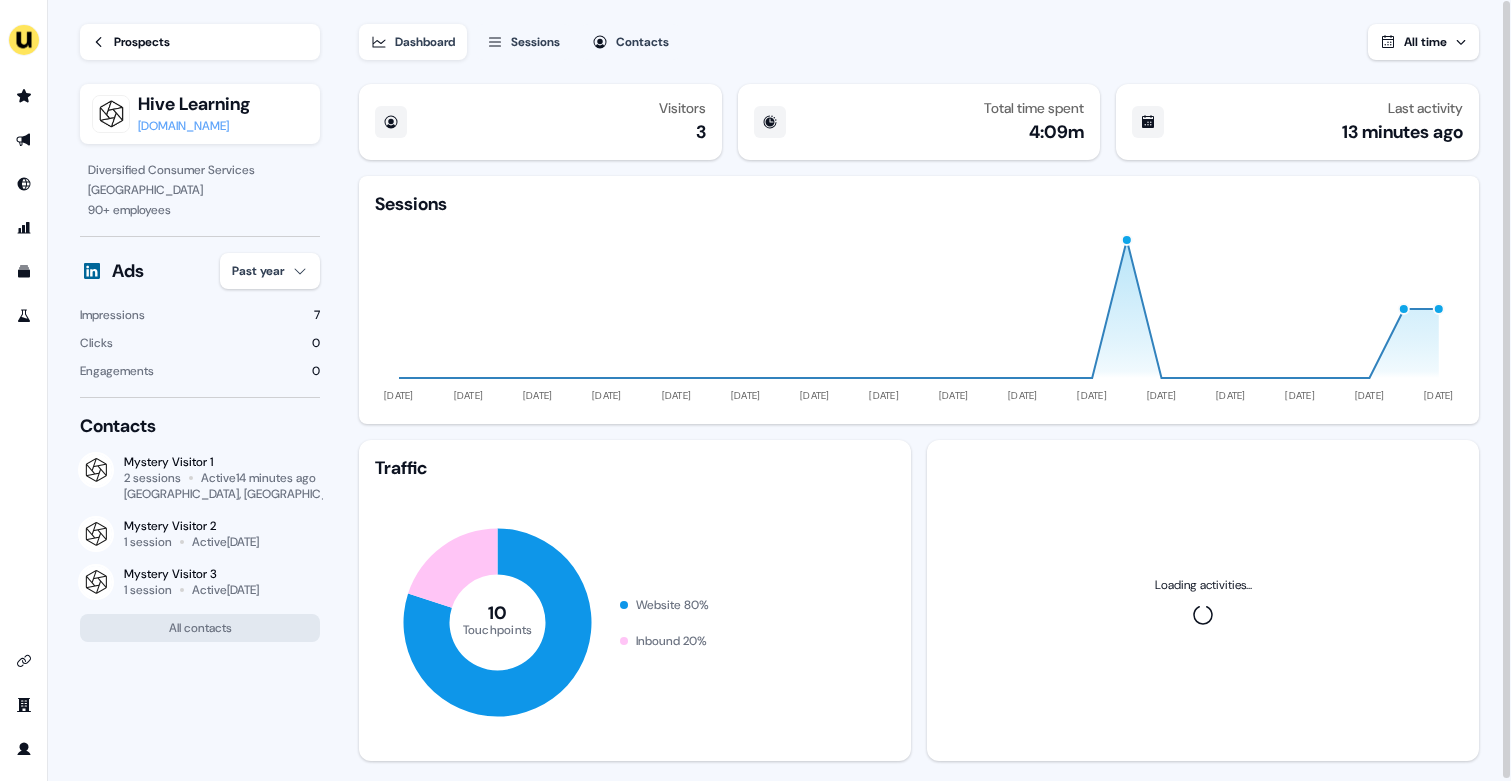 click on "For the best experience switch devices to a bigger screen. Go to Userled.io Loading... Prospects Hive Learning hivelearning.com Diversified Consumer Services London 90 + employees Ads Past year Impressions 7 Clicks 0 Engagements 0 Contacts Mystery Visitor 1 2   sessions Active  14 minutes ago London, UK Mystery Visitor 2 1   session Active  4 months ago Mystery Visitor 3 1   session Active  4 months ago All contacts Dashboard Sessions Contacts All time Visitors 3 Total time spent 4:09m Last activity 13 minutes ago Sessions 11 Jun 24 07 Jul 24 02 Aug 24 28 Aug 24 23 Sep 24 19 Oct 24 14 Nov 24 10 Dec 24 05 Jan 25 31 Jan 25 26 Feb 25 24 Mar 25 19 Apr 25 15 May 25 10 Jun 25 06 Jul 25 Traffic 10 Touchpoints Website   80 % Inbound   20 % Loading activities... 0.5" at bounding box center (755, 390) 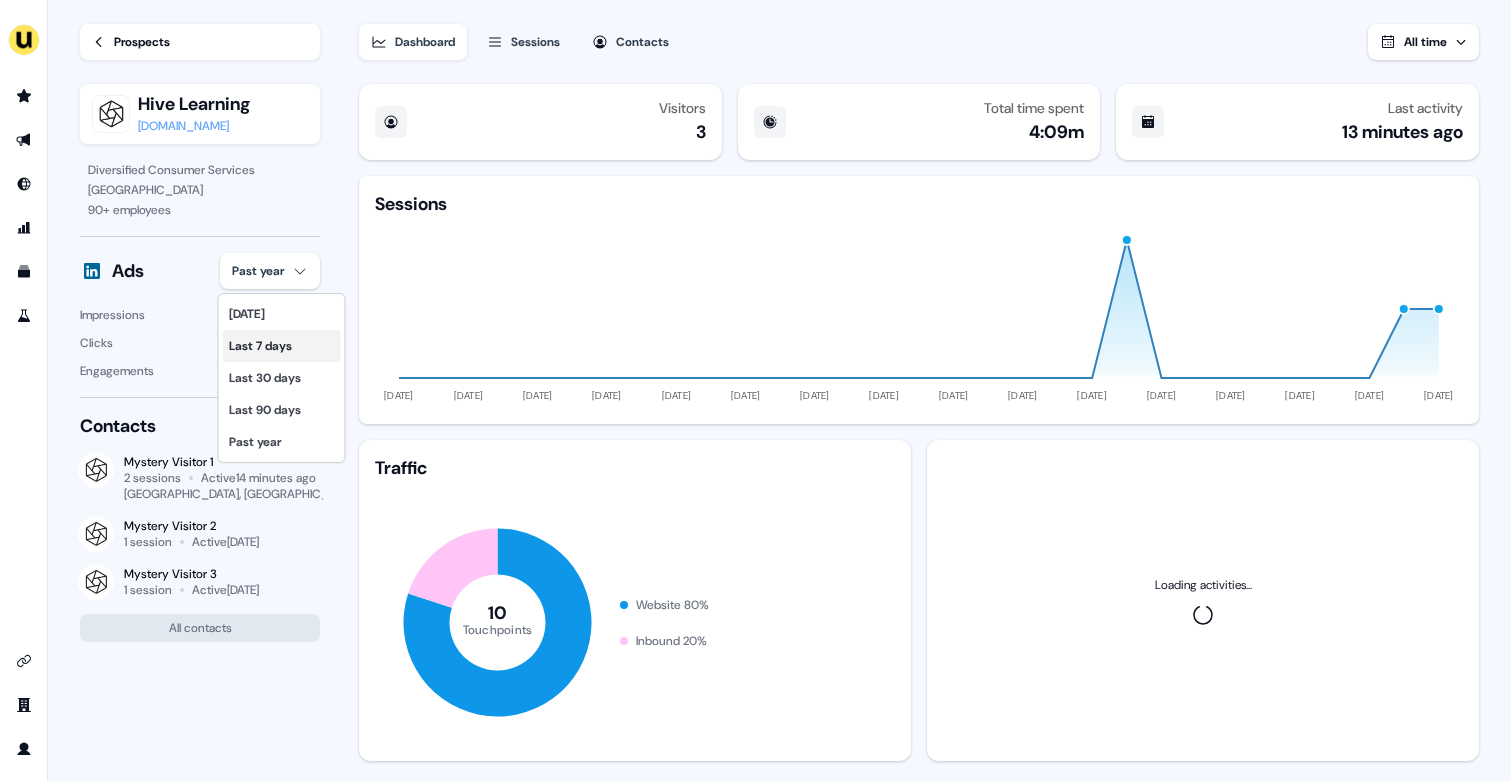 click on "Last 7 days" at bounding box center [282, 346] 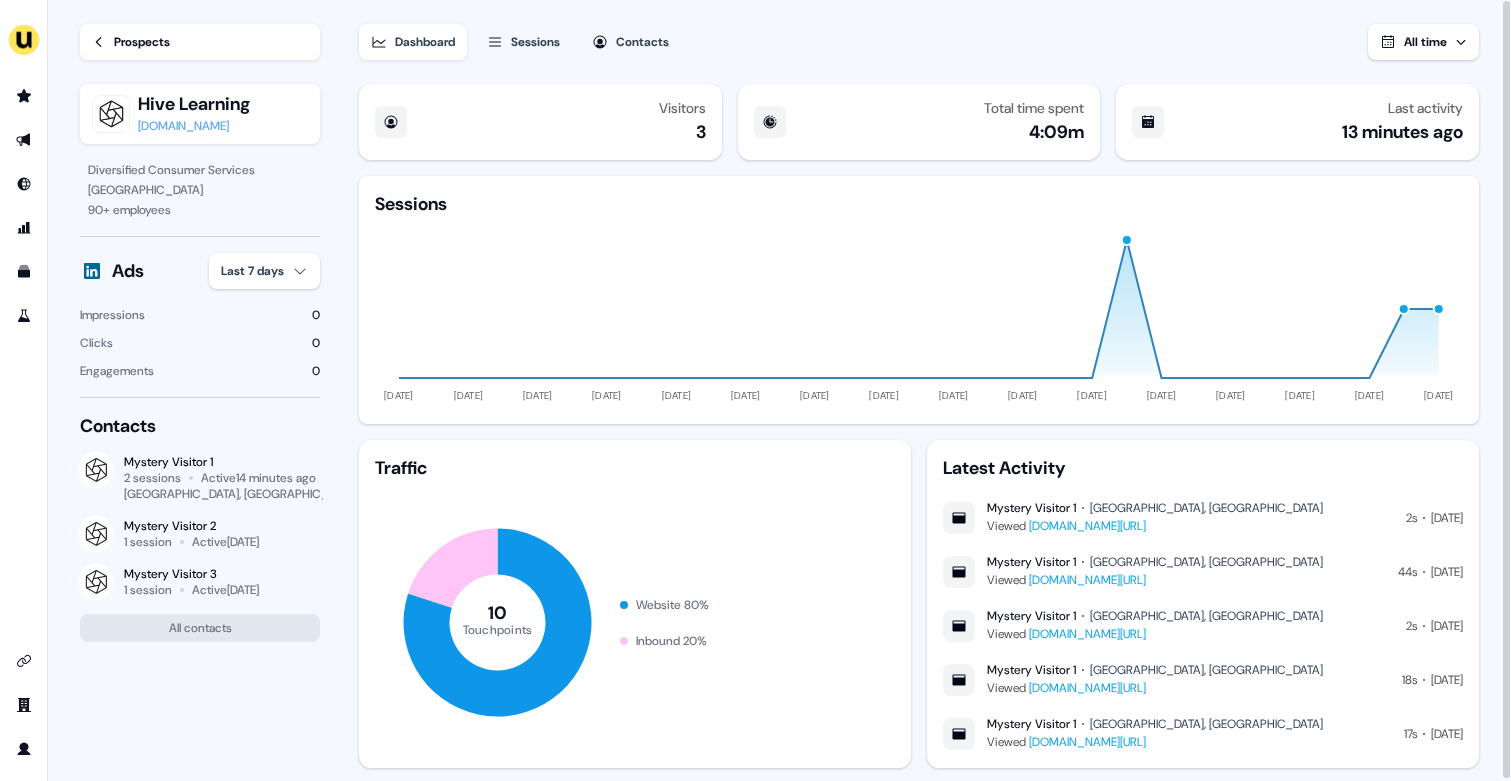 type 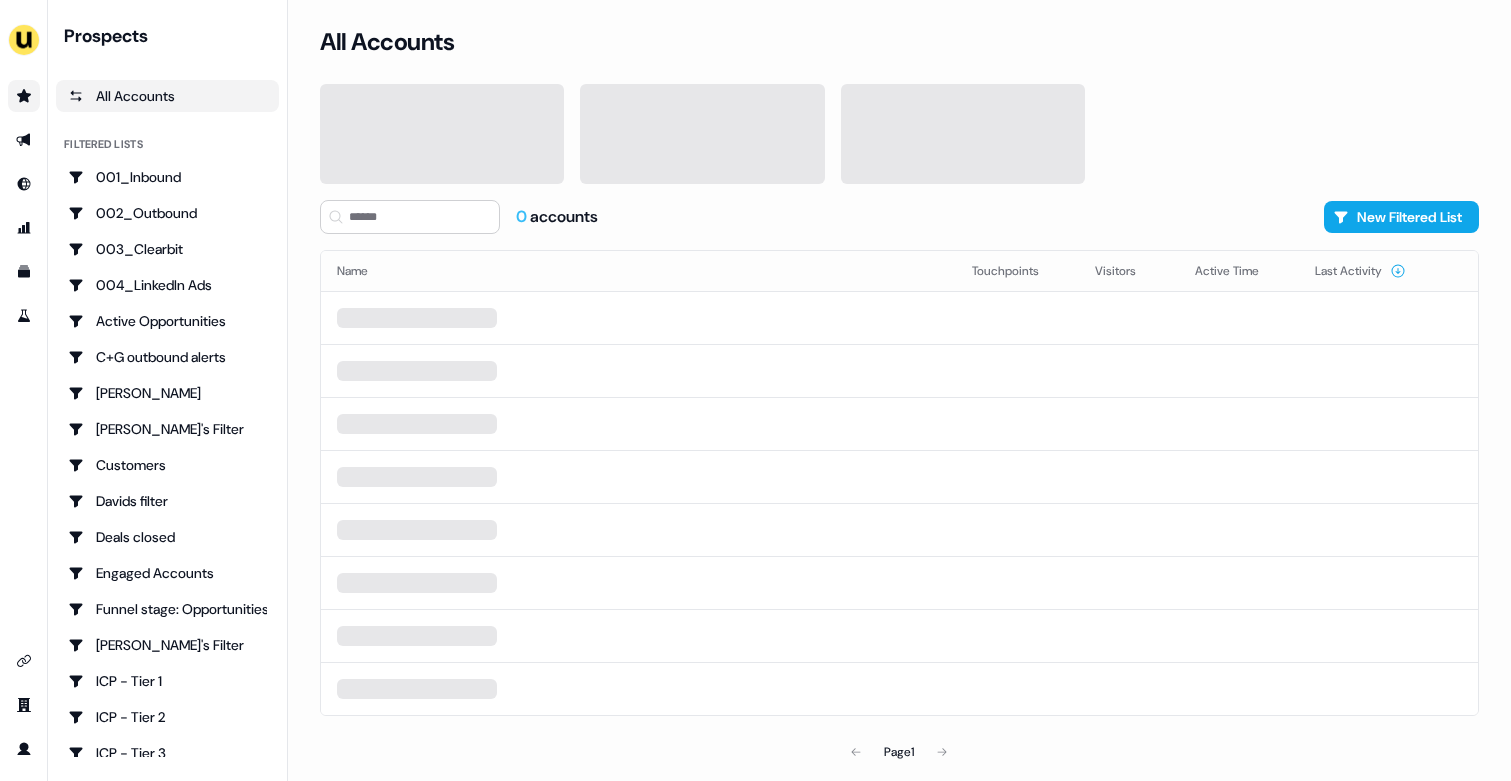 scroll, scrollTop: 0, scrollLeft: 0, axis: both 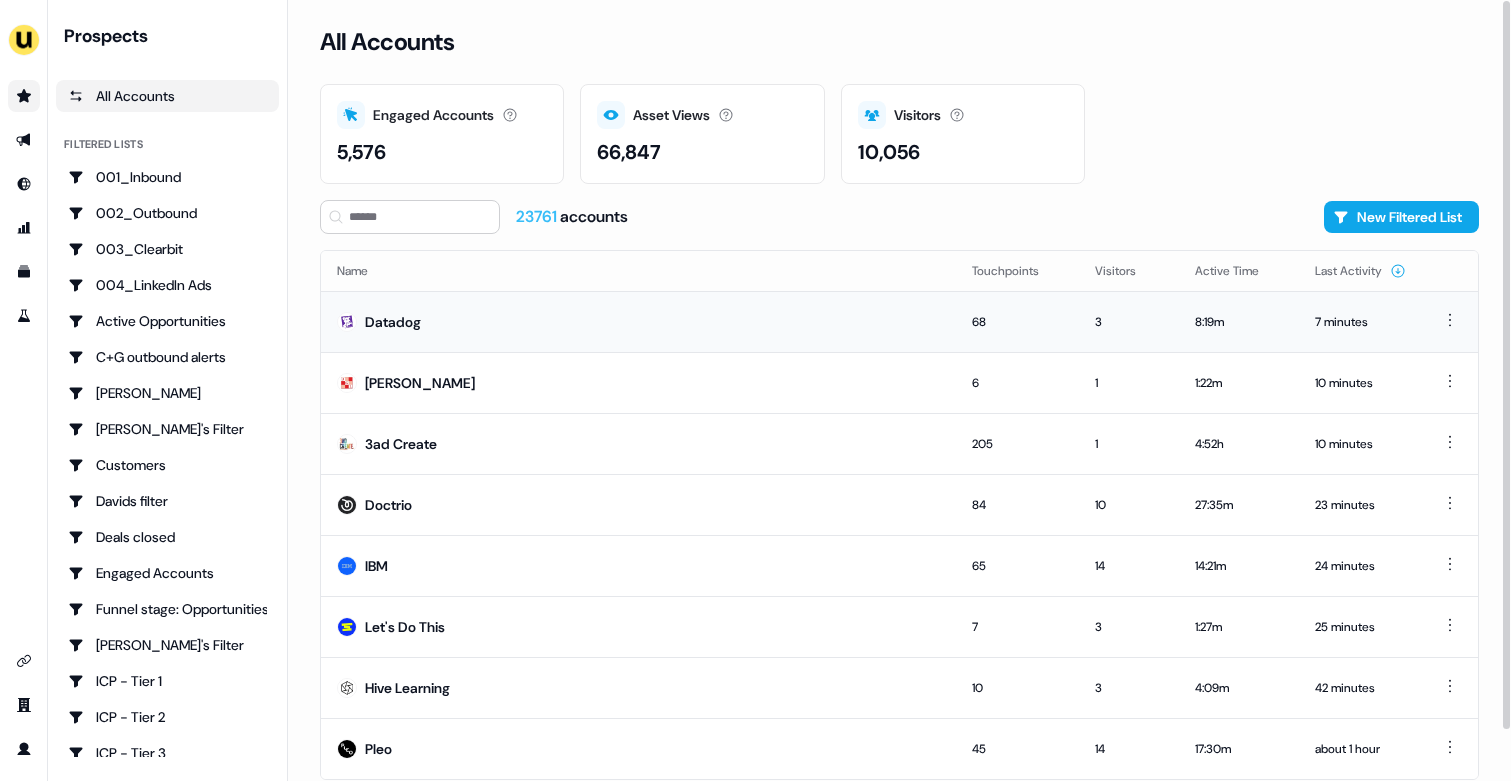 click on "Datadog" at bounding box center [638, 321] 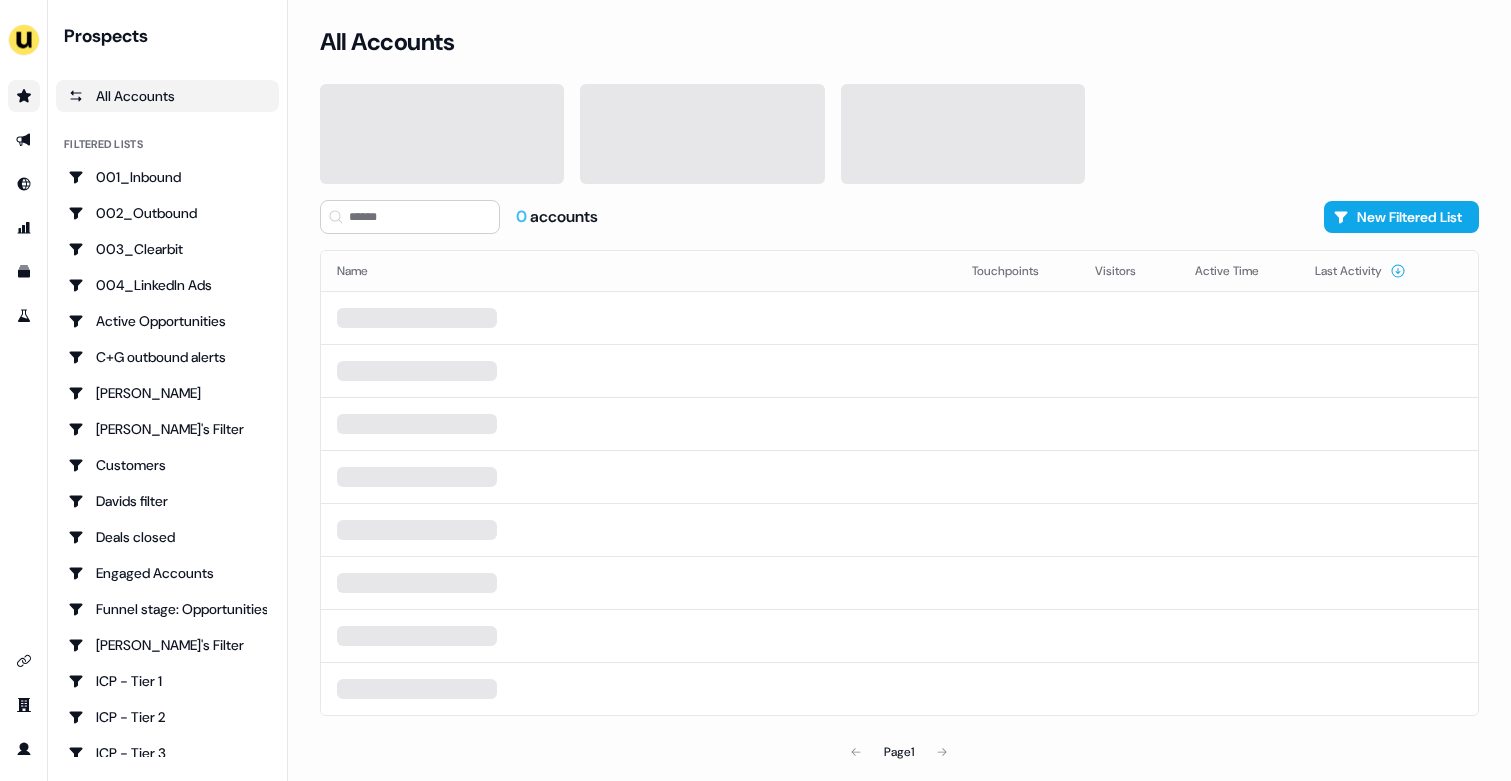 scroll, scrollTop: 0, scrollLeft: 0, axis: both 